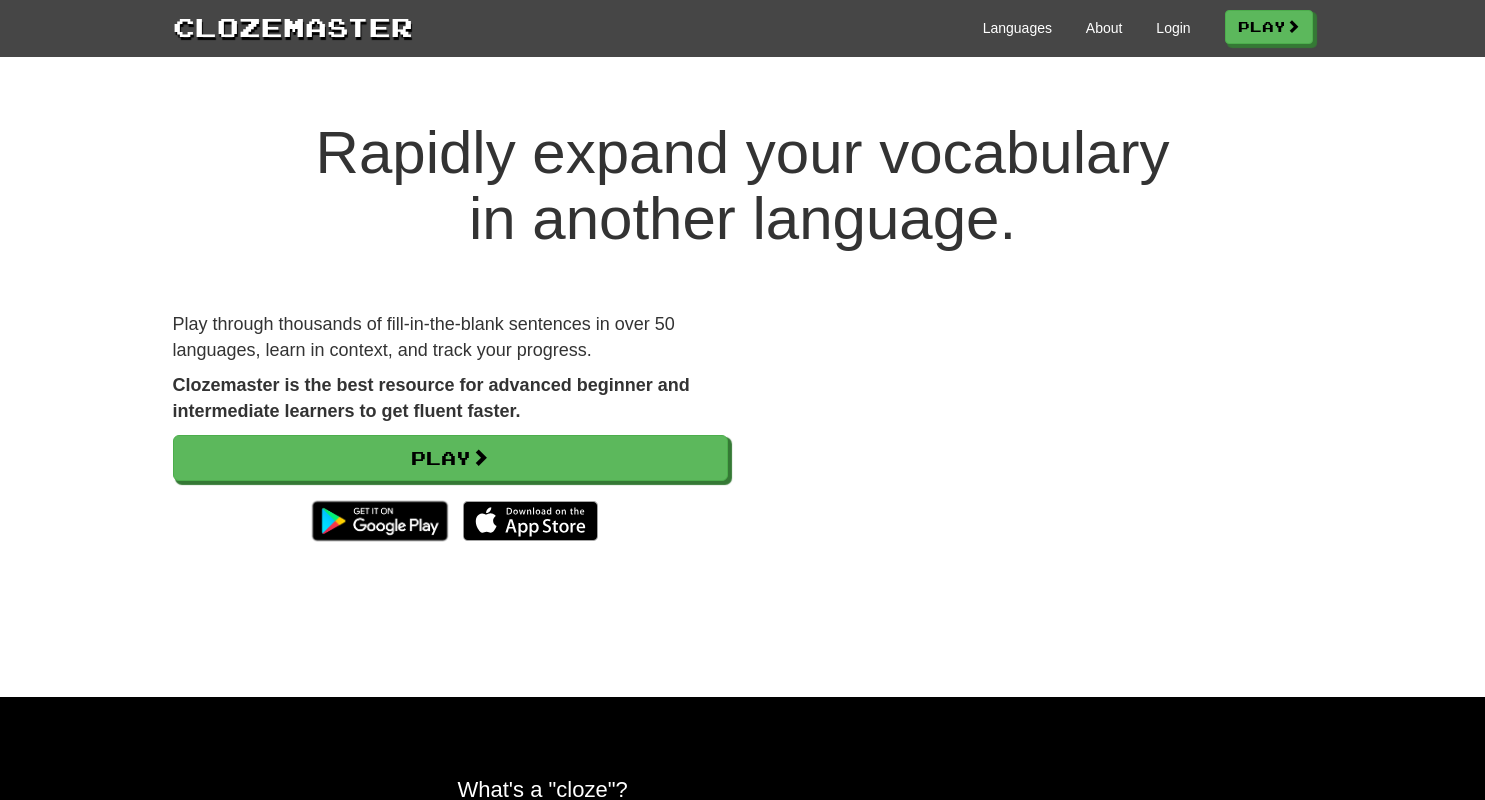 scroll, scrollTop: 0, scrollLeft: 0, axis: both 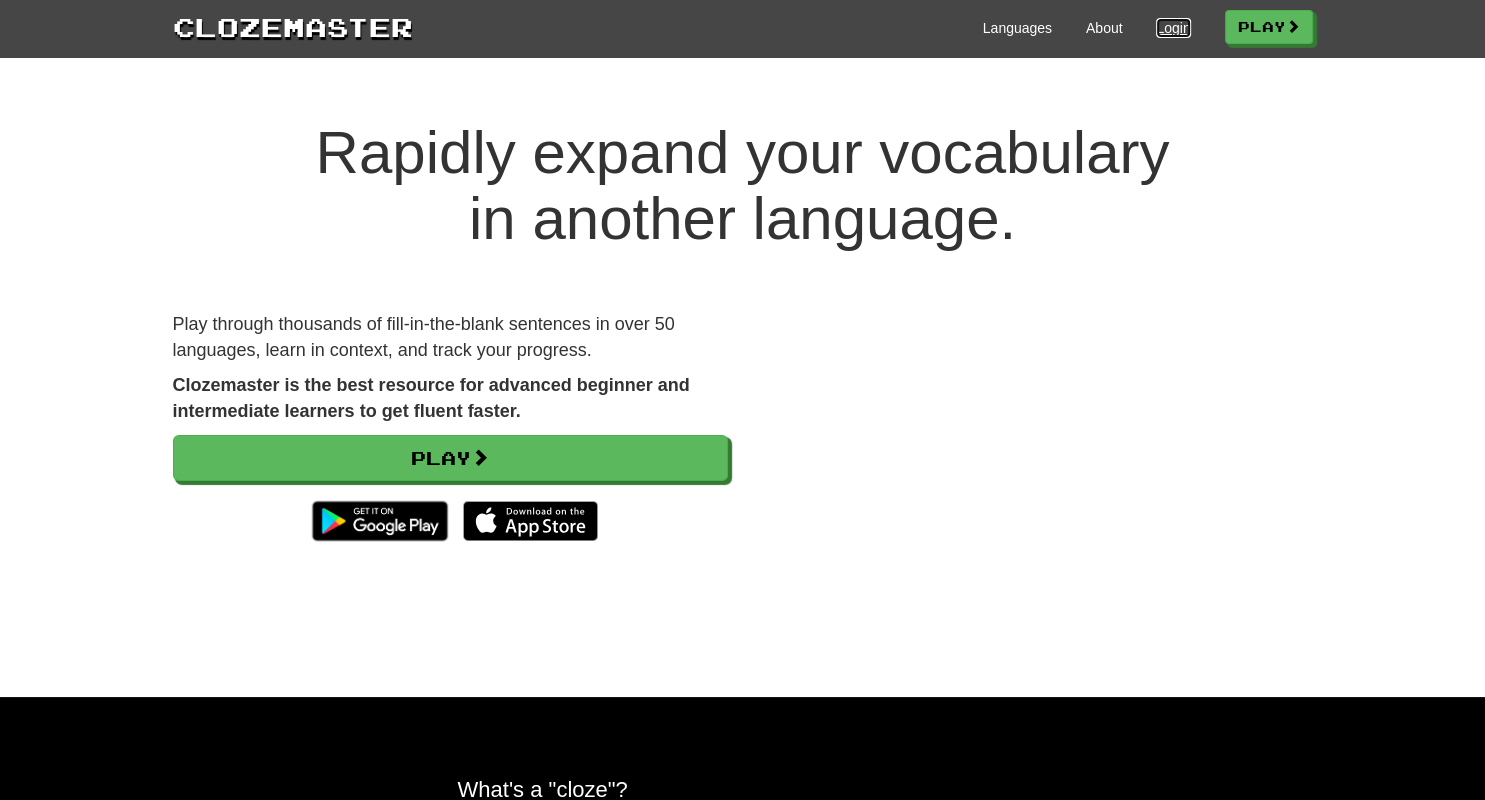 click on "Login" at bounding box center (1173, 28) 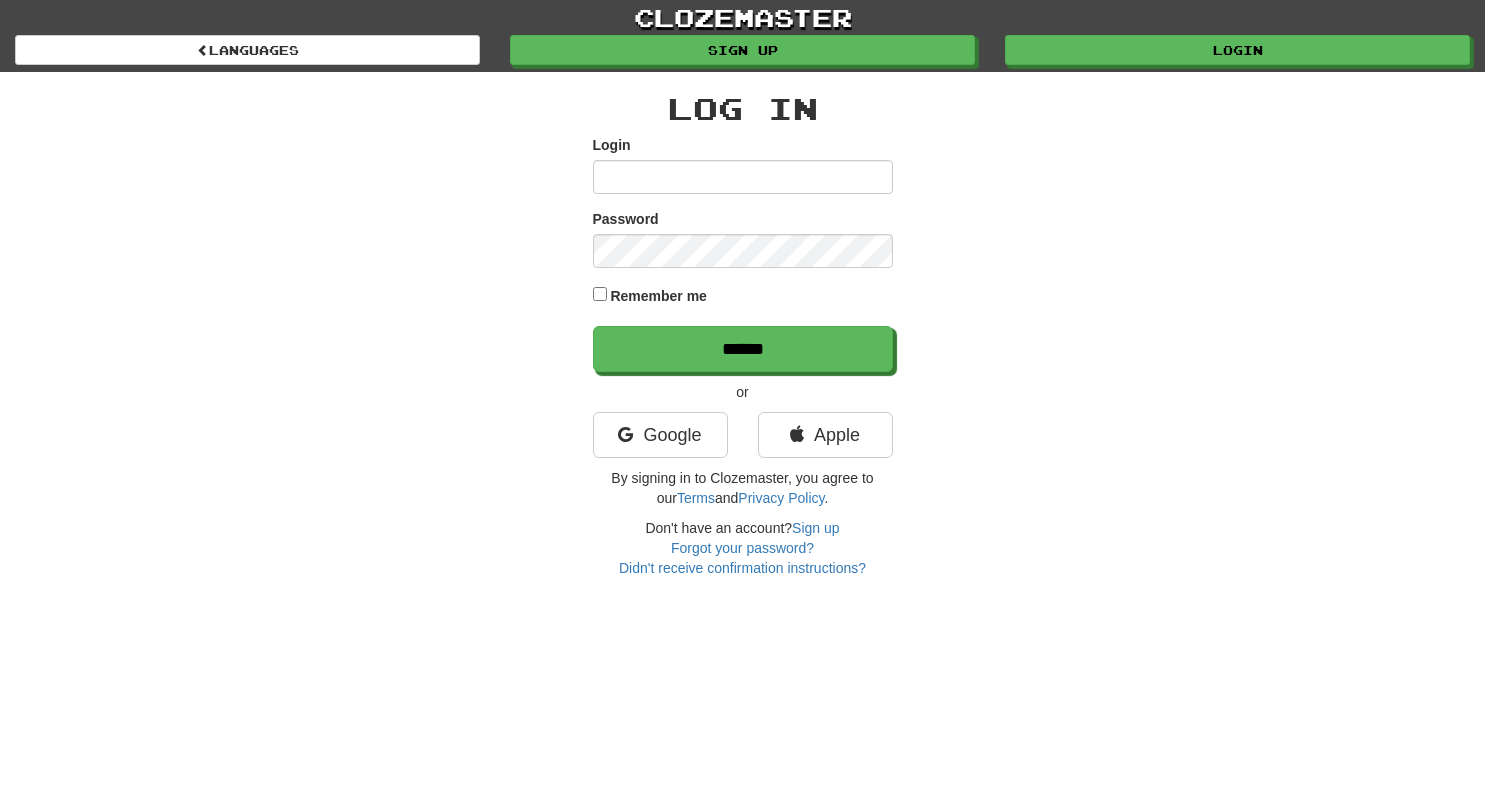 scroll, scrollTop: 0, scrollLeft: 0, axis: both 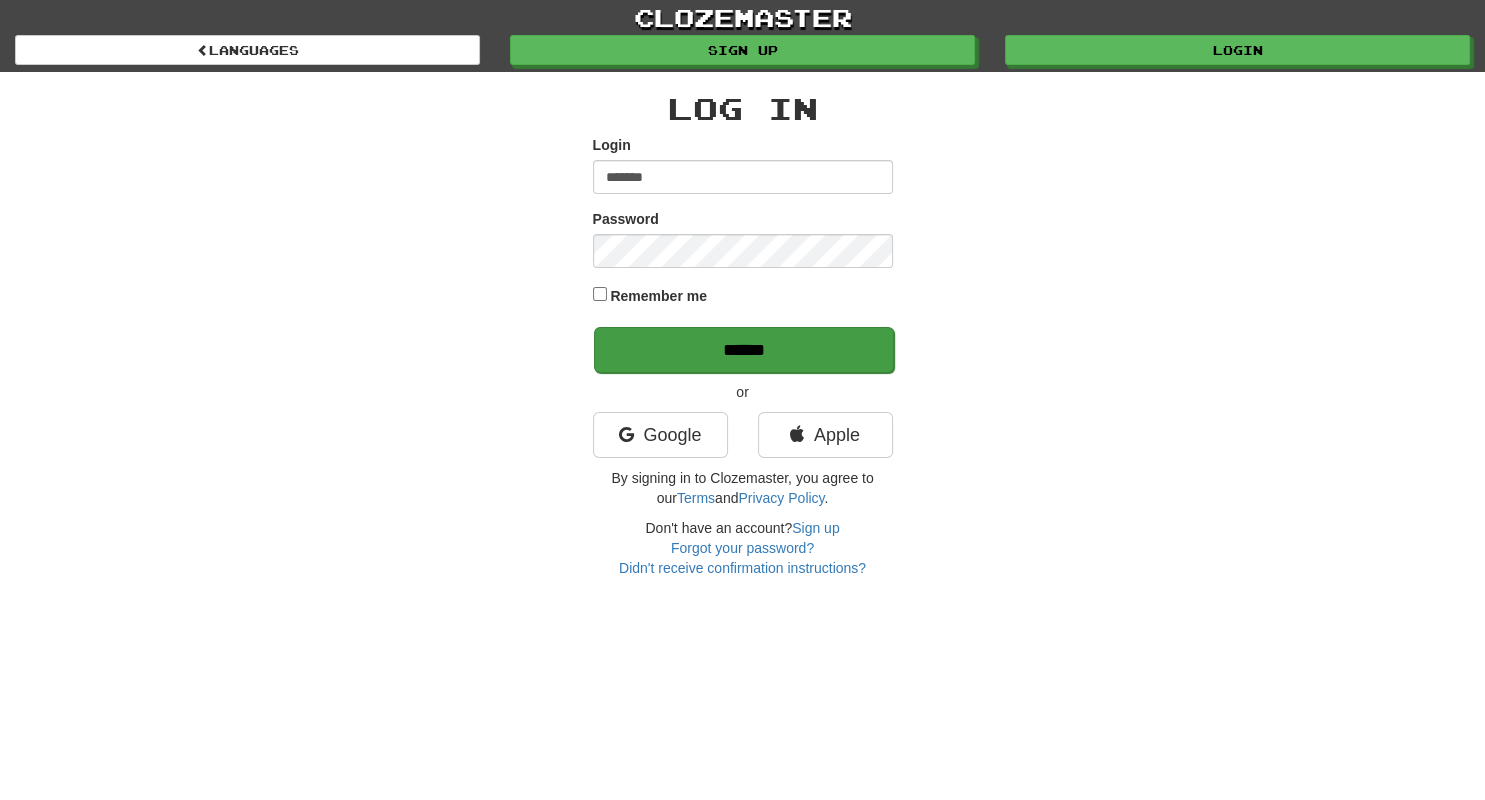 type on "*******" 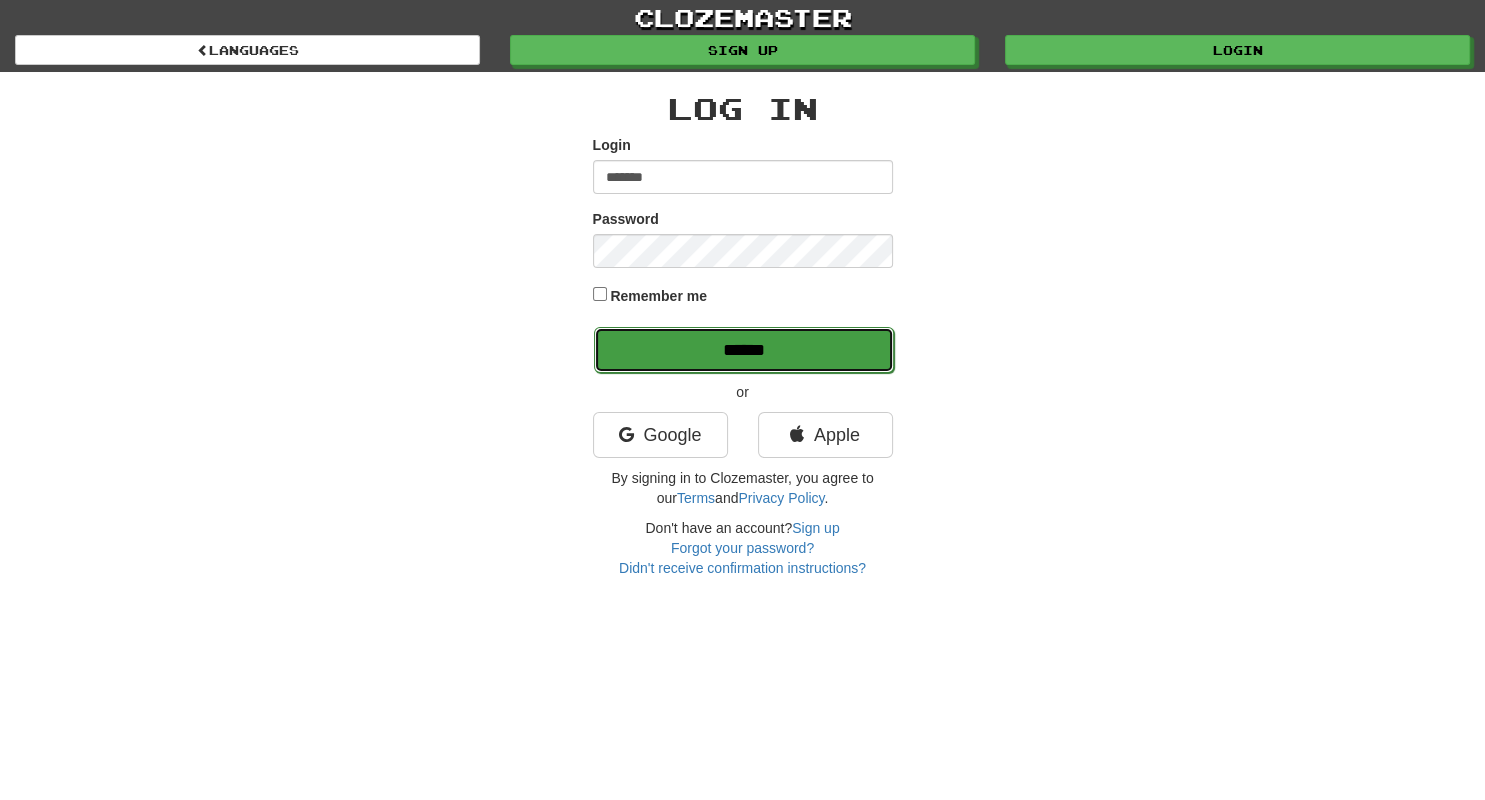 click on "******" at bounding box center [744, 350] 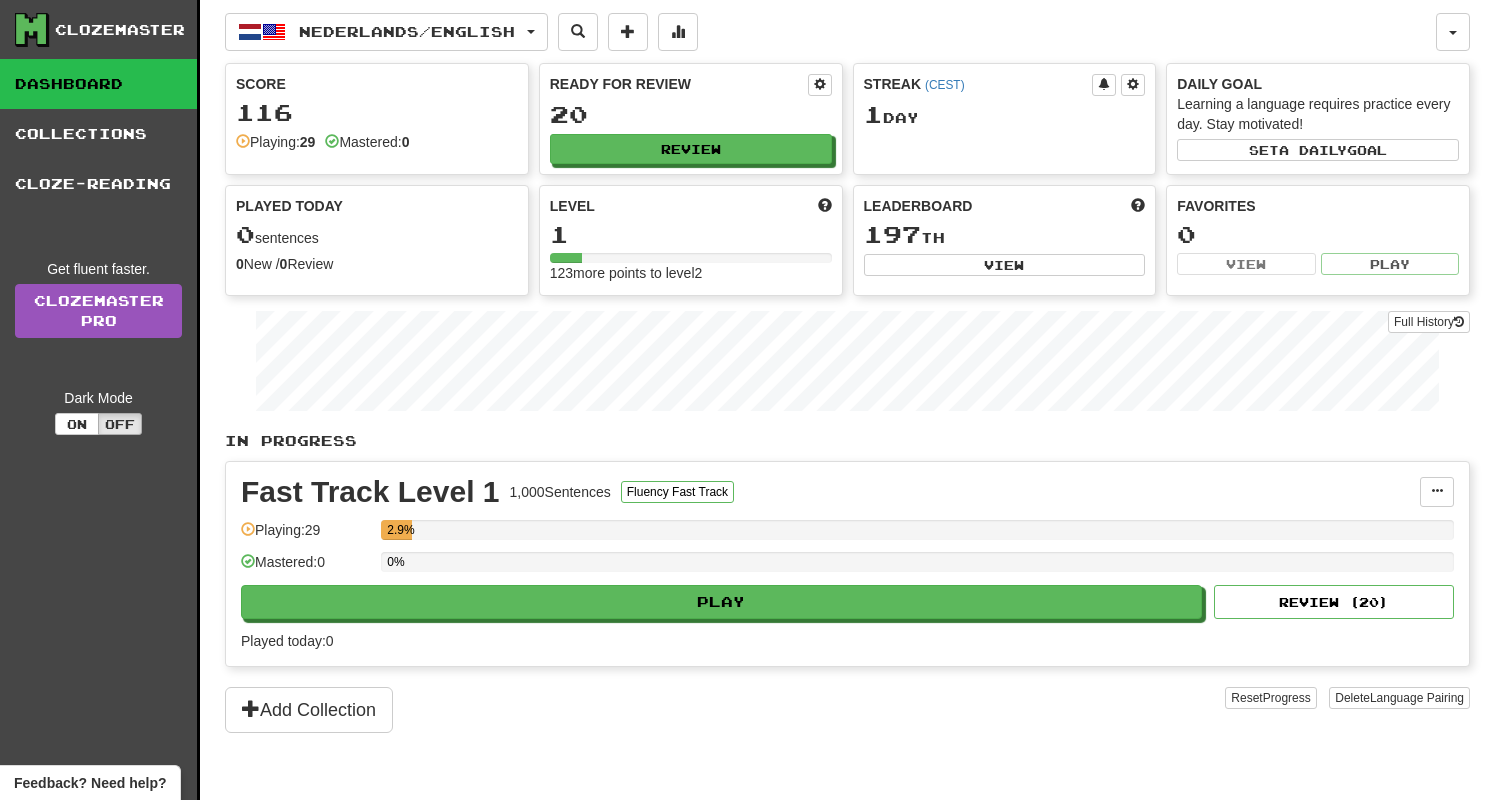 scroll, scrollTop: 0, scrollLeft: 0, axis: both 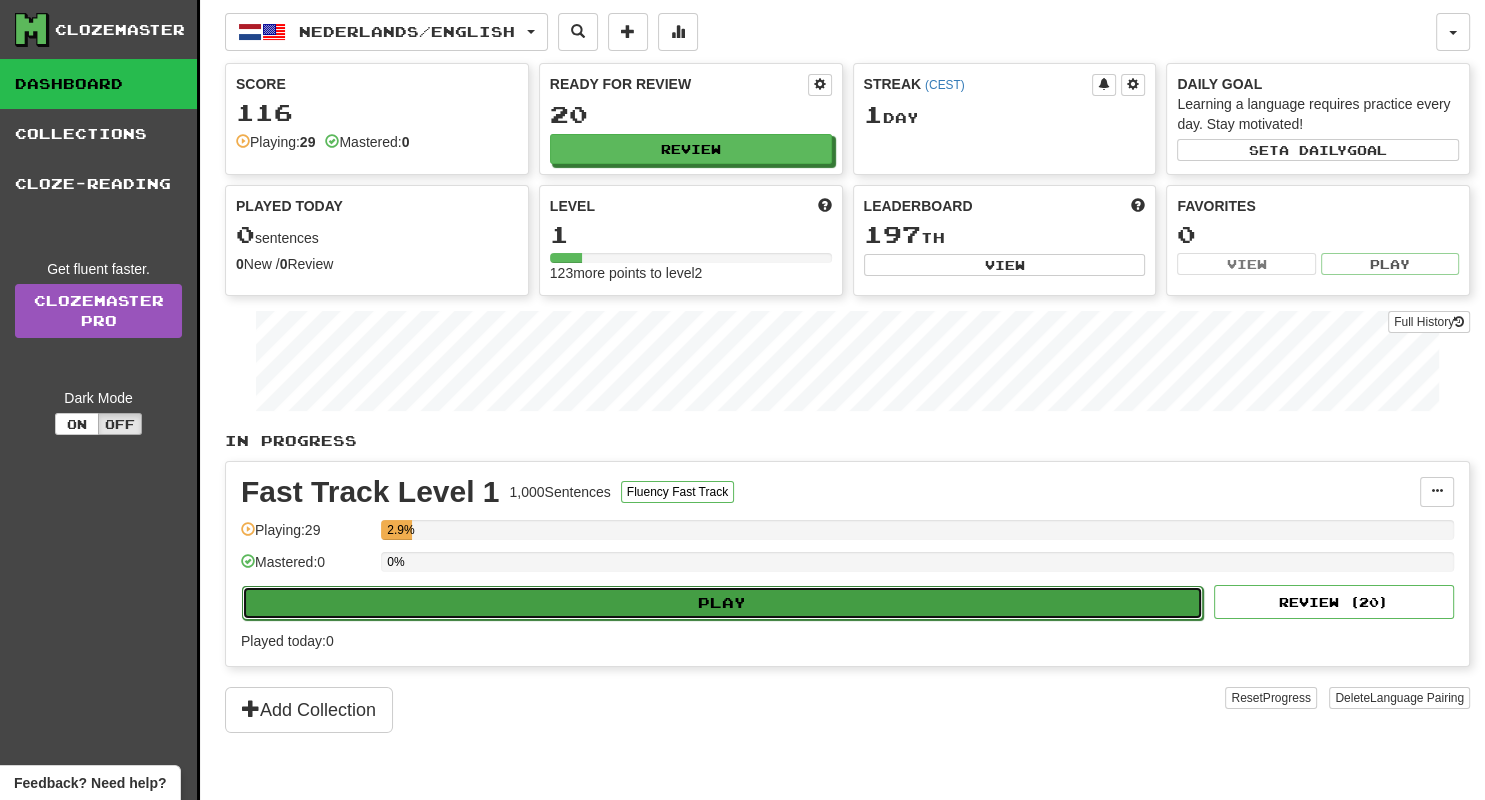 click on "Play" at bounding box center [722, 603] 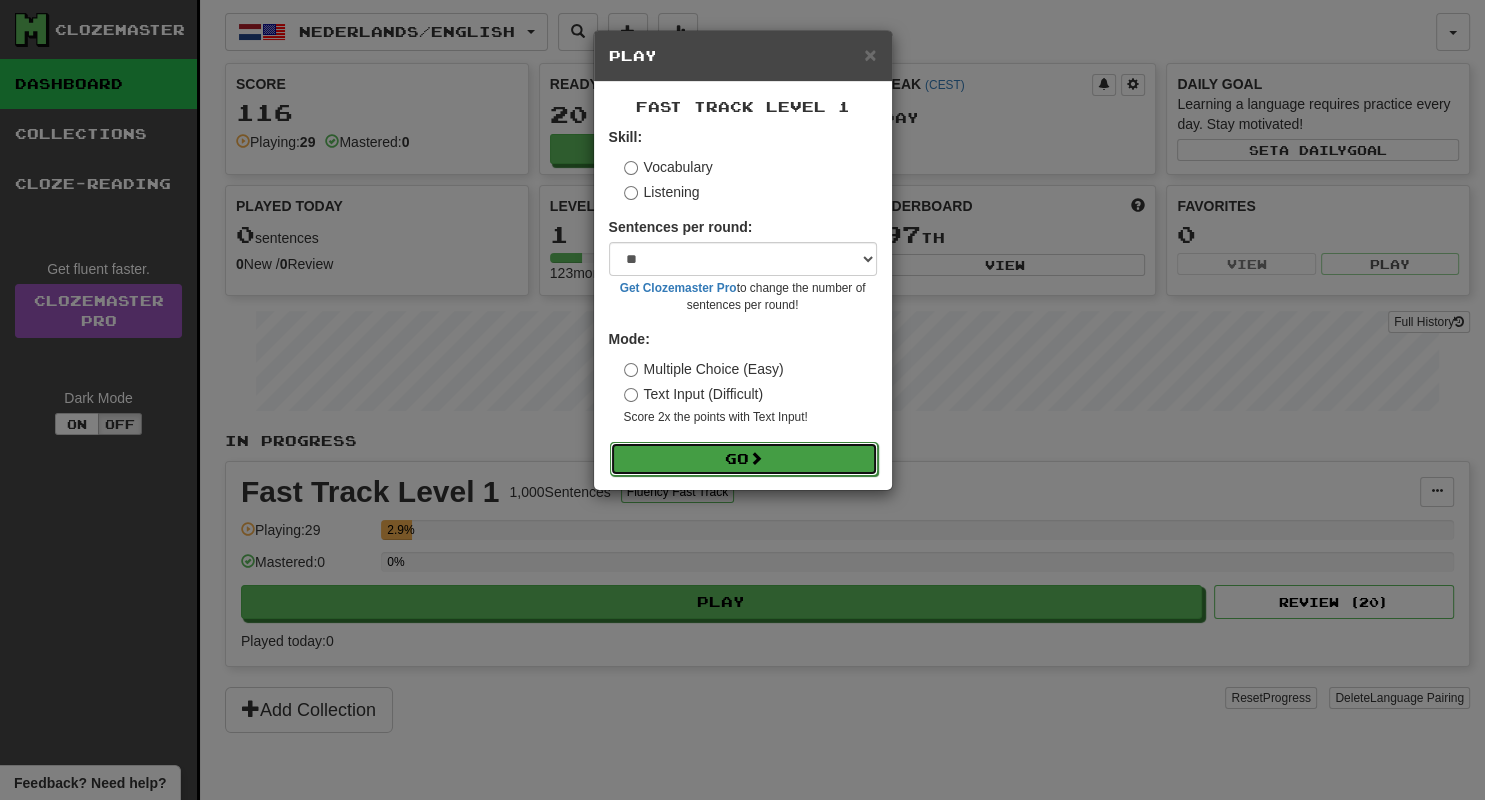 click at bounding box center [756, 458] 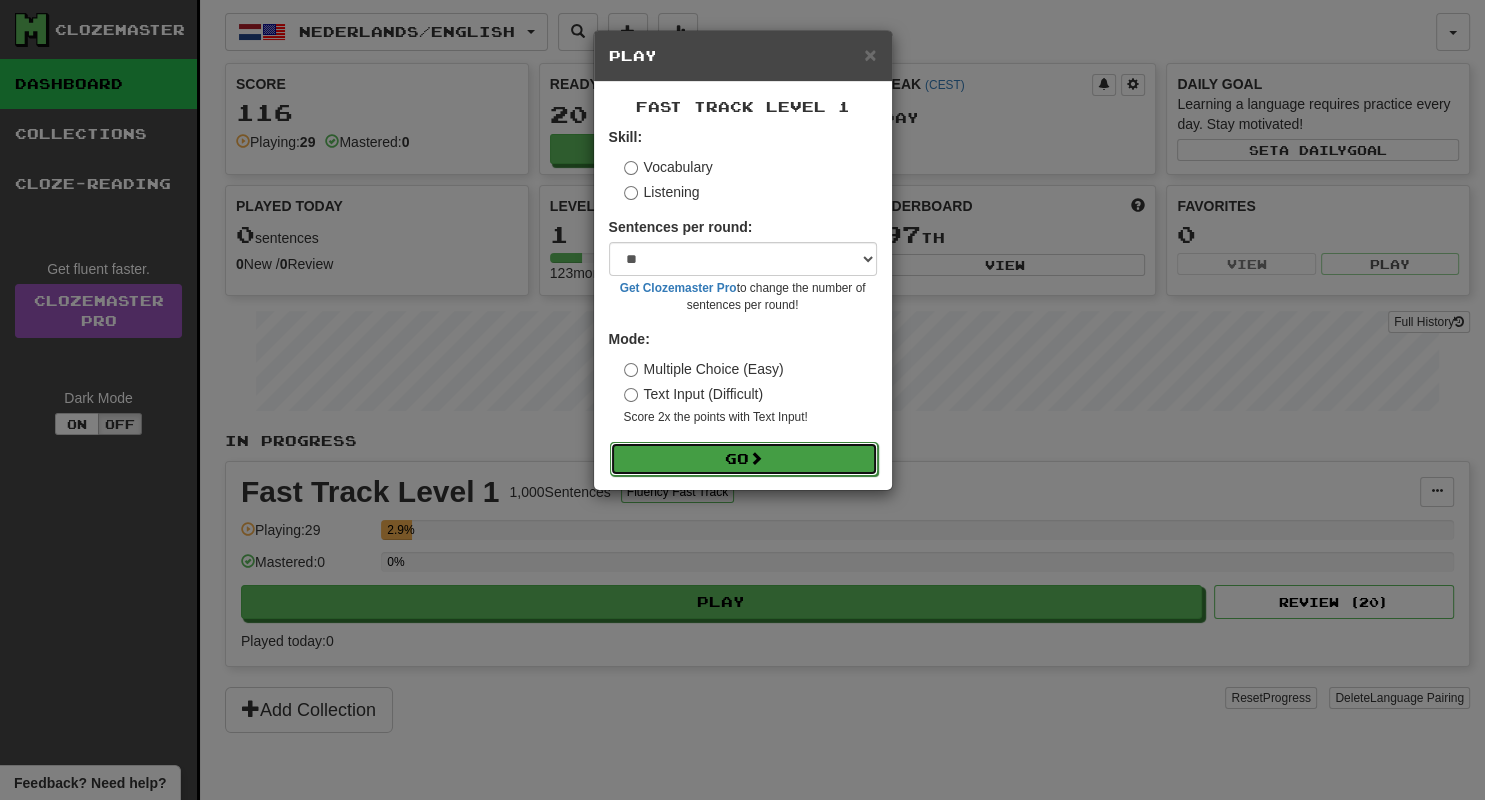 click on "Go" at bounding box center [744, 459] 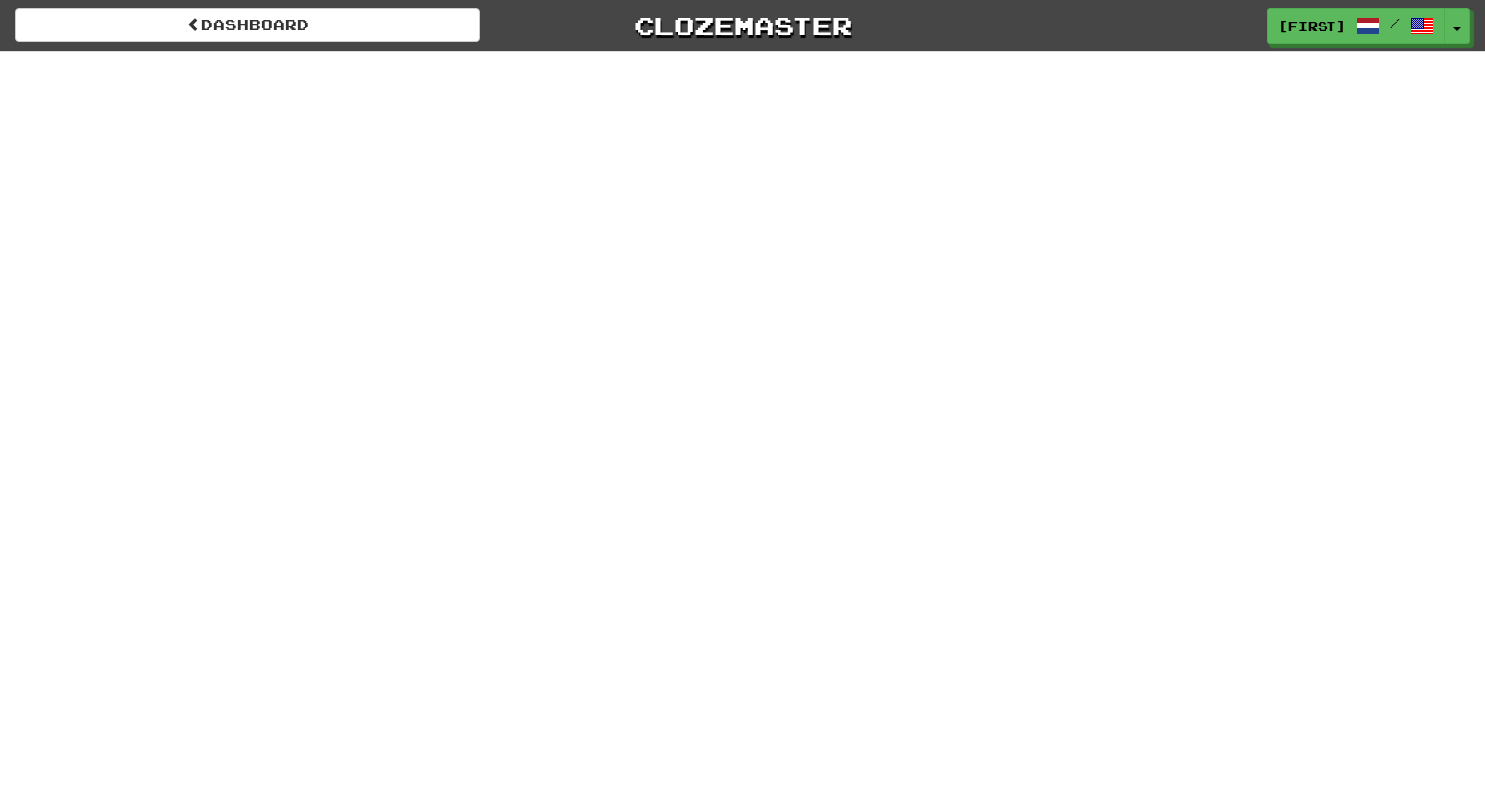 scroll, scrollTop: 0, scrollLeft: 0, axis: both 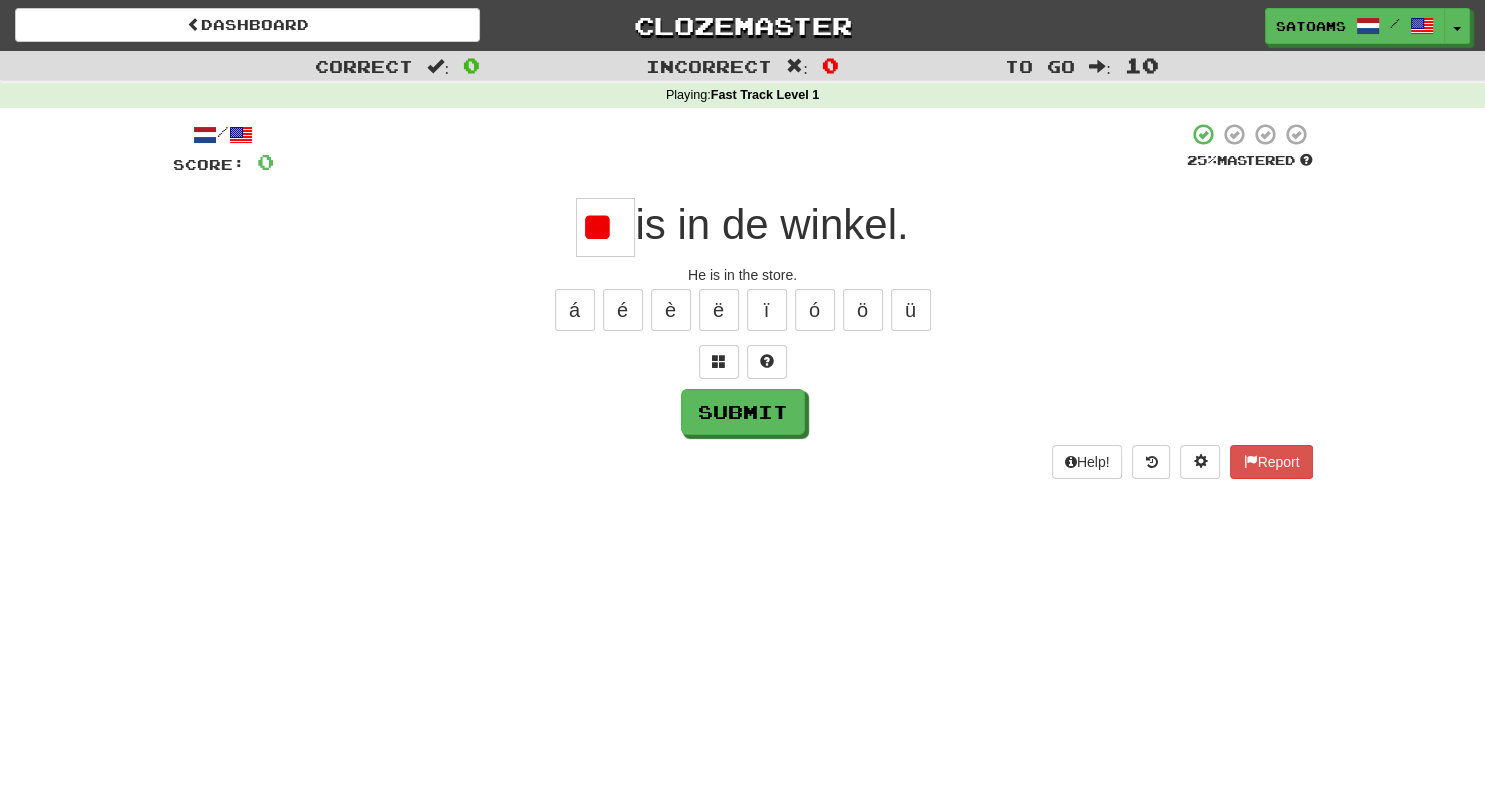 type on "*" 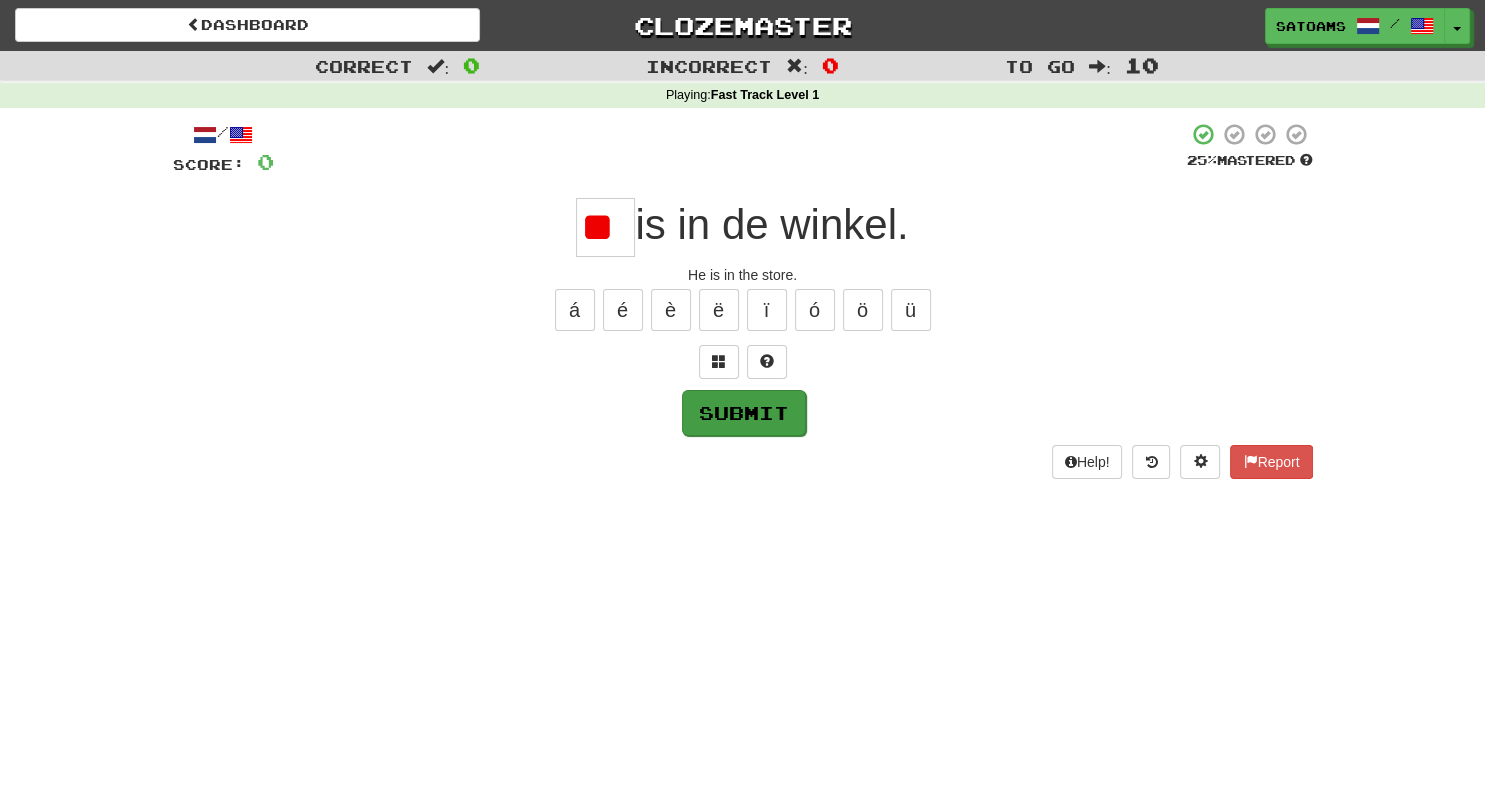 type on "**" 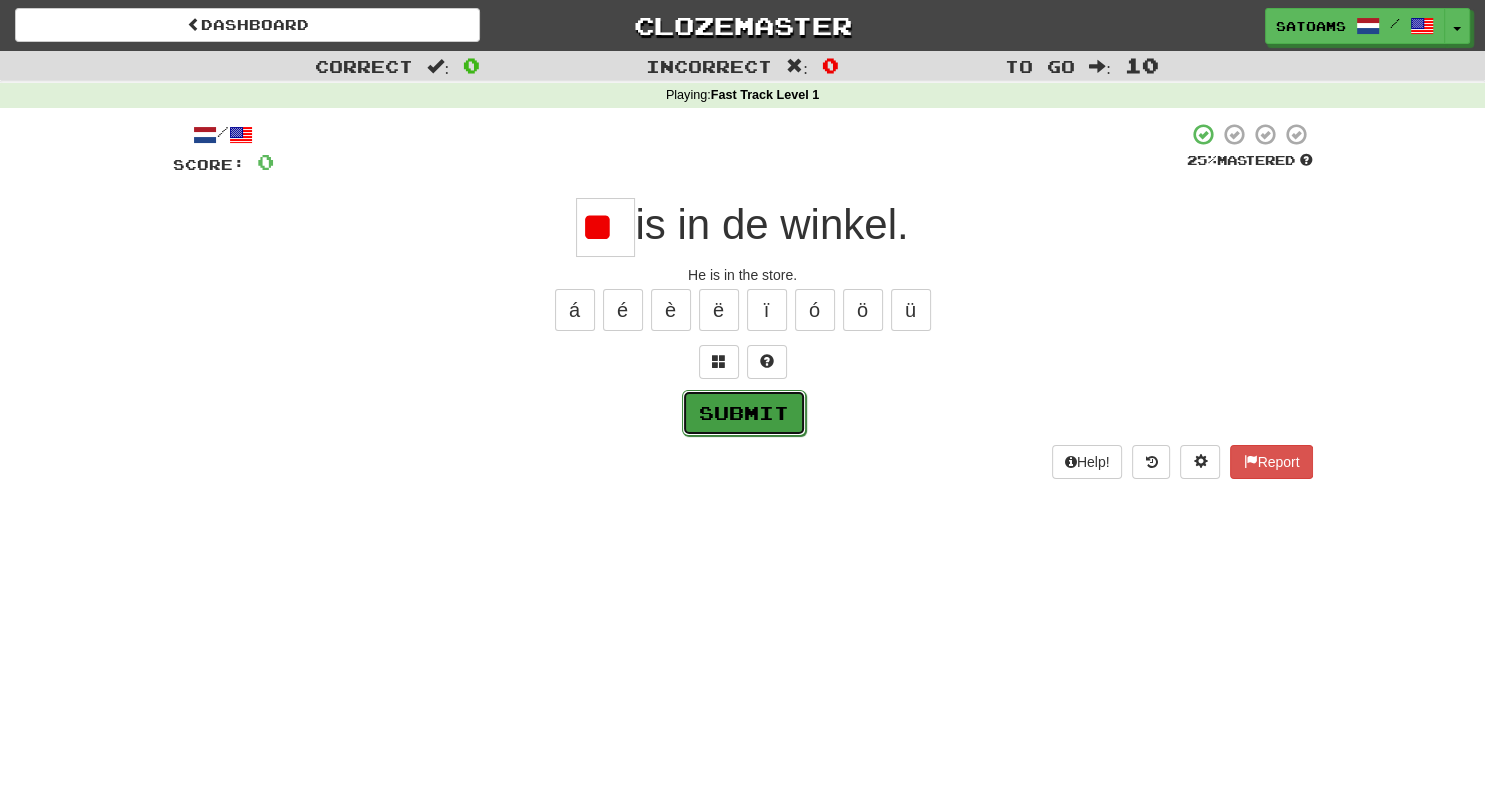 click on "Submit" at bounding box center [744, 413] 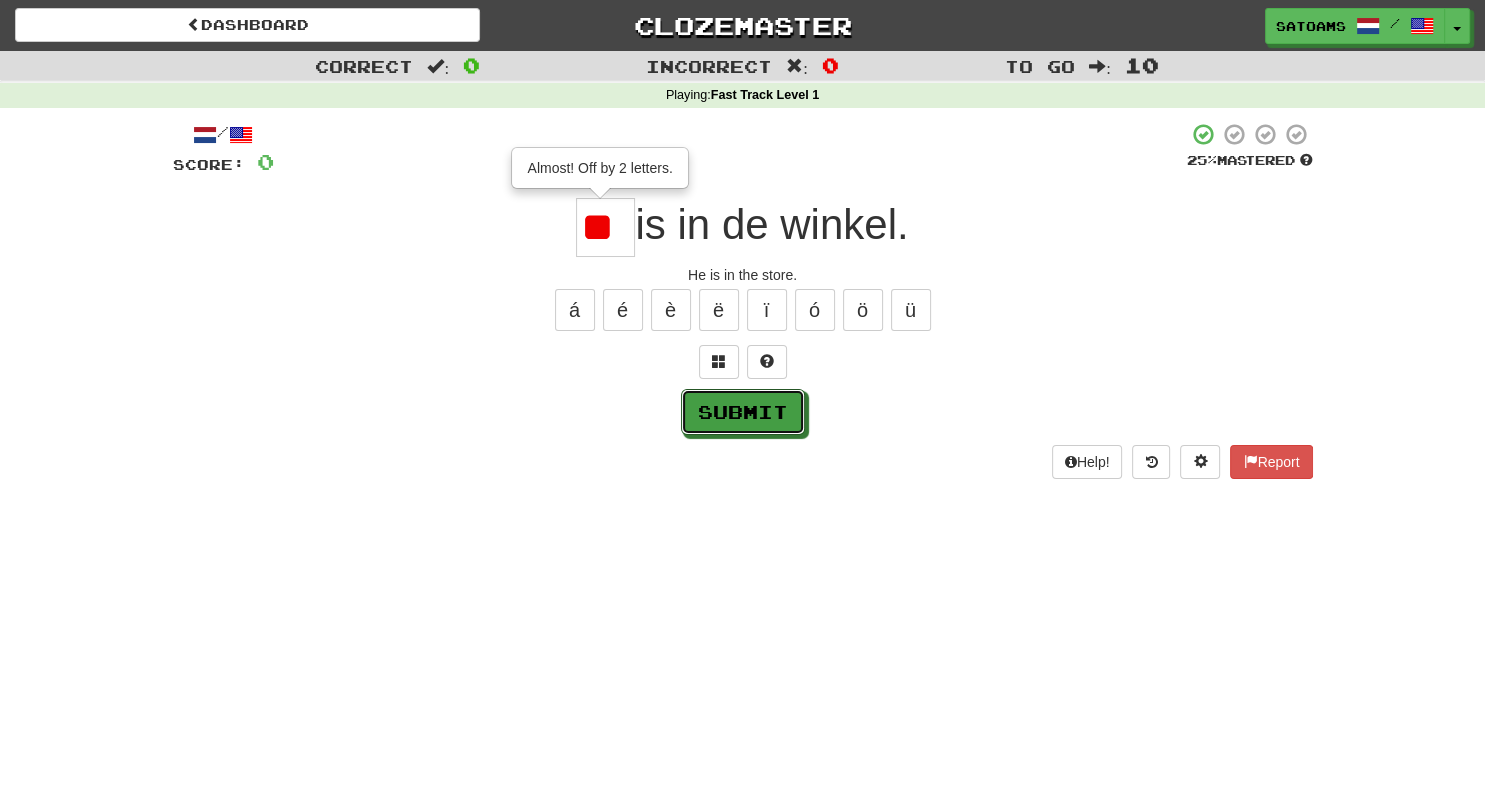 type 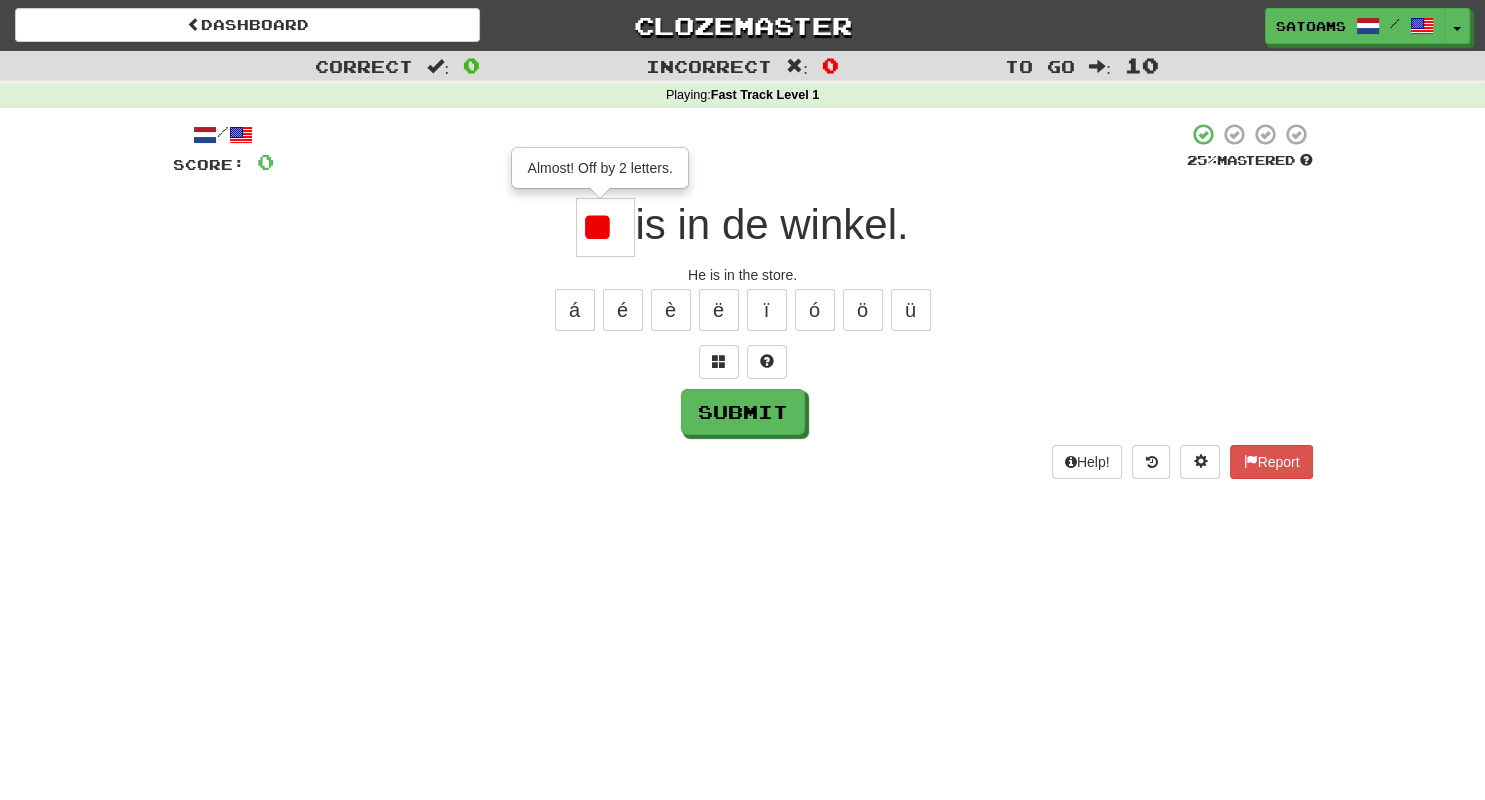 click on "**" at bounding box center (605, 227) 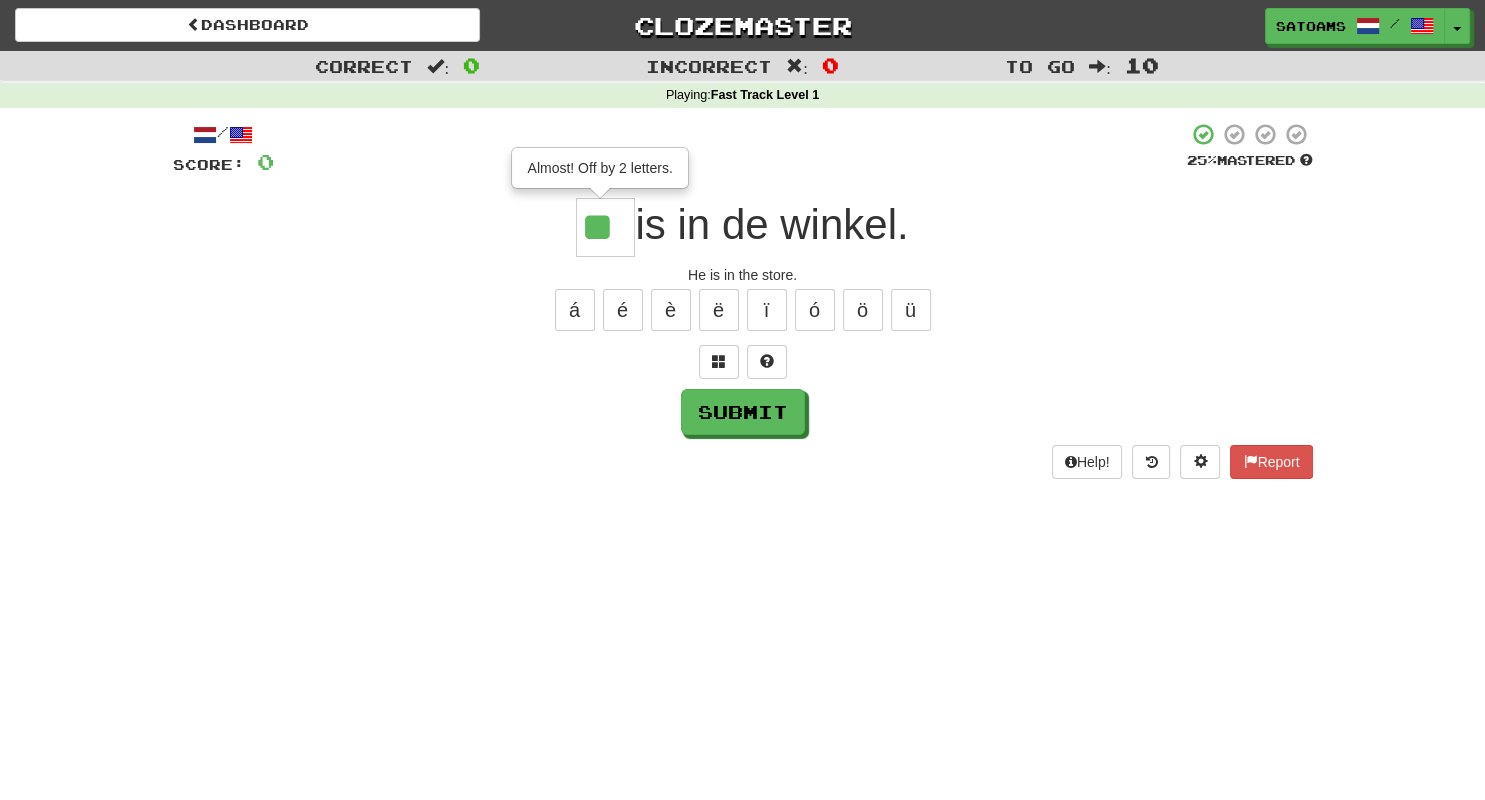 scroll, scrollTop: 0, scrollLeft: 2, axis: horizontal 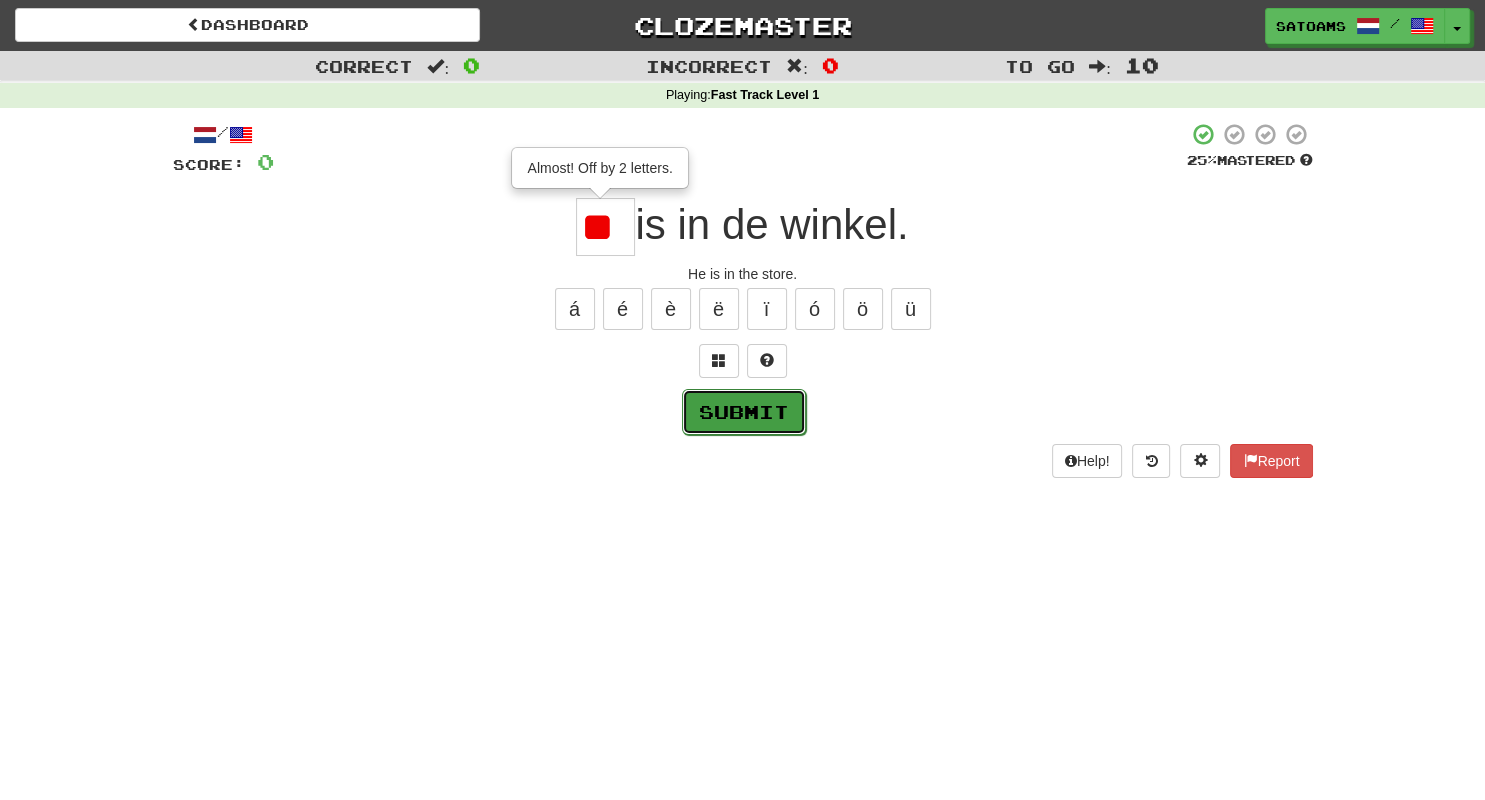 click on "Submit" at bounding box center [744, 412] 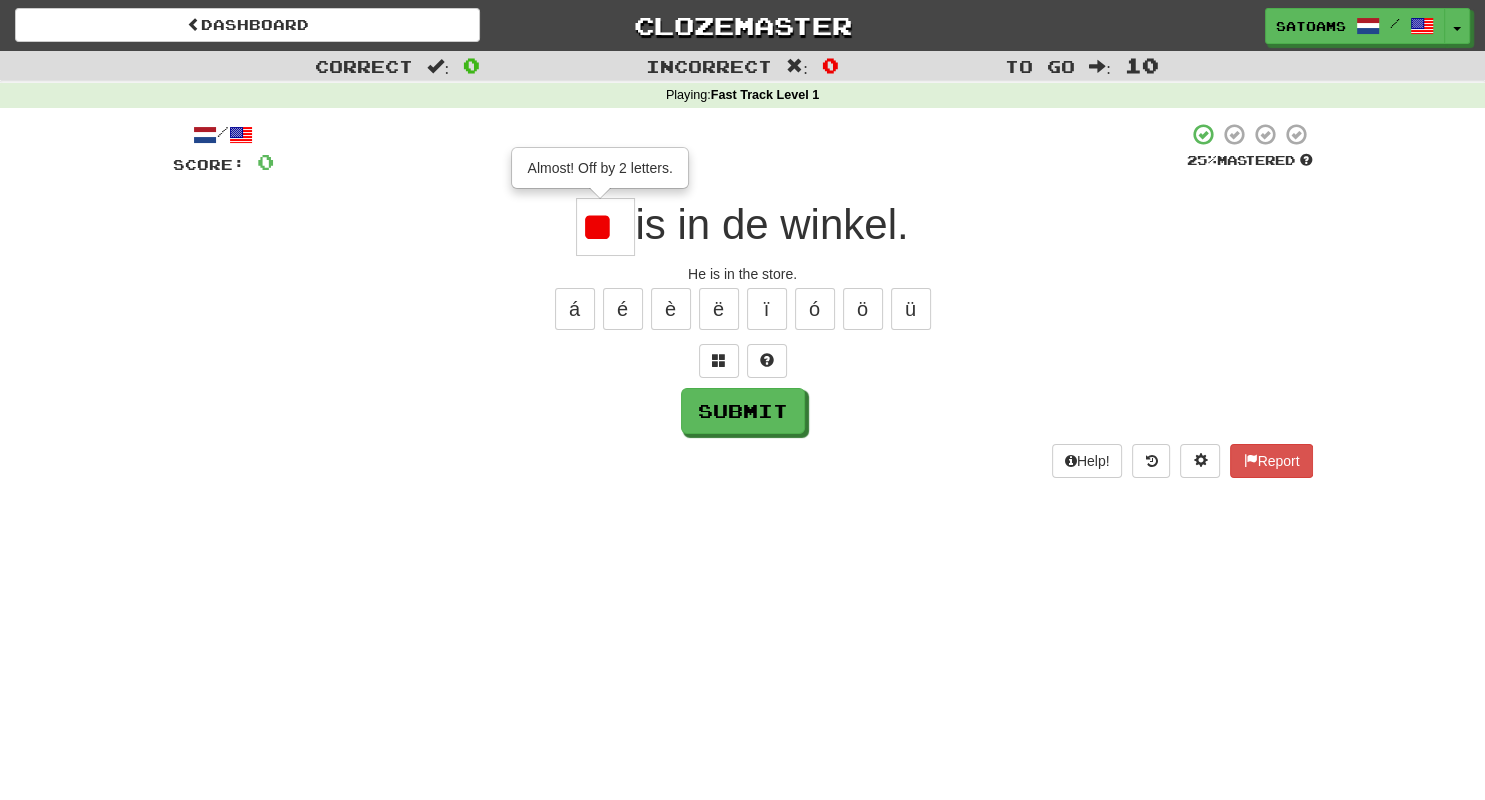 click on "**" at bounding box center [605, 227] 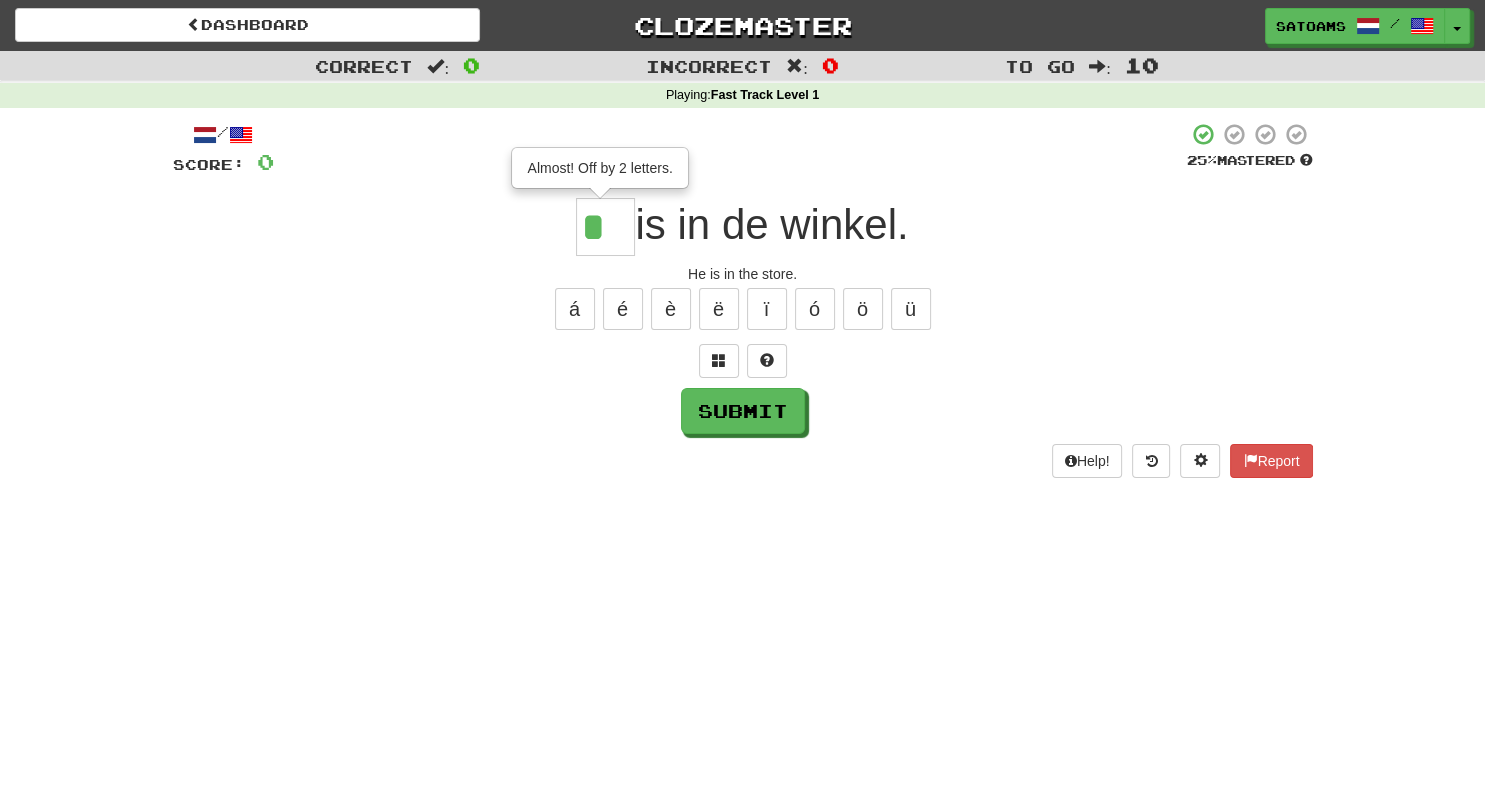 scroll, scrollTop: 0, scrollLeft: 0, axis: both 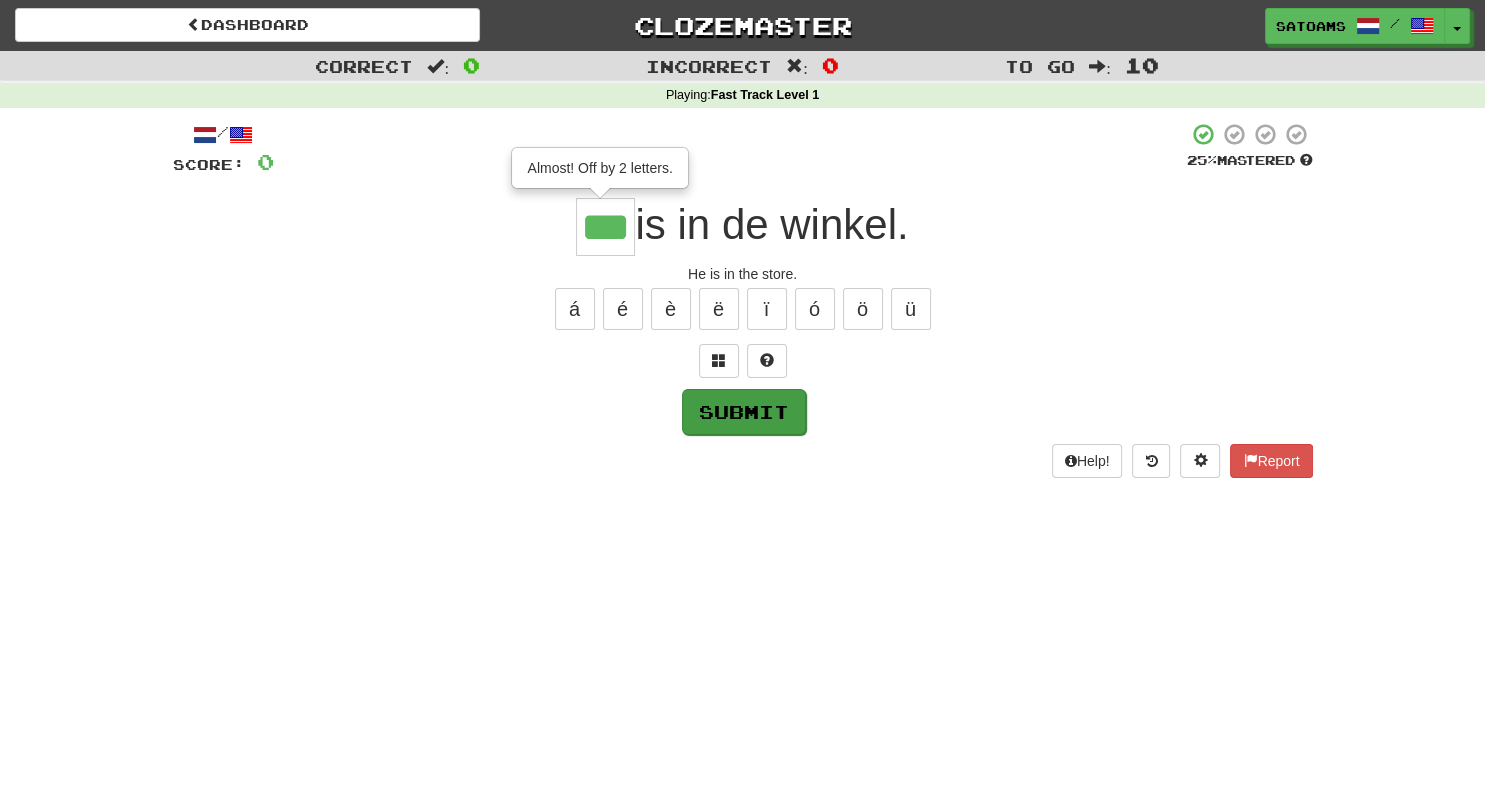 type on "***" 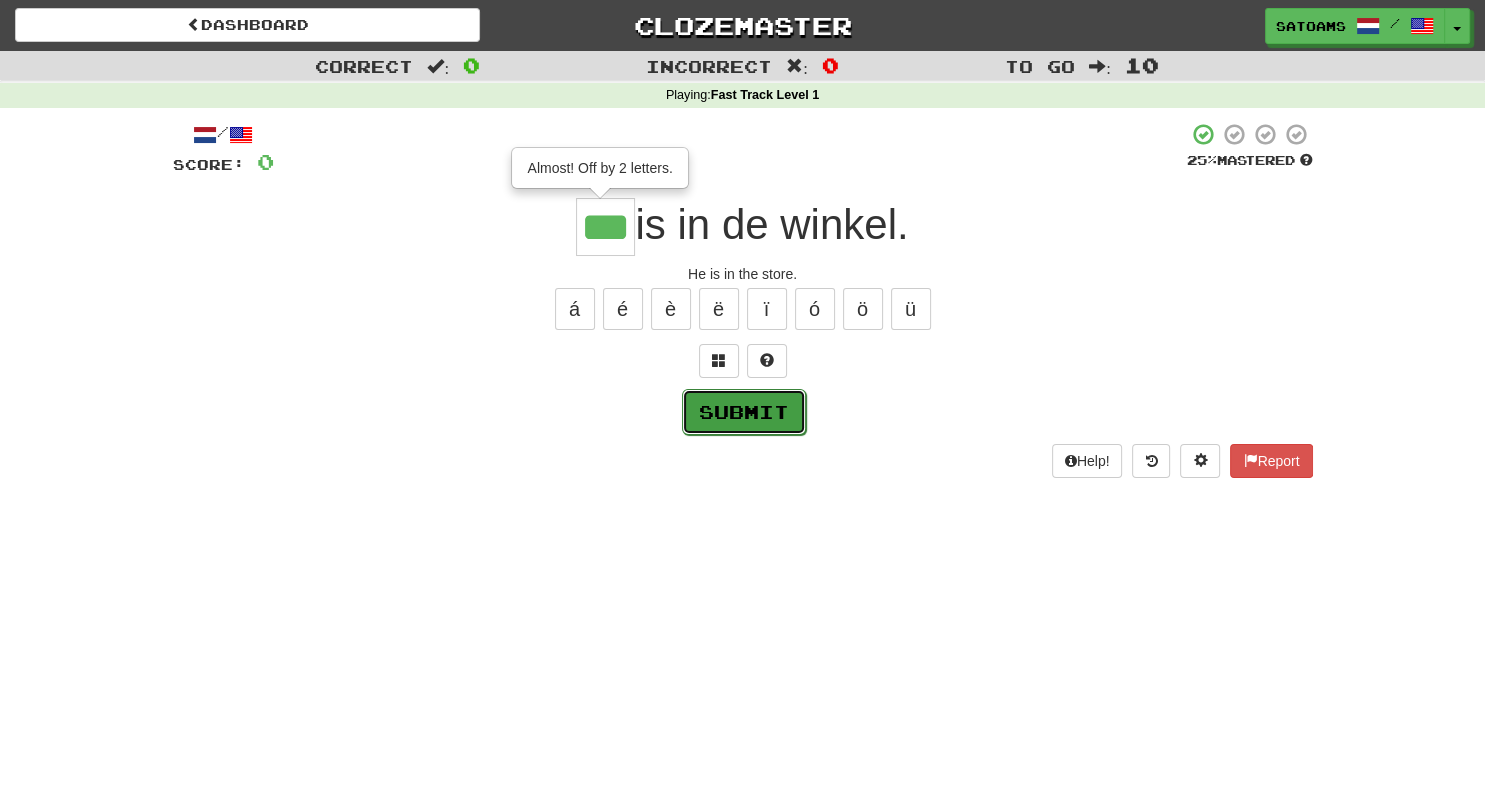 click on "Submit" at bounding box center (744, 412) 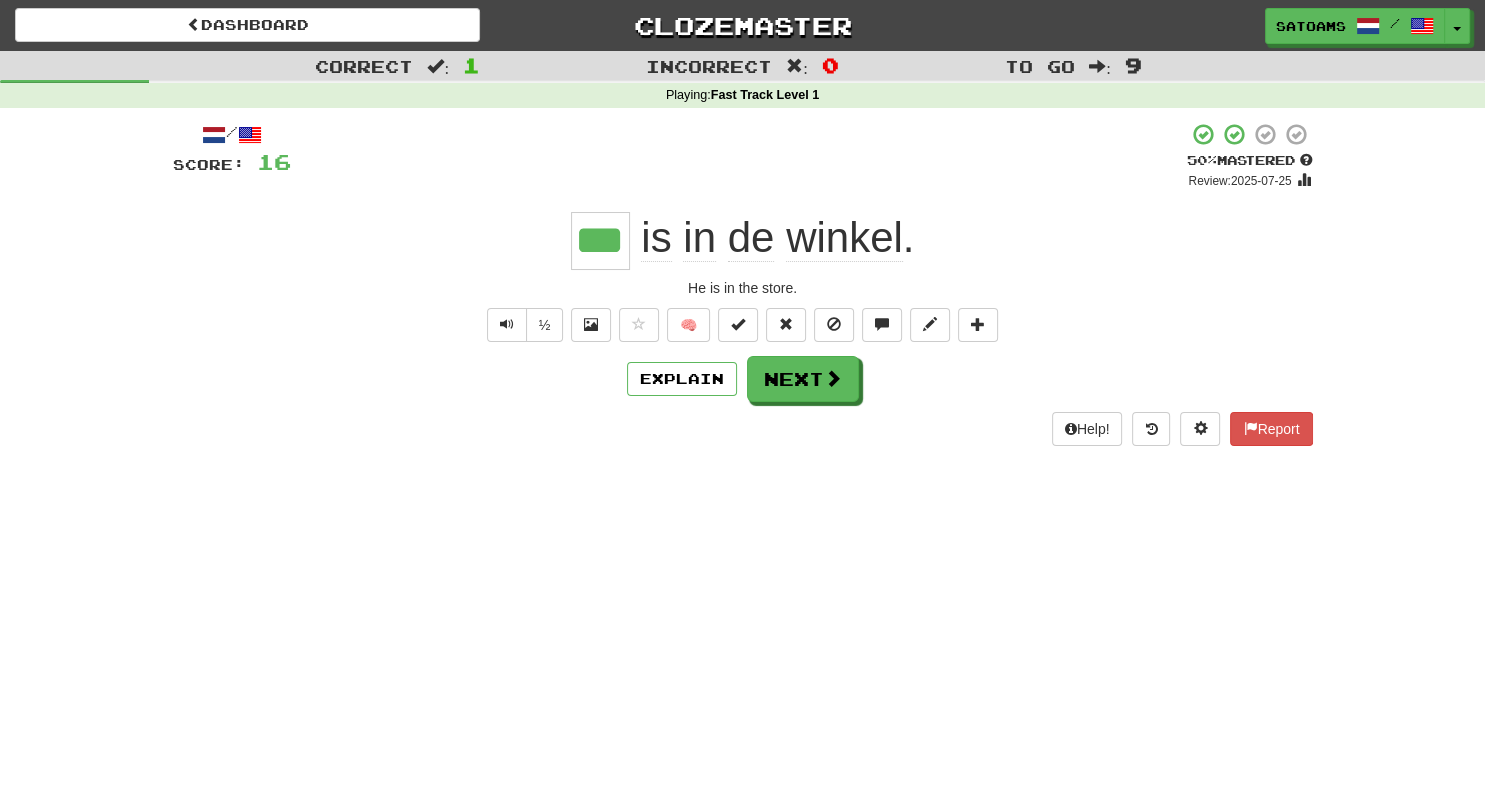 click on "Correct   :   1 Incorrect   :   0 To go   :   9 Playing :  Fast Track Level 1  /  Score:   16 + 16 50 %  Mastered Review:  2025-07-25 ***   is   in   de   winkel . He is in the store. ½ 🧠 Explain Next  Help!  Report" at bounding box center [742, 400] 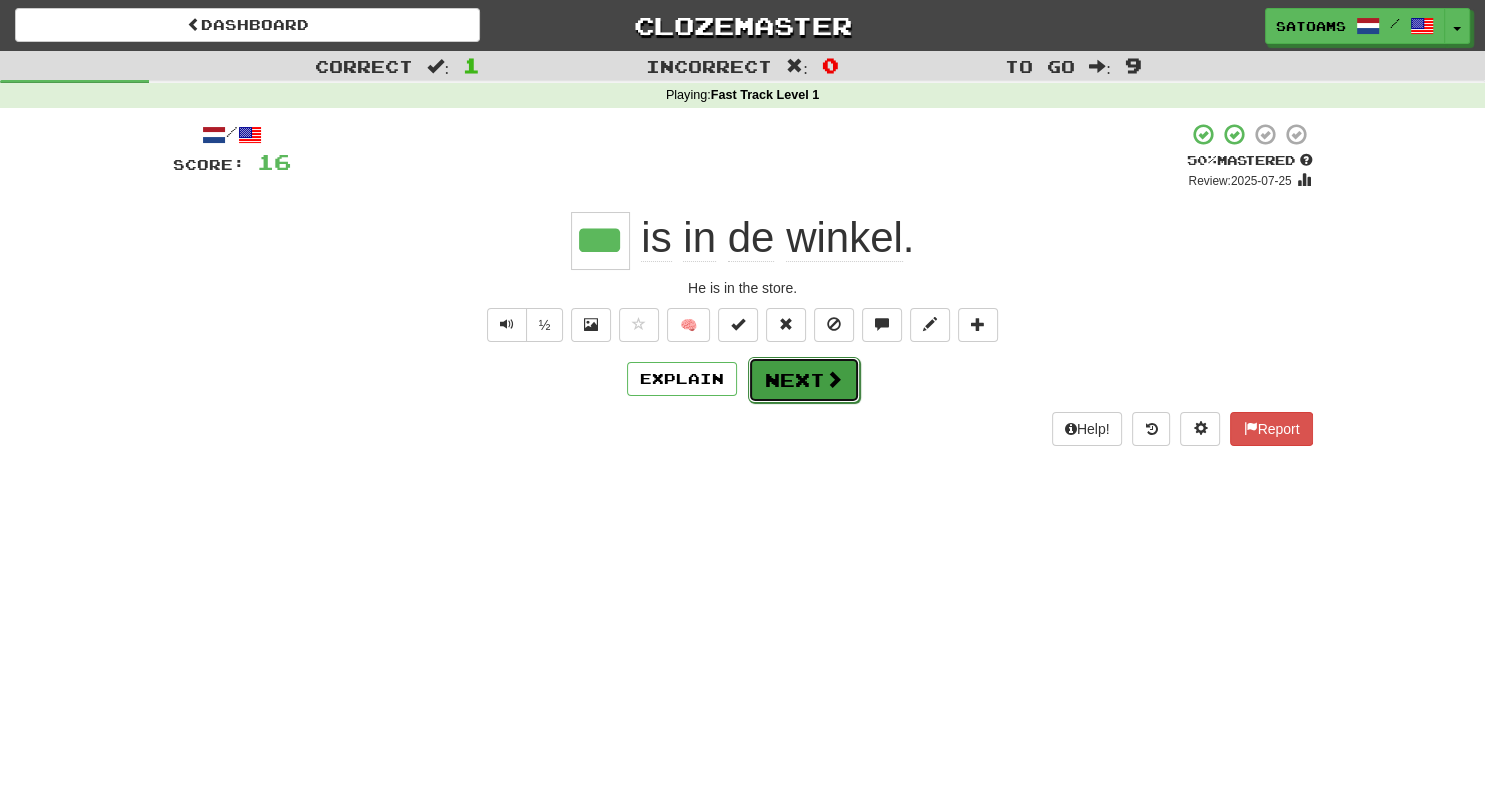 click on "Next" at bounding box center (804, 380) 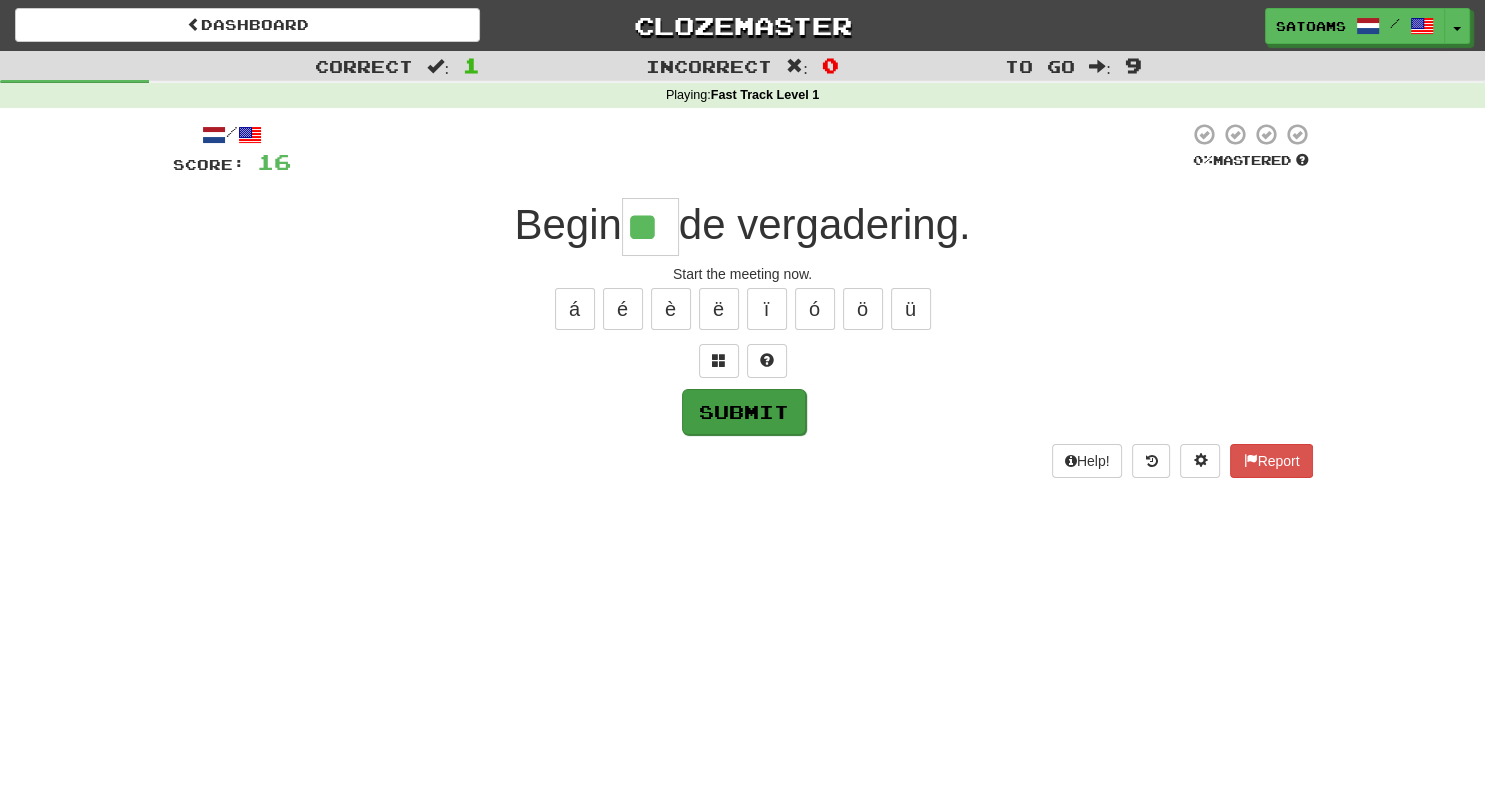 type on "**" 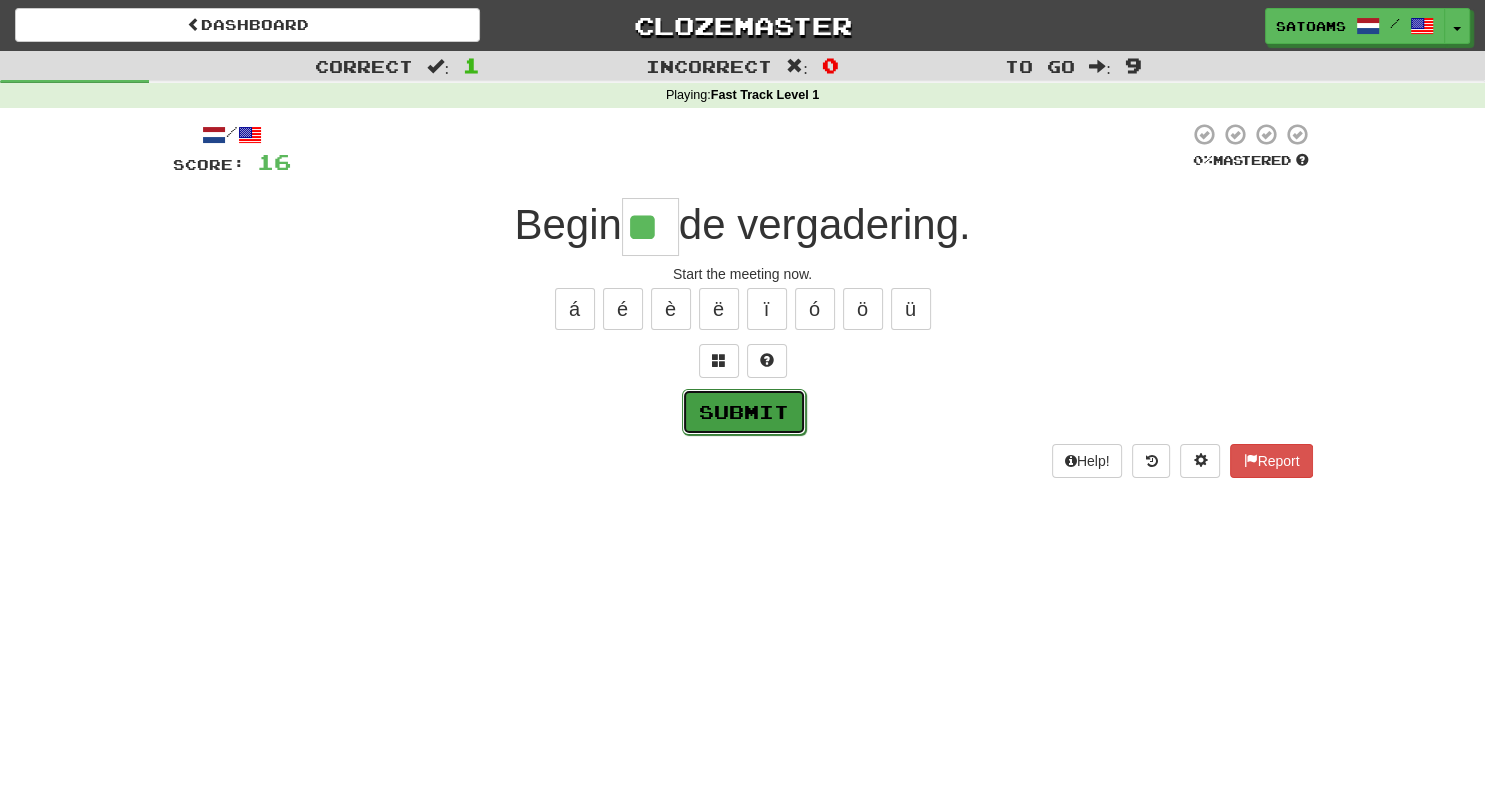 click on "Submit" at bounding box center (744, 412) 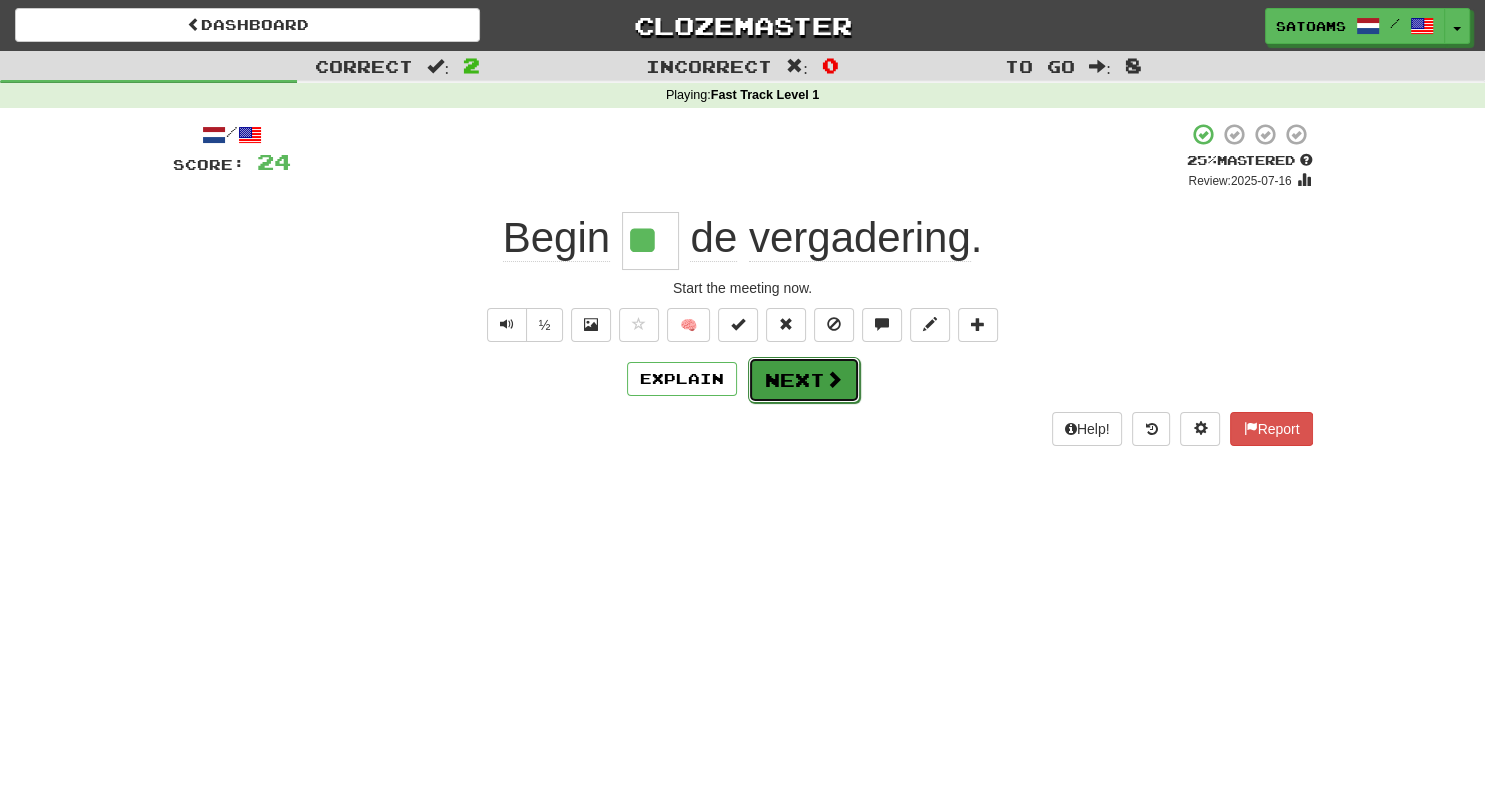 click on "Next" at bounding box center (804, 380) 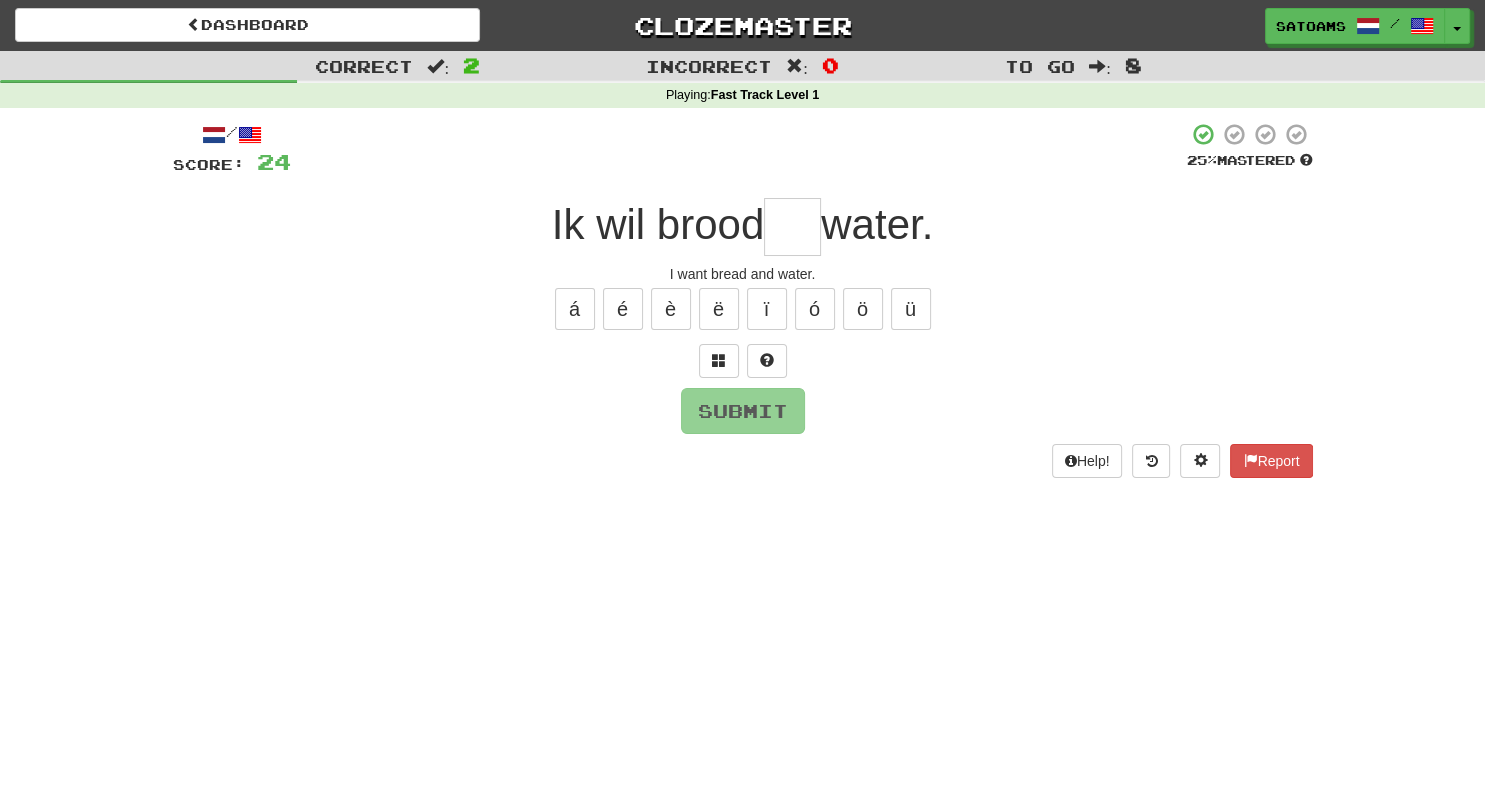 click at bounding box center [792, 227] 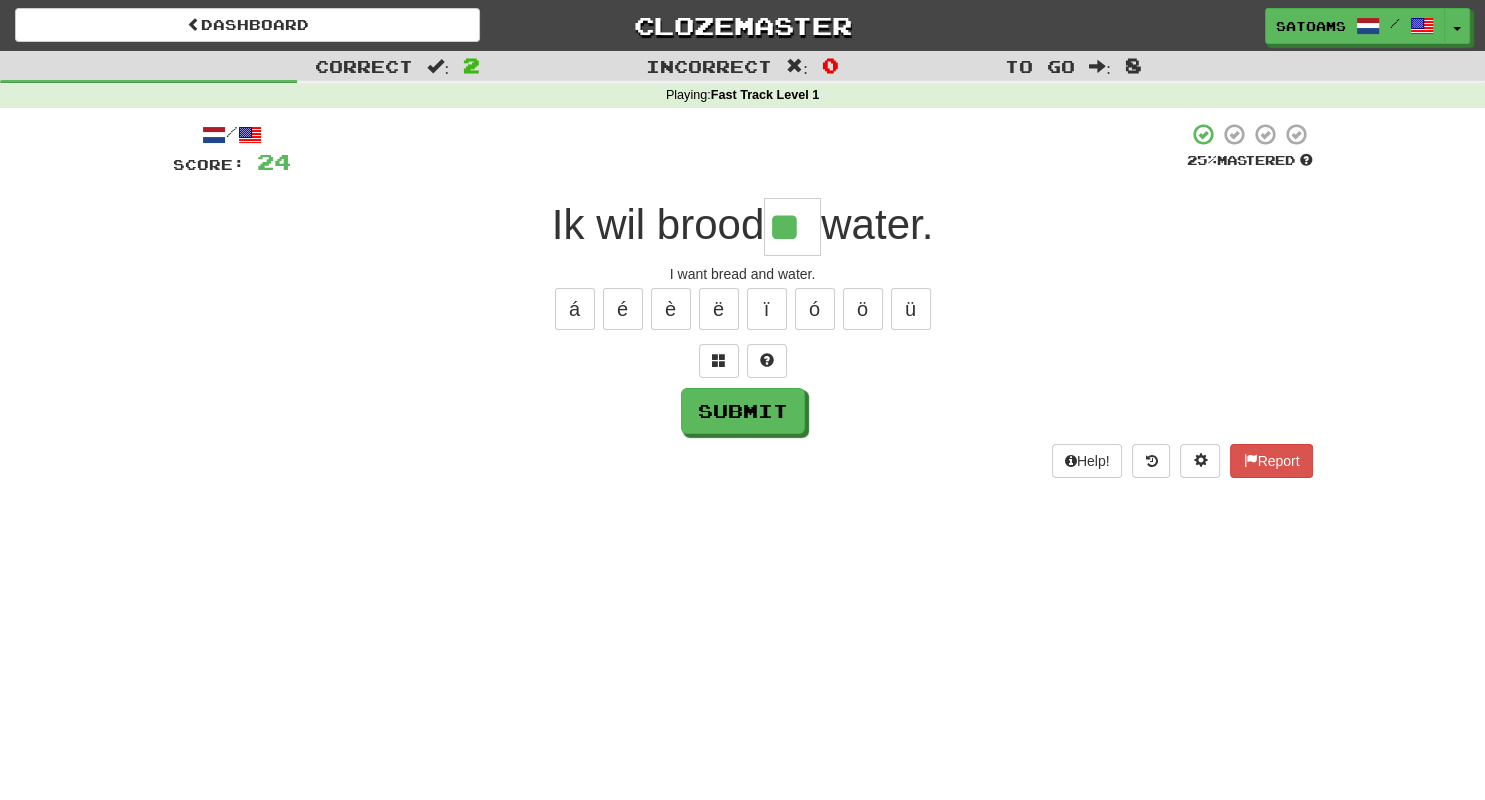 type on "**" 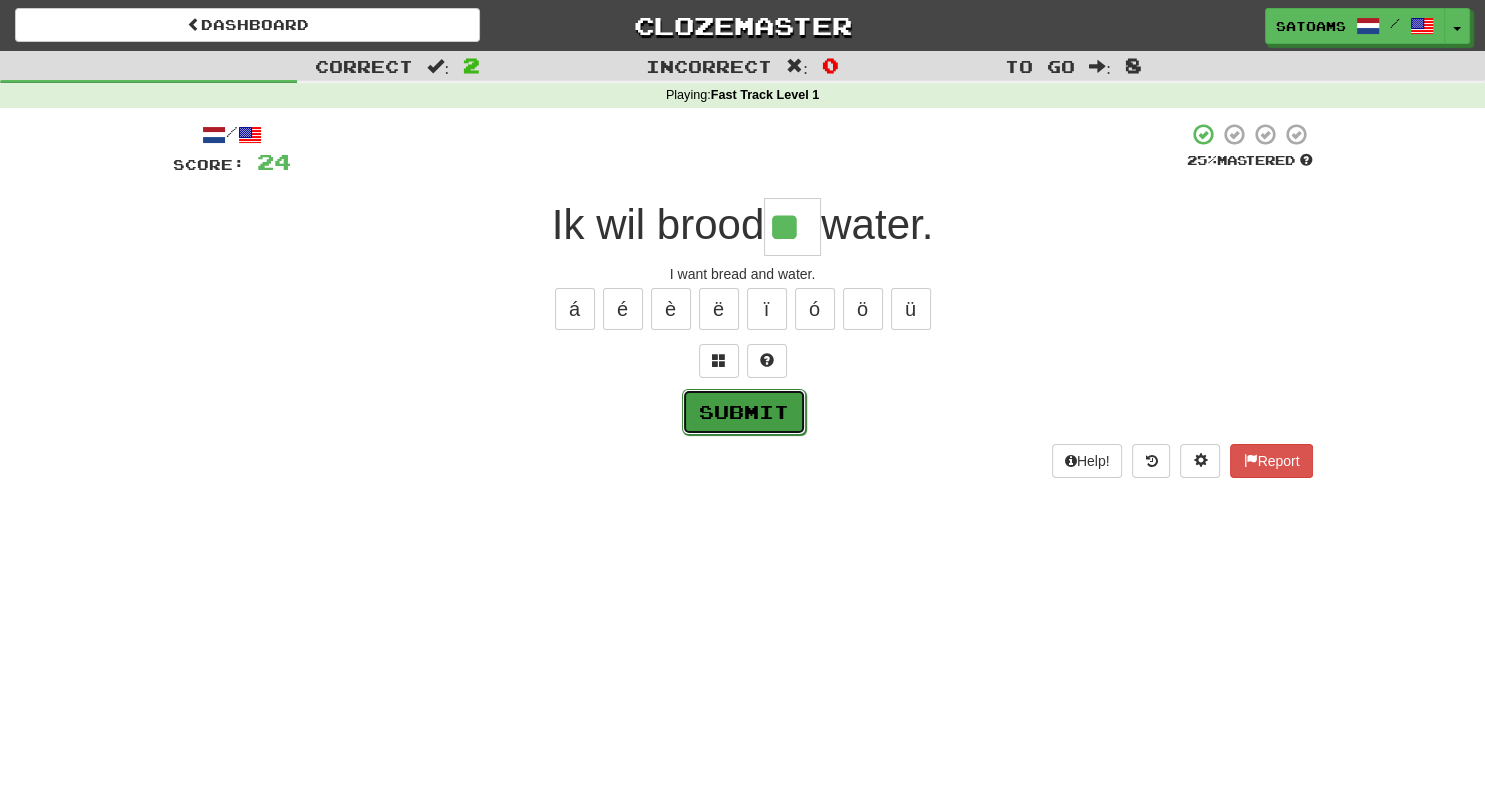 click on "Submit" at bounding box center (744, 412) 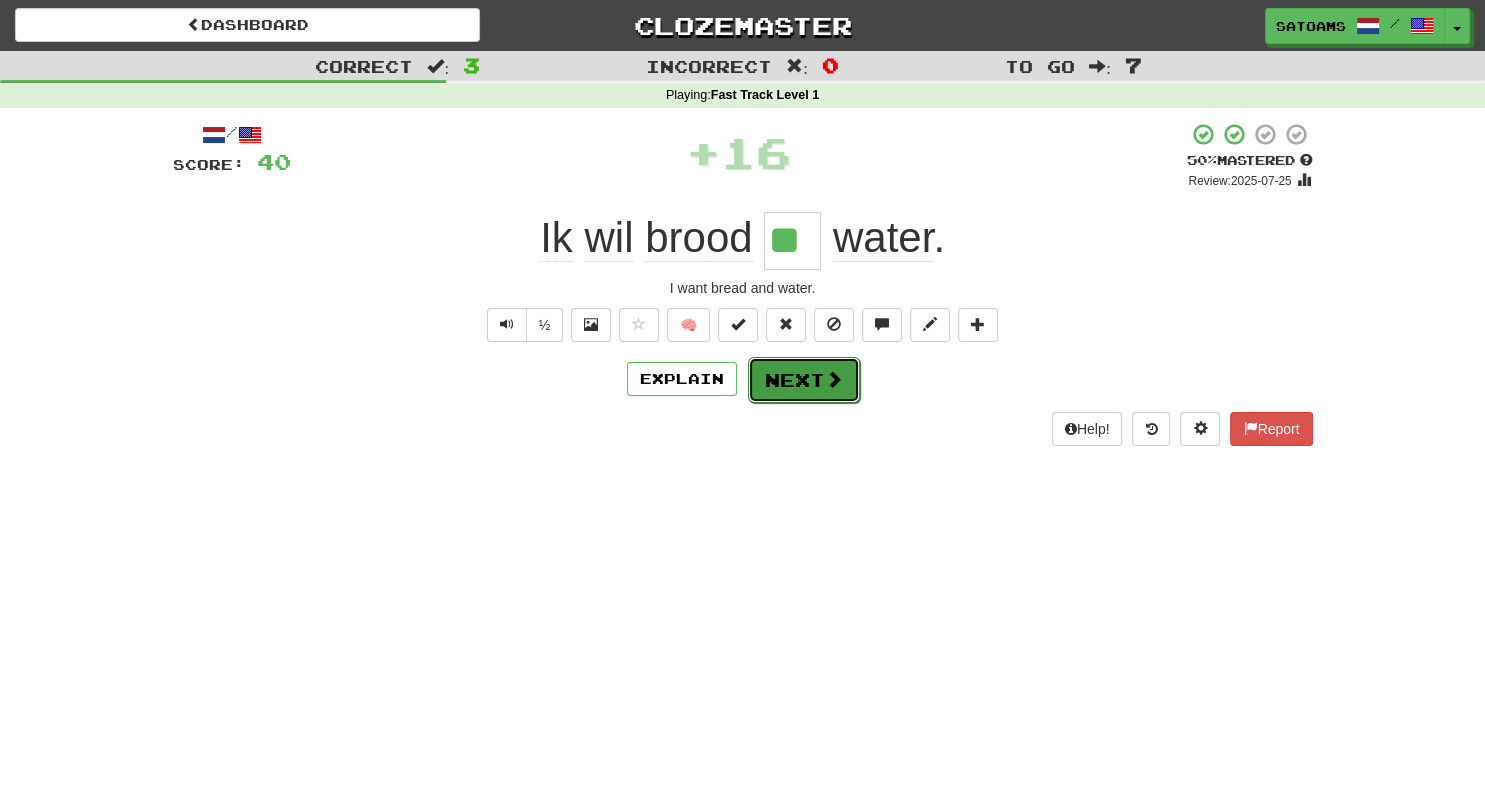 click on "Next" at bounding box center [804, 380] 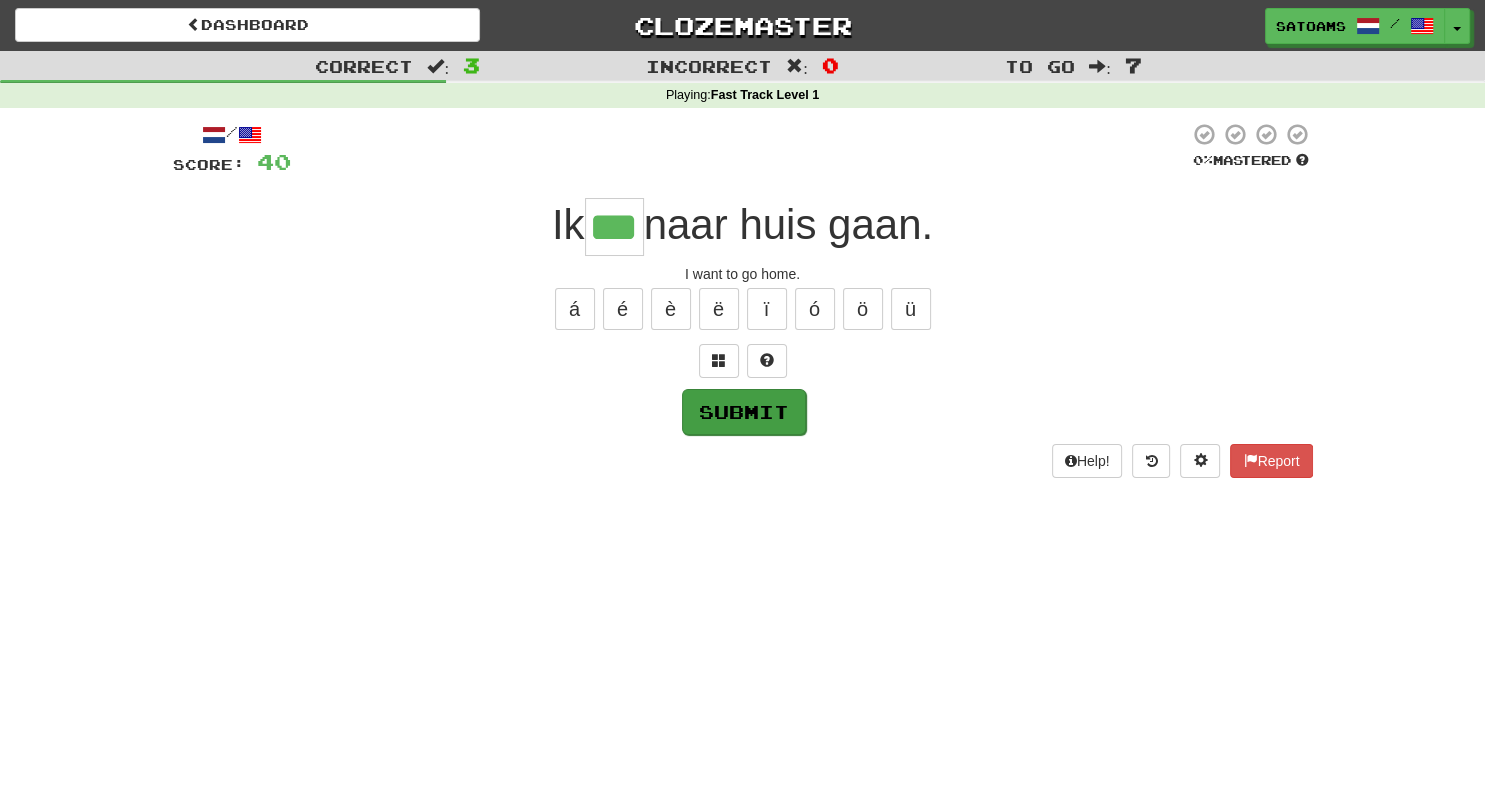 type on "***" 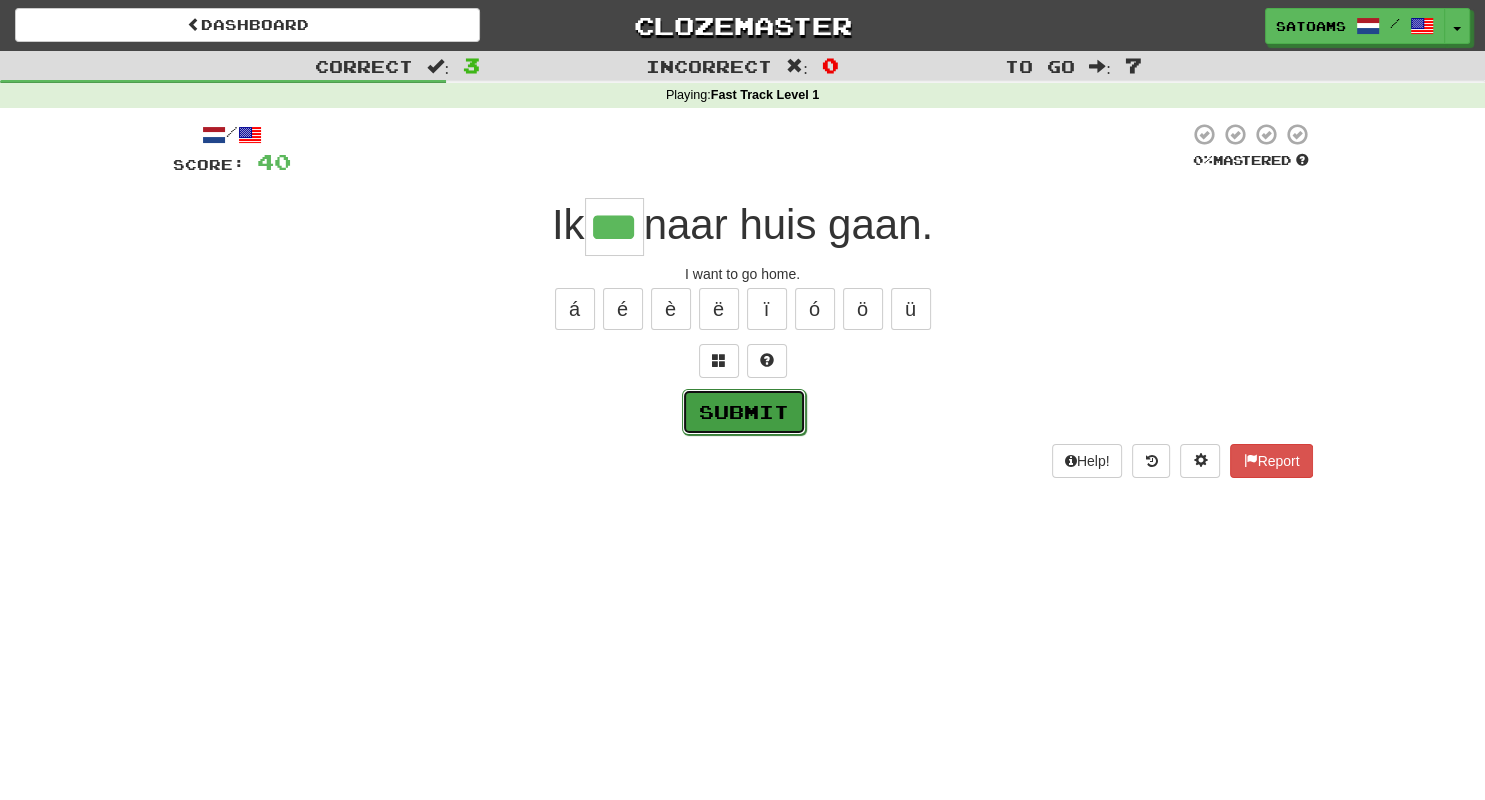 click on "Submit" at bounding box center (744, 412) 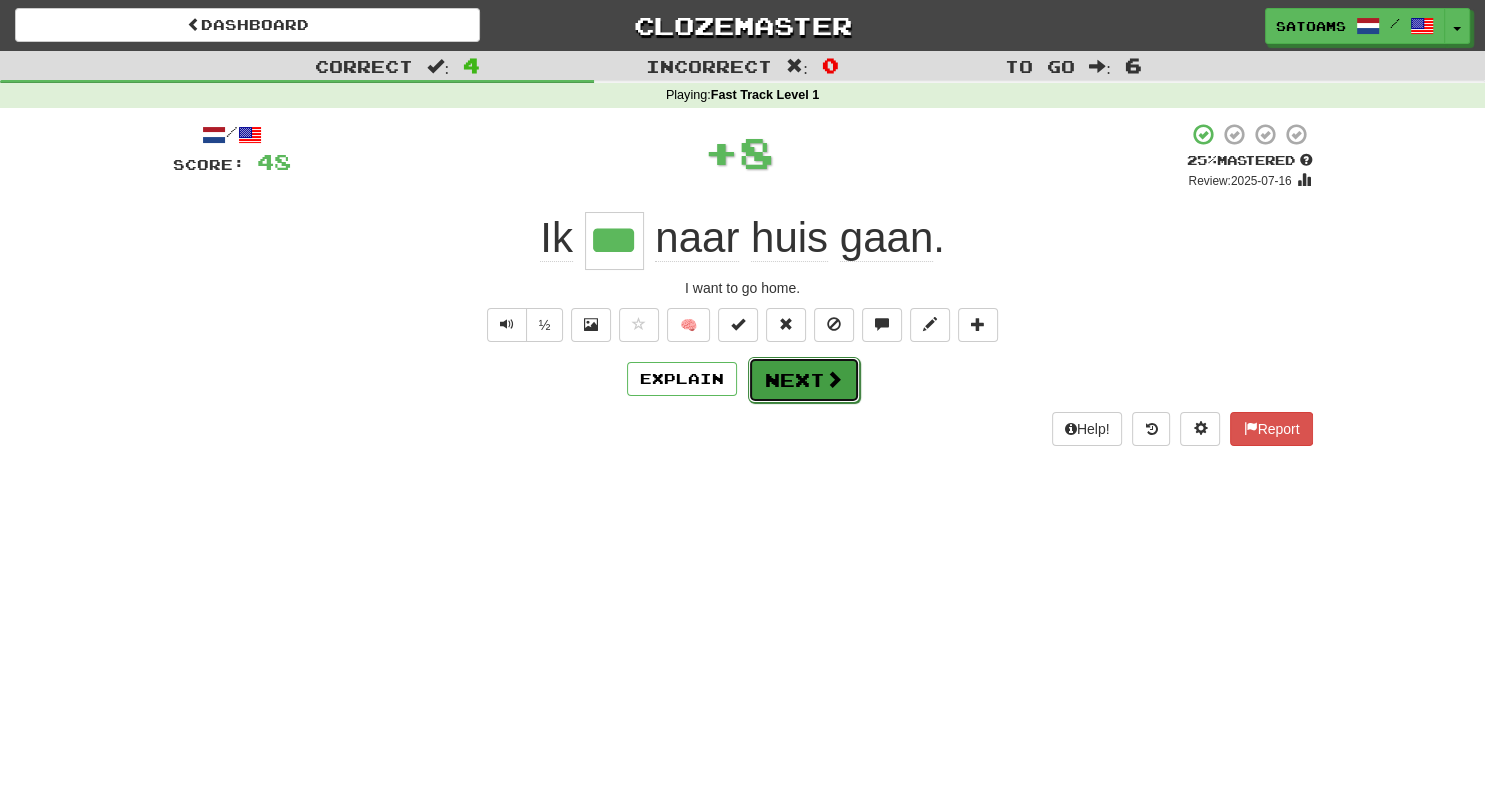 click at bounding box center (834, 379) 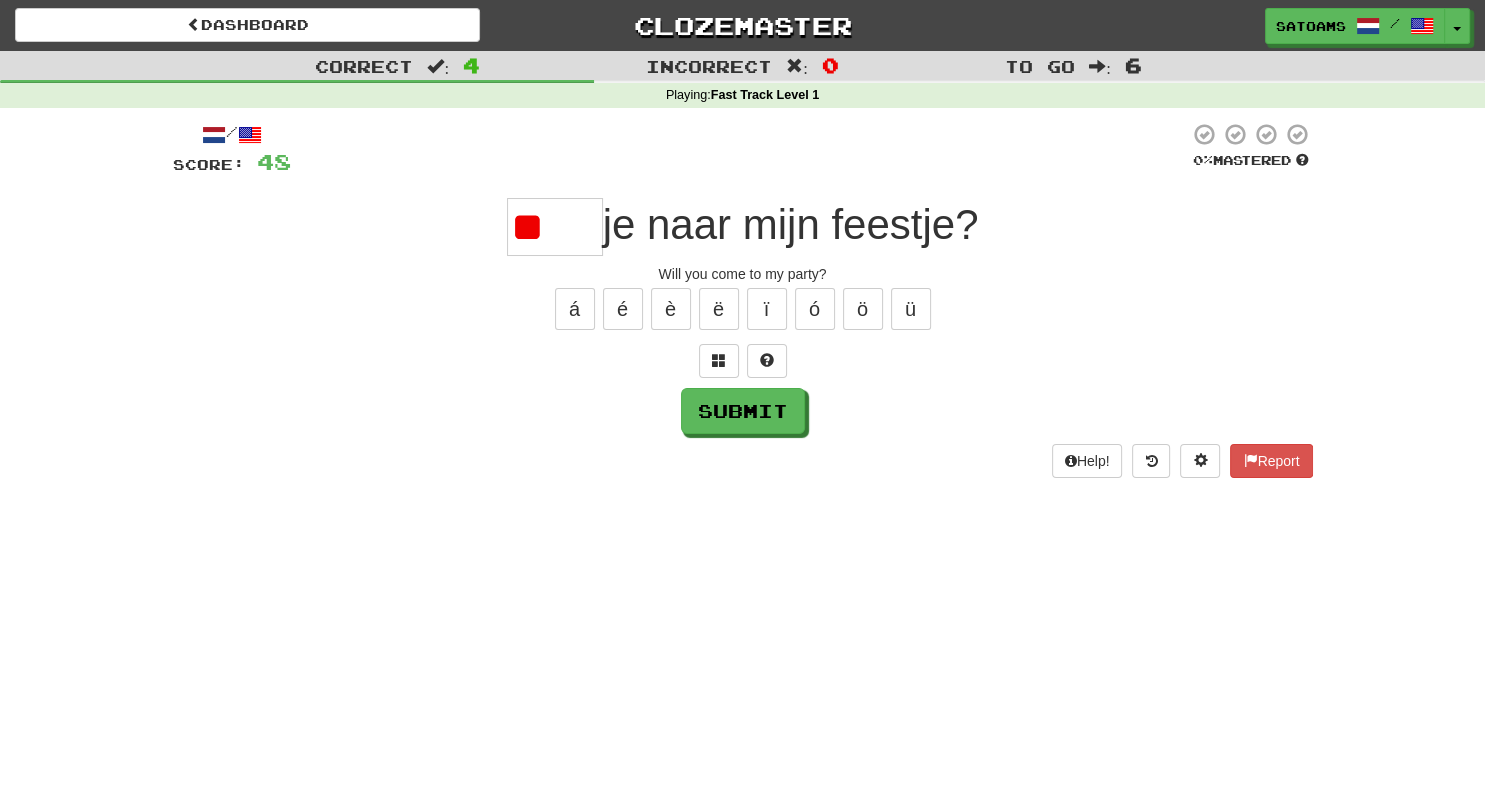type on "*" 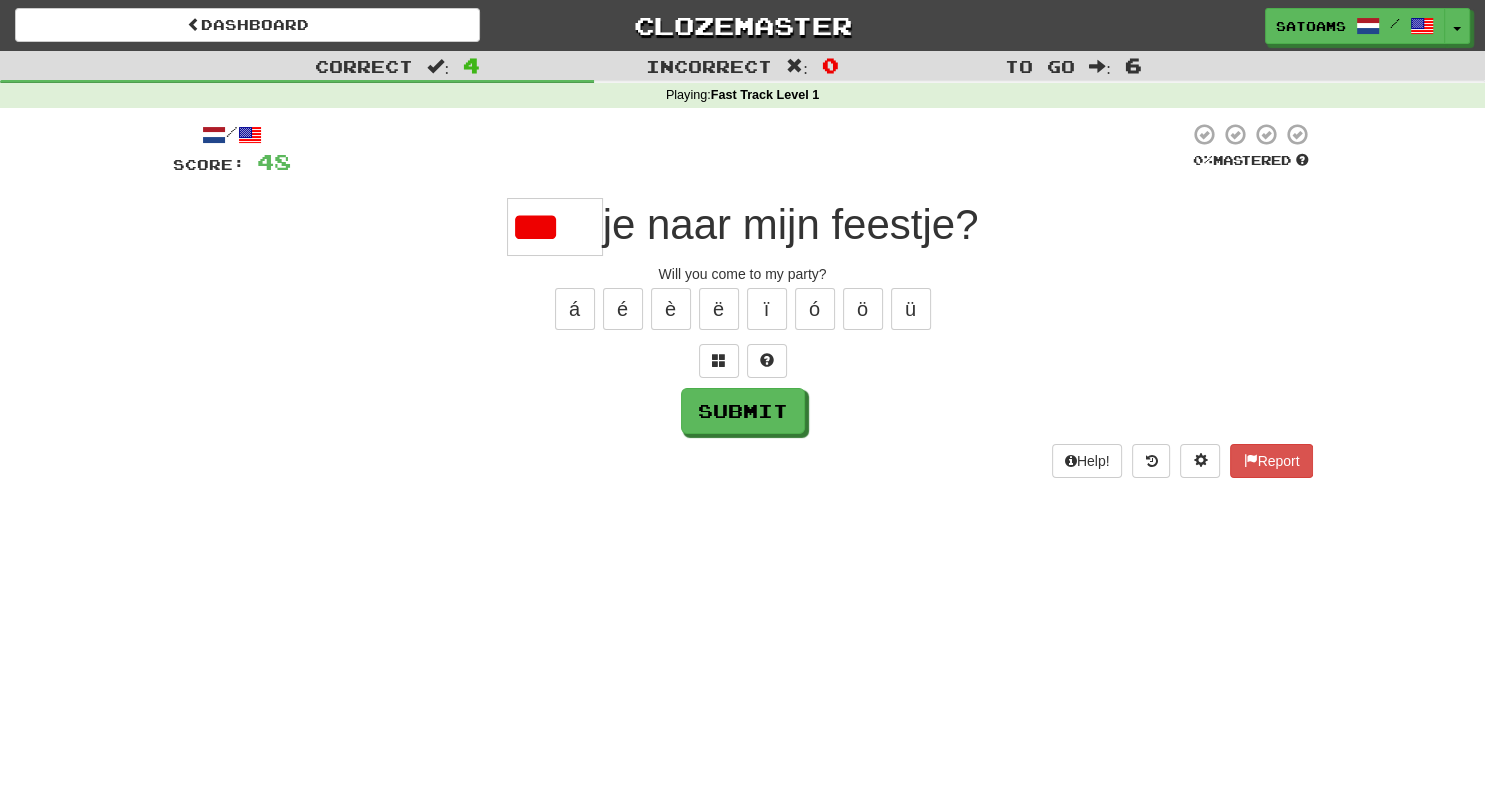 click on "Correct   :   4 Incorrect   :   0 To go   :   6 Playing :  Fast Track Level 1  /  Score:   48 0 %  Mastered ***  je naar mijn feestje? Will you come to my party? á é è ë ï ó ö ü Submit  Help!  Report" at bounding box center (742, 400) 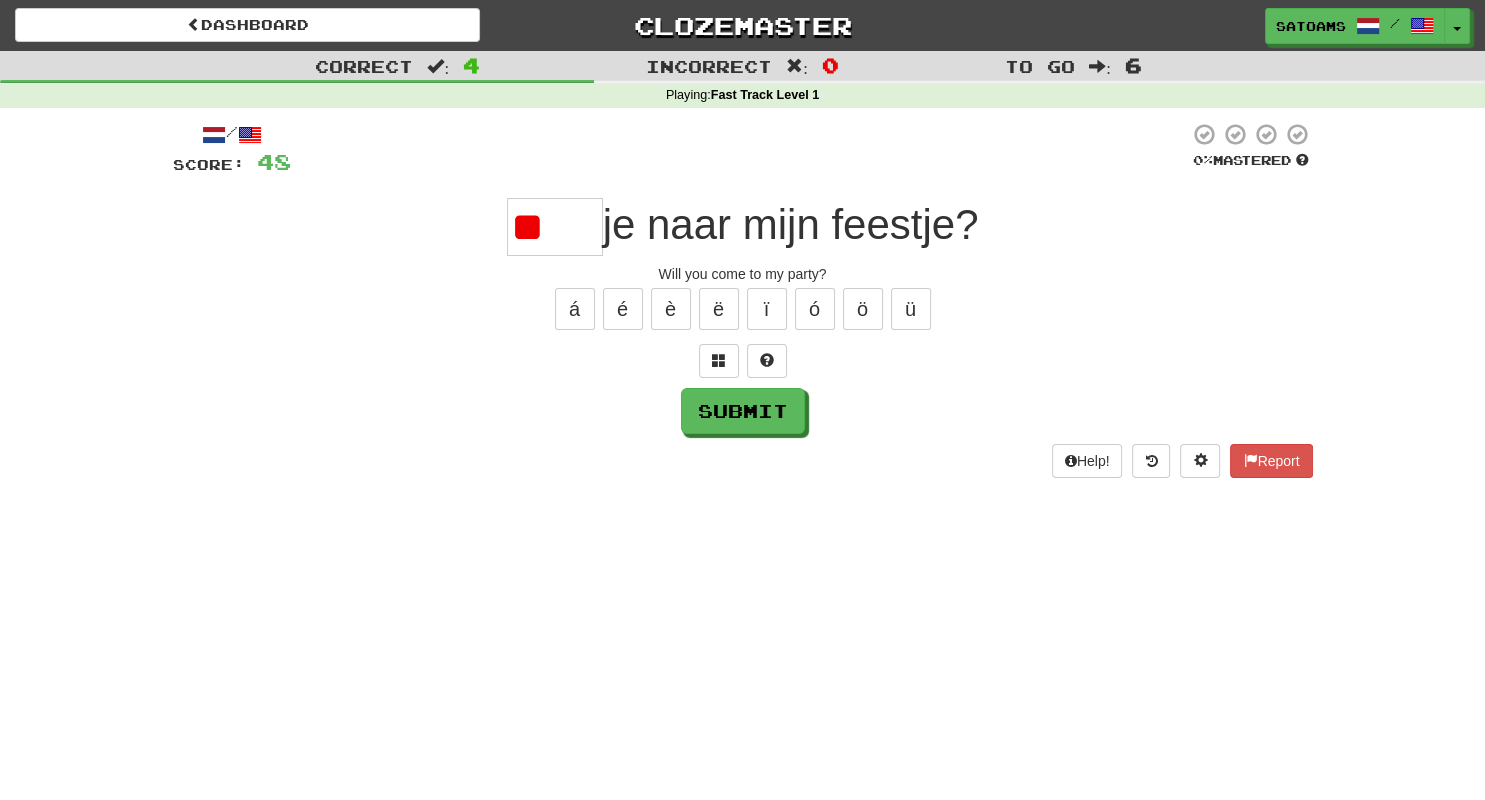 type on "*" 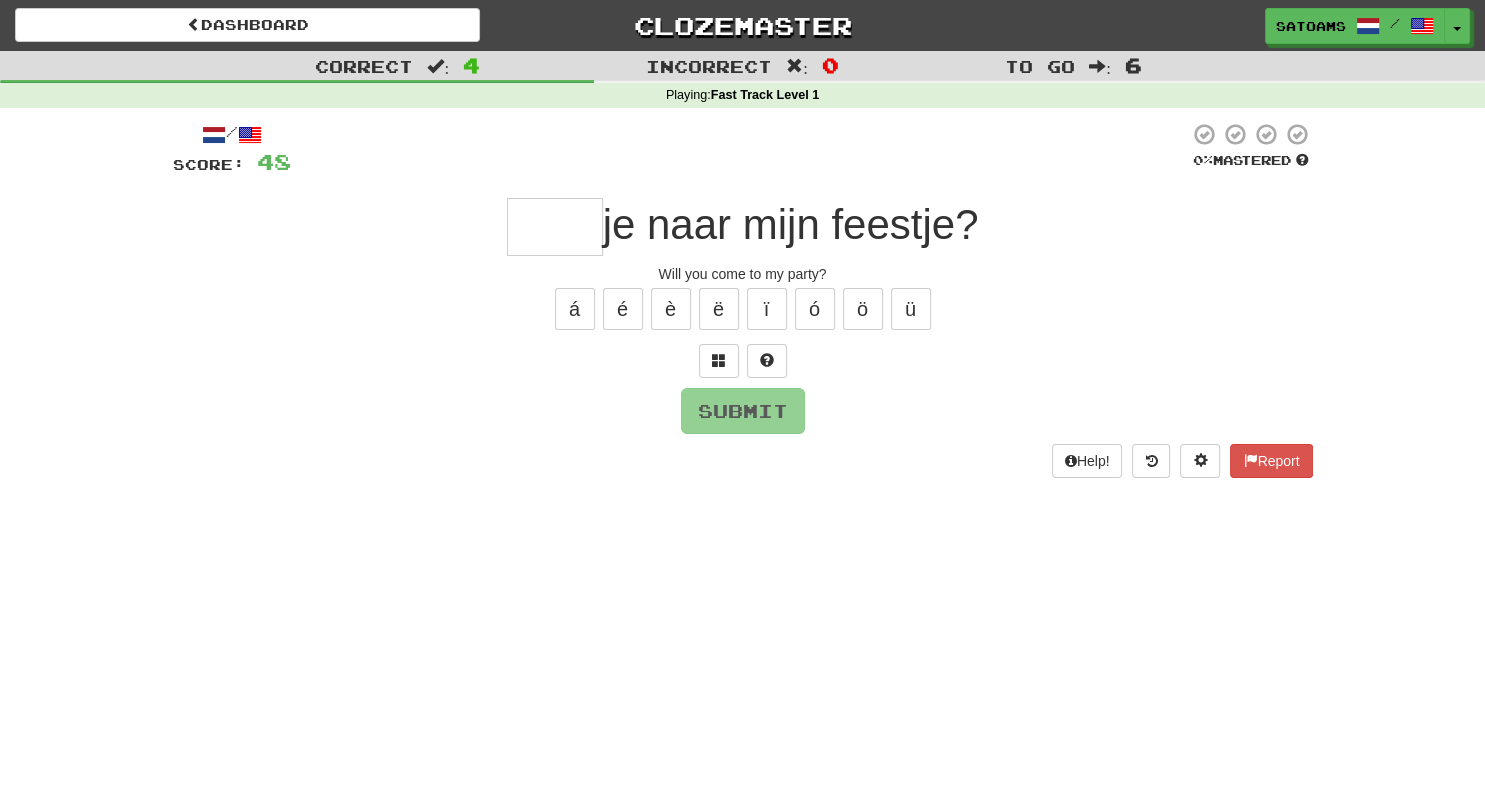 type on "*" 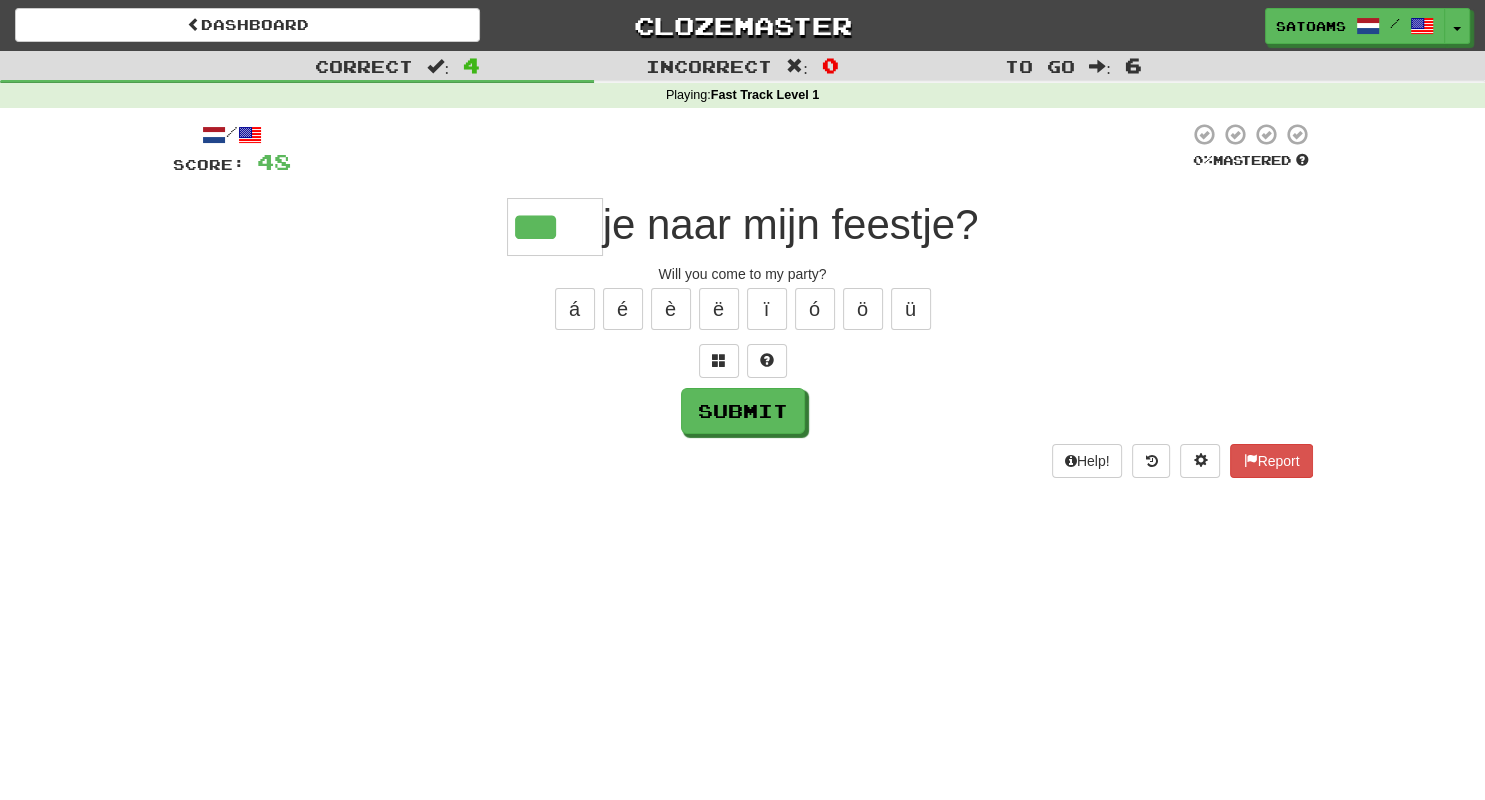 type on "***" 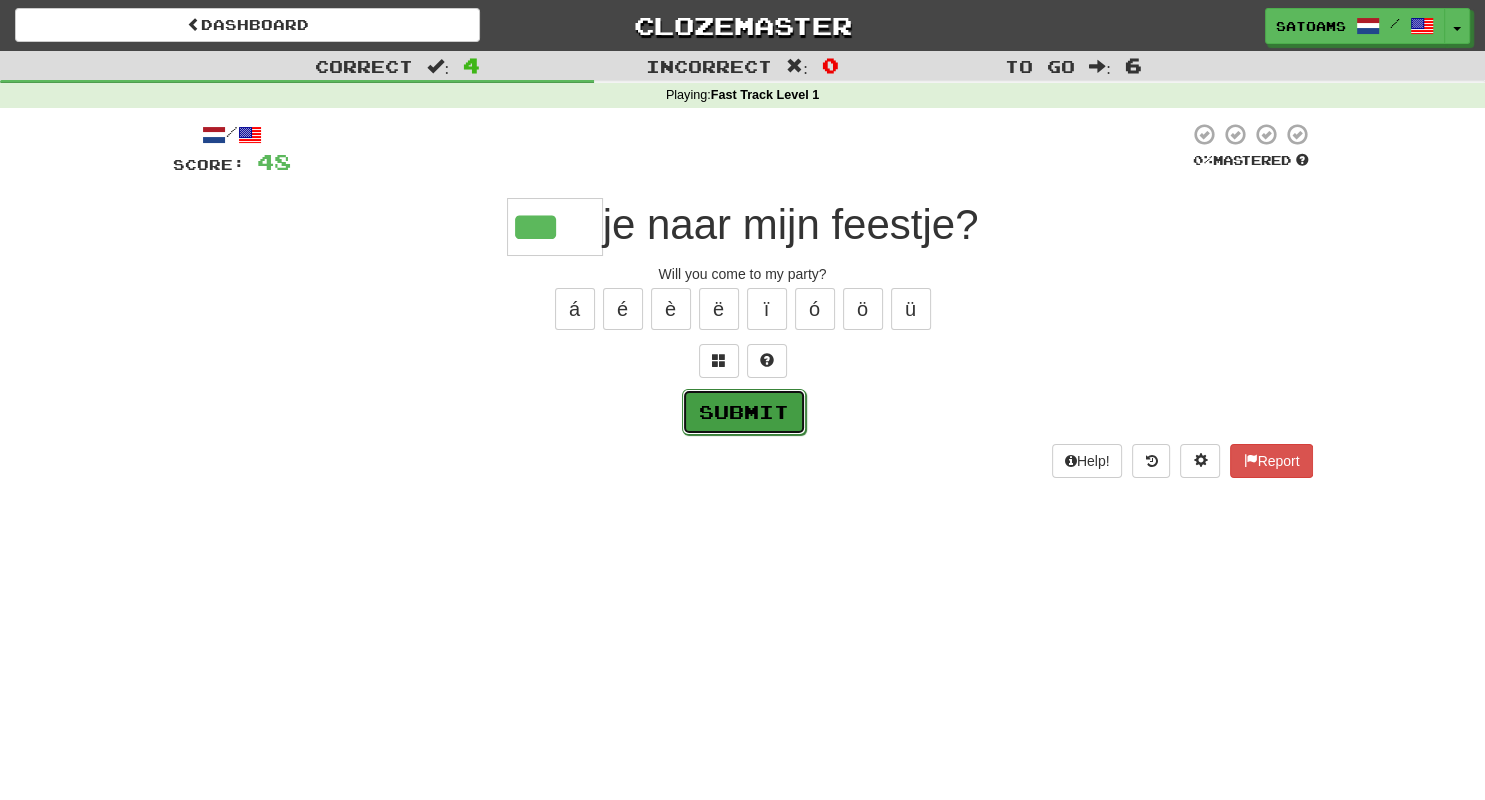 click on "Submit" at bounding box center (744, 412) 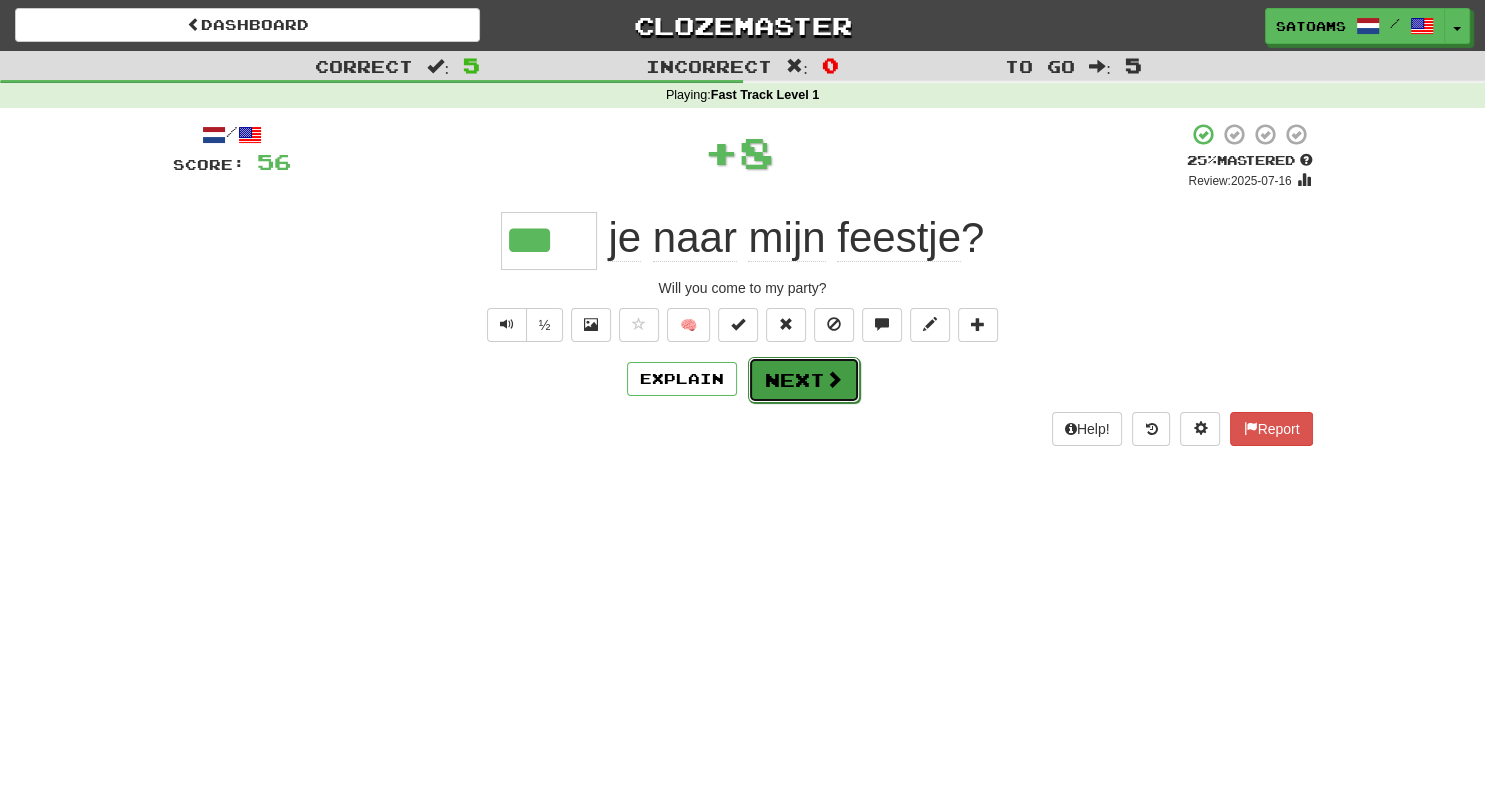 click on "Next" at bounding box center (804, 380) 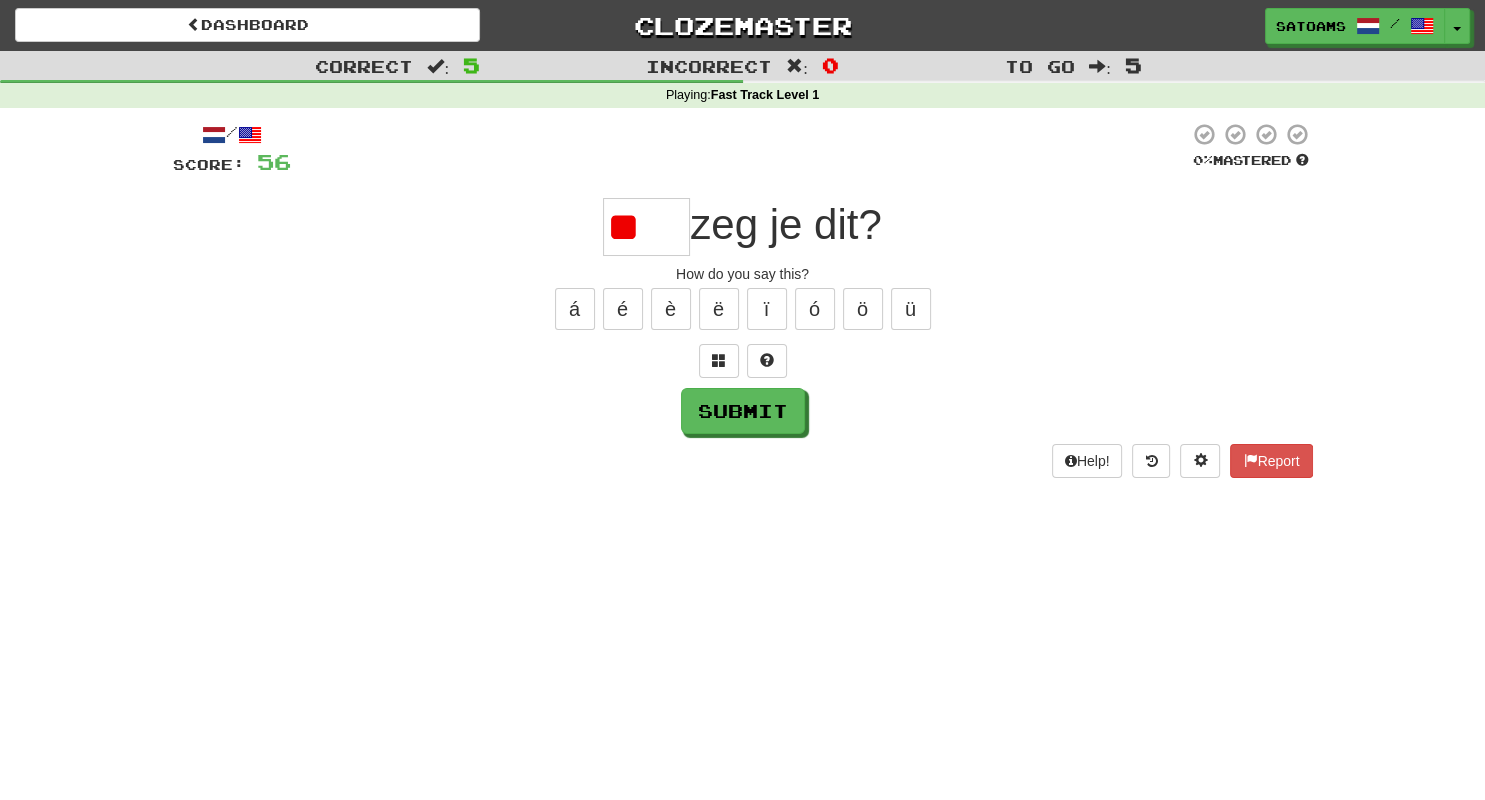 type on "*" 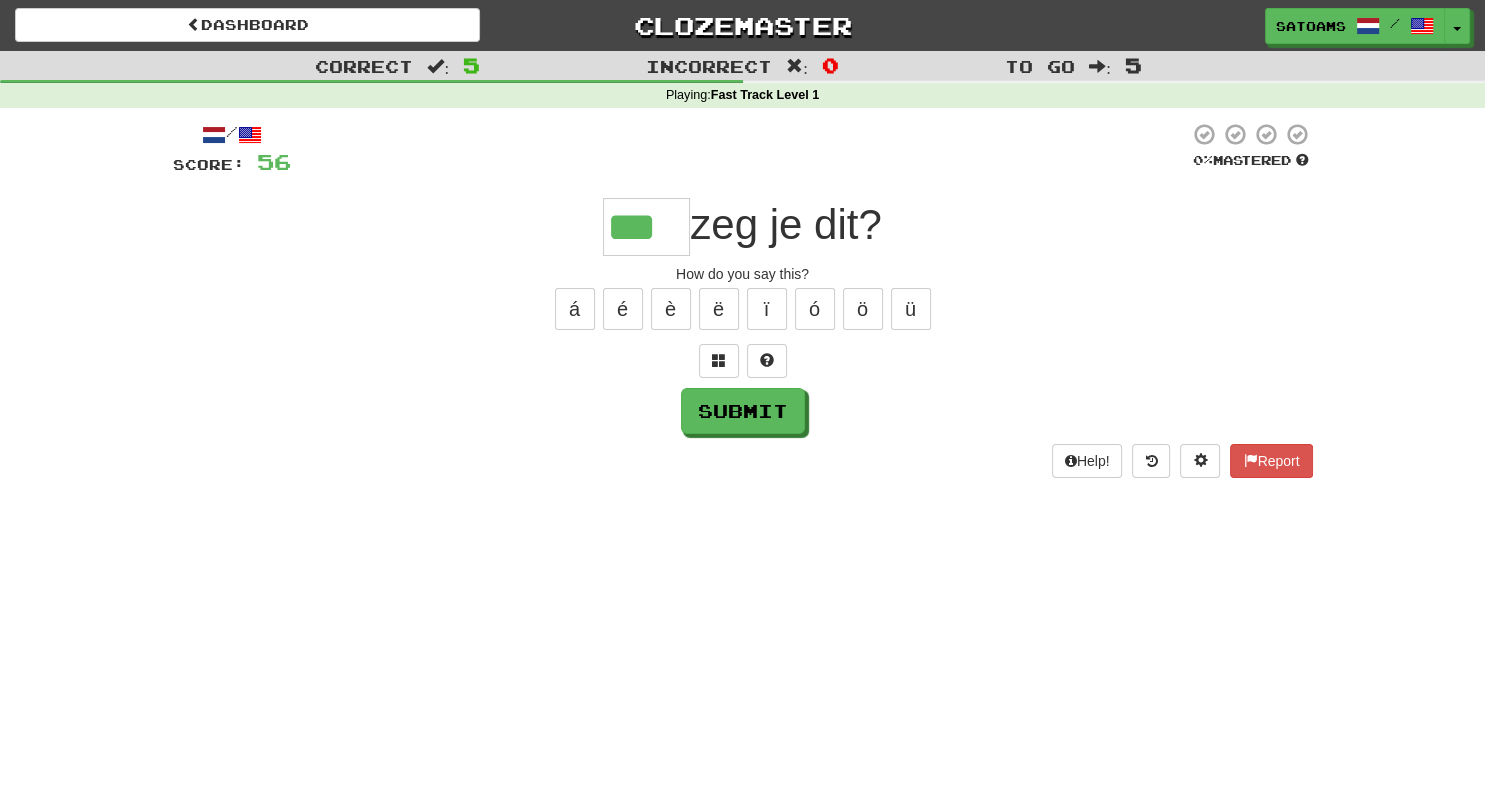 type on "***" 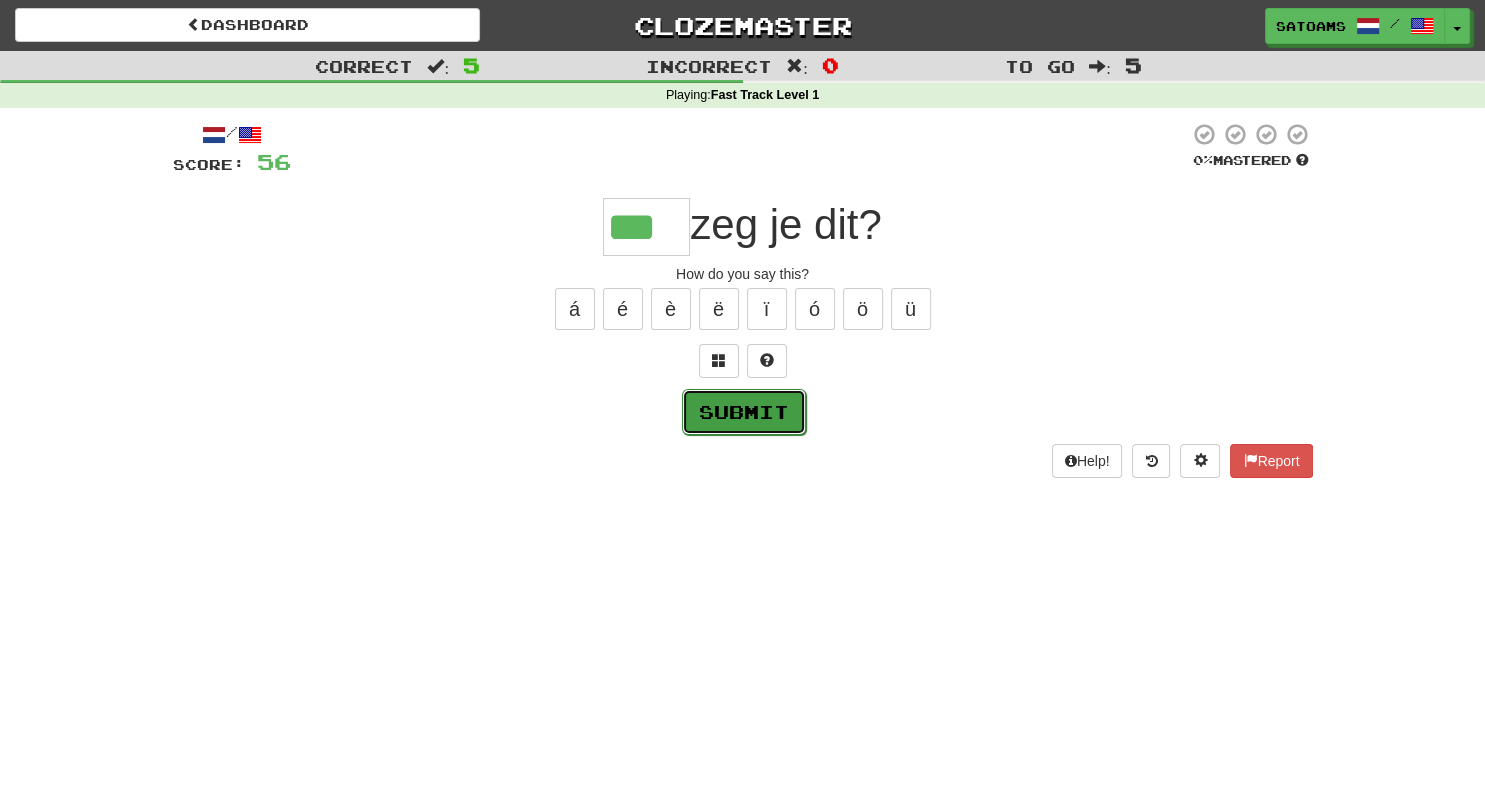 click on "Submit" at bounding box center [744, 412] 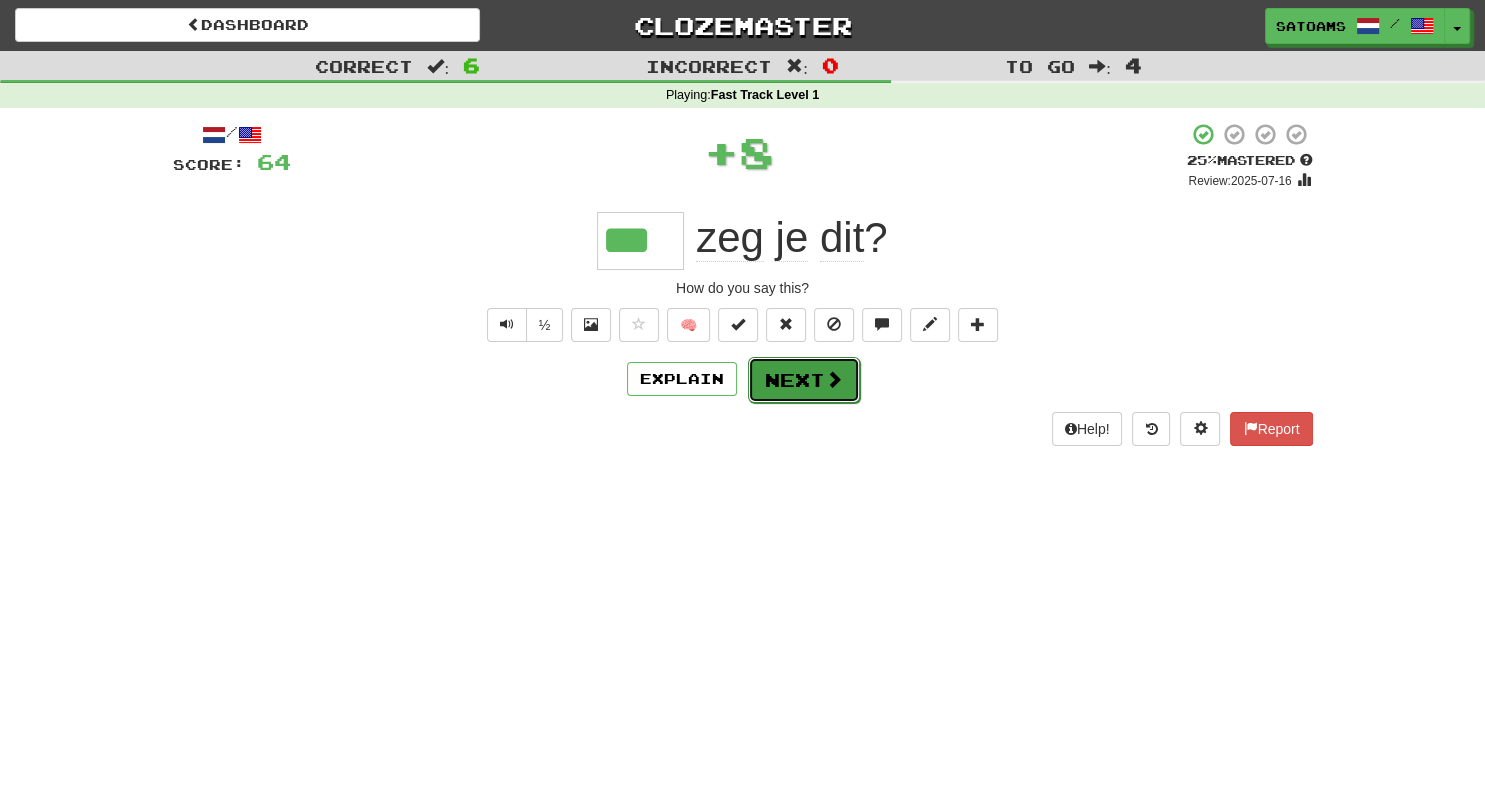 click on "Next" at bounding box center [804, 380] 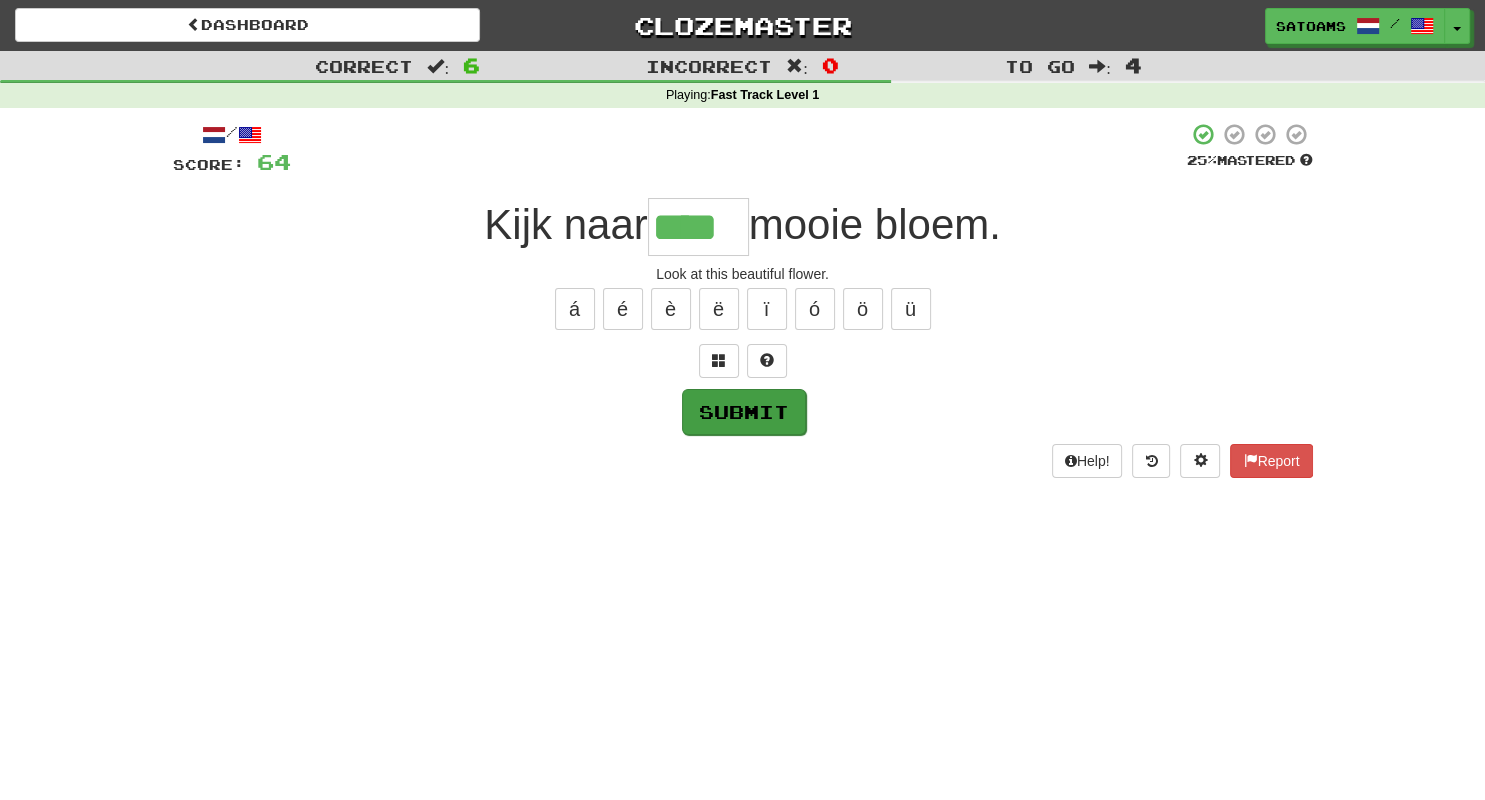 type on "****" 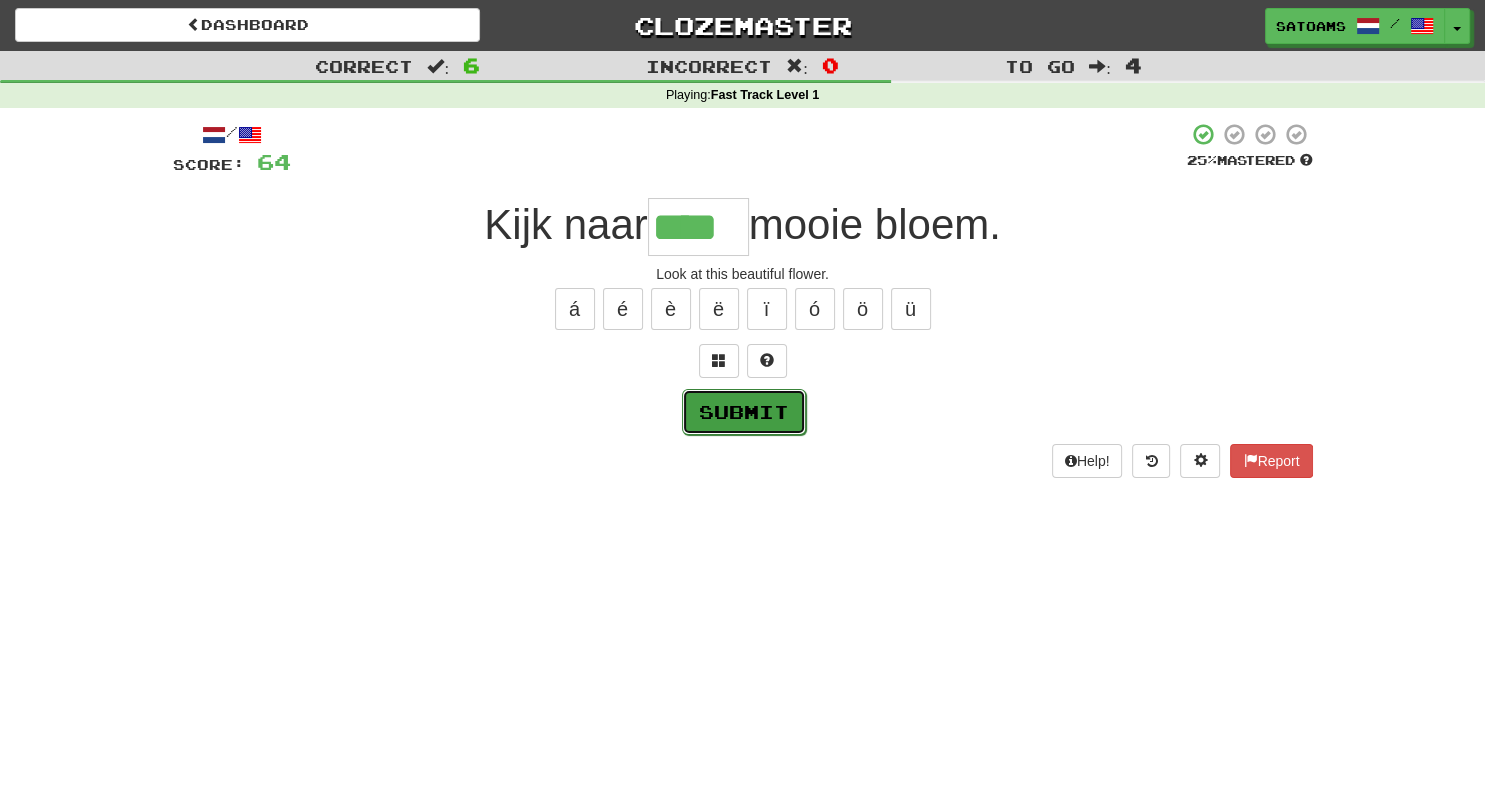 click on "Submit" at bounding box center (744, 412) 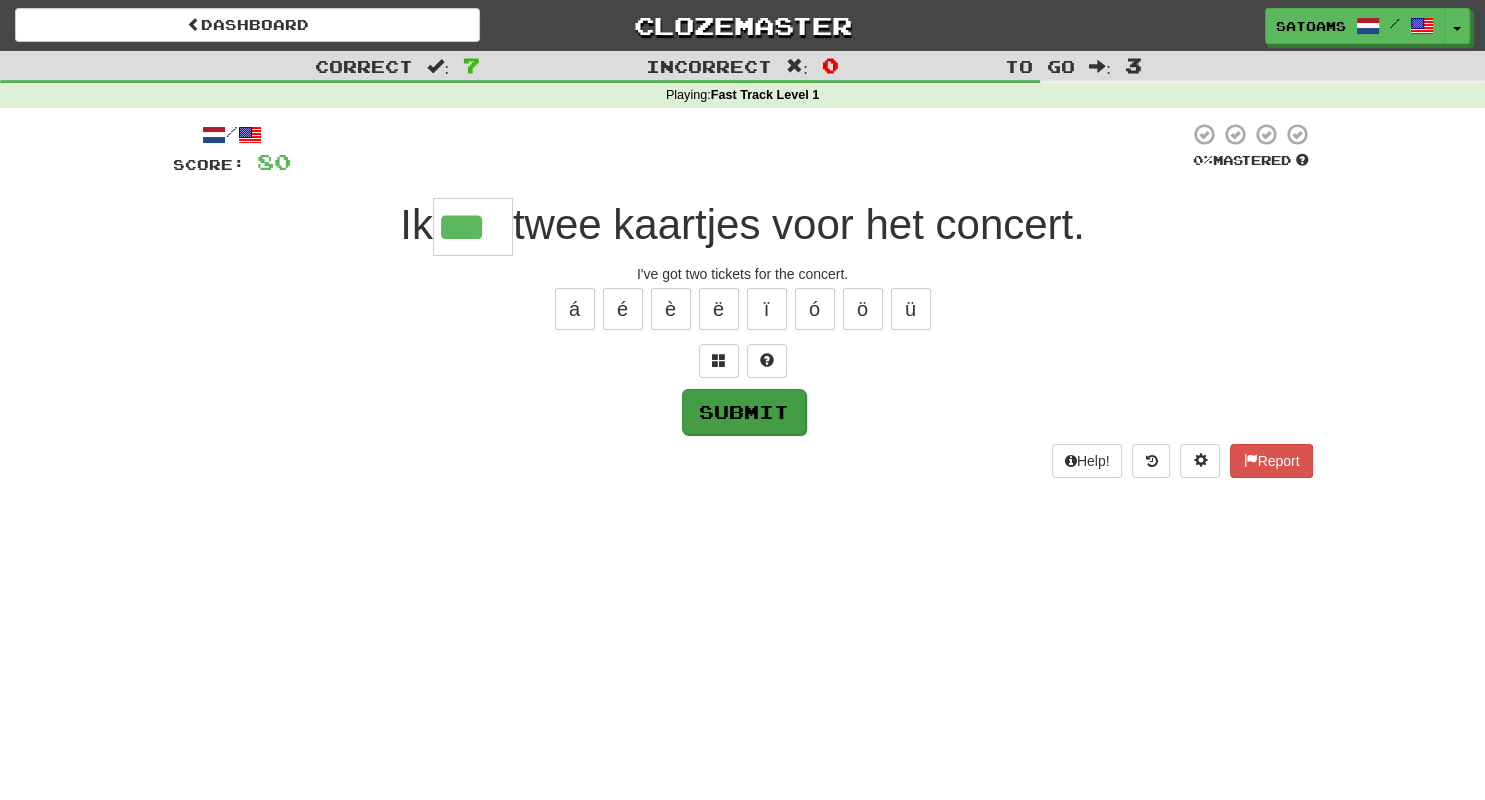type on "***" 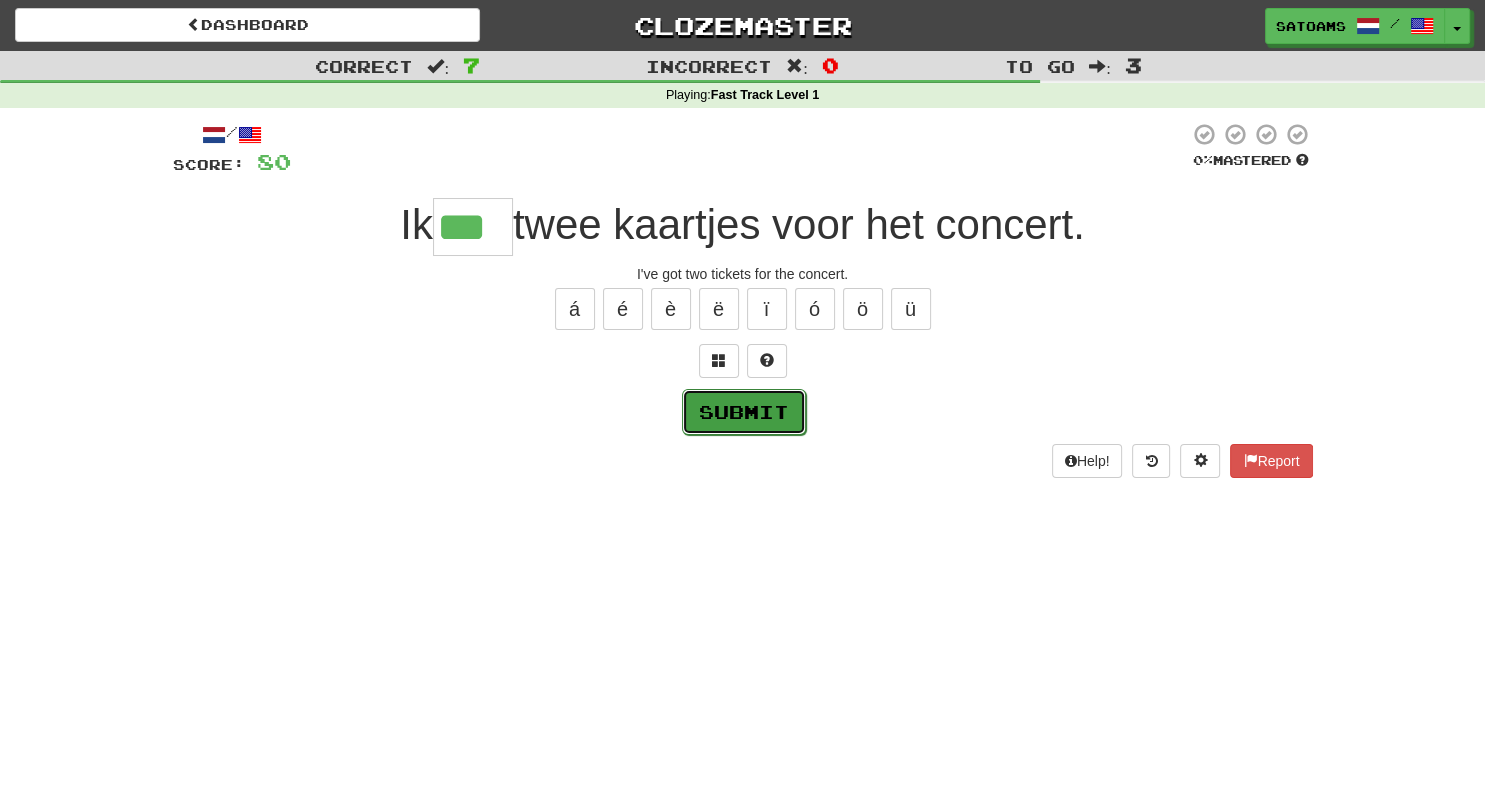 click on "Submit" at bounding box center [744, 412] 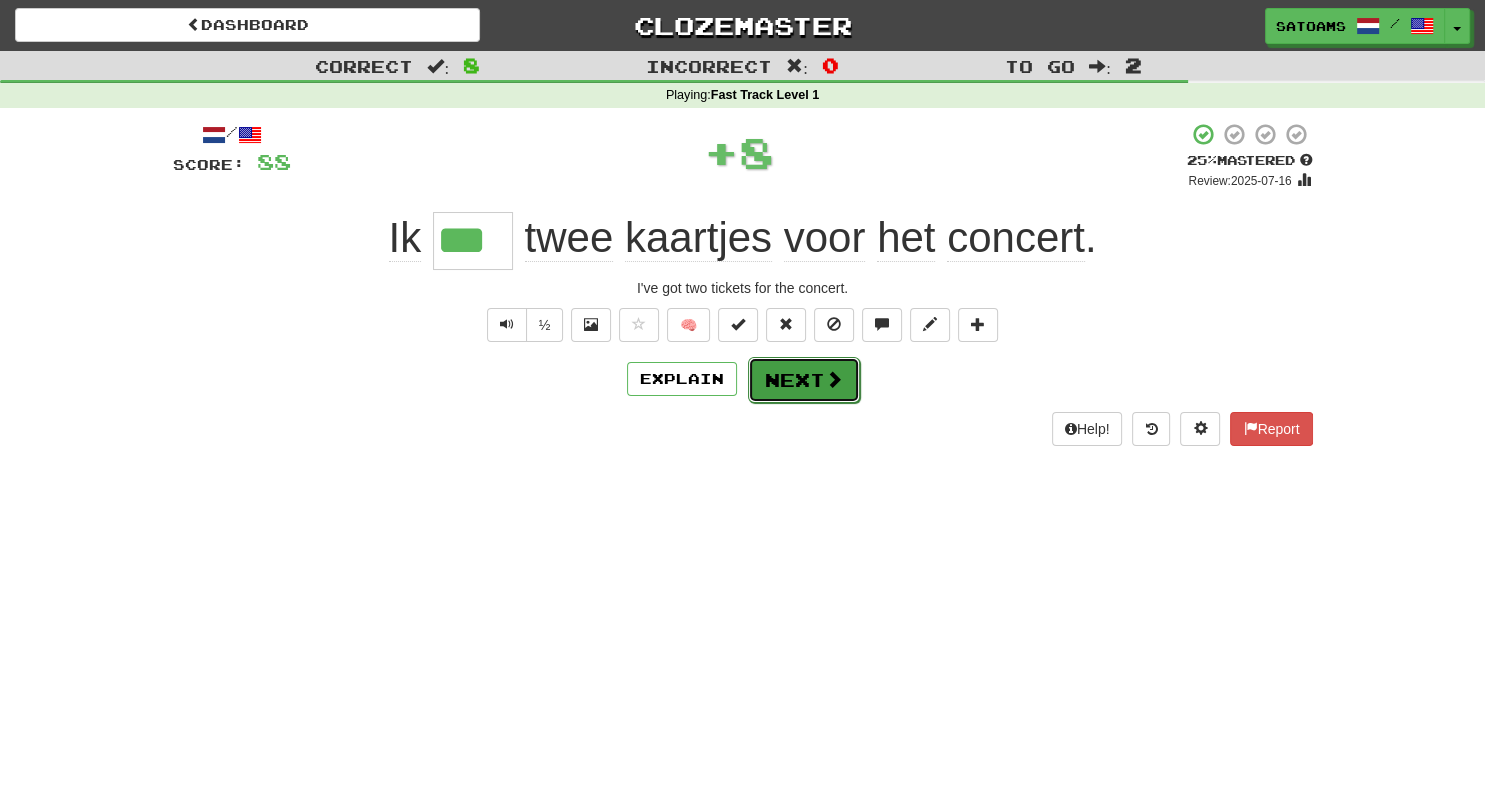 click on "Next" at bounding box center (804, 380) 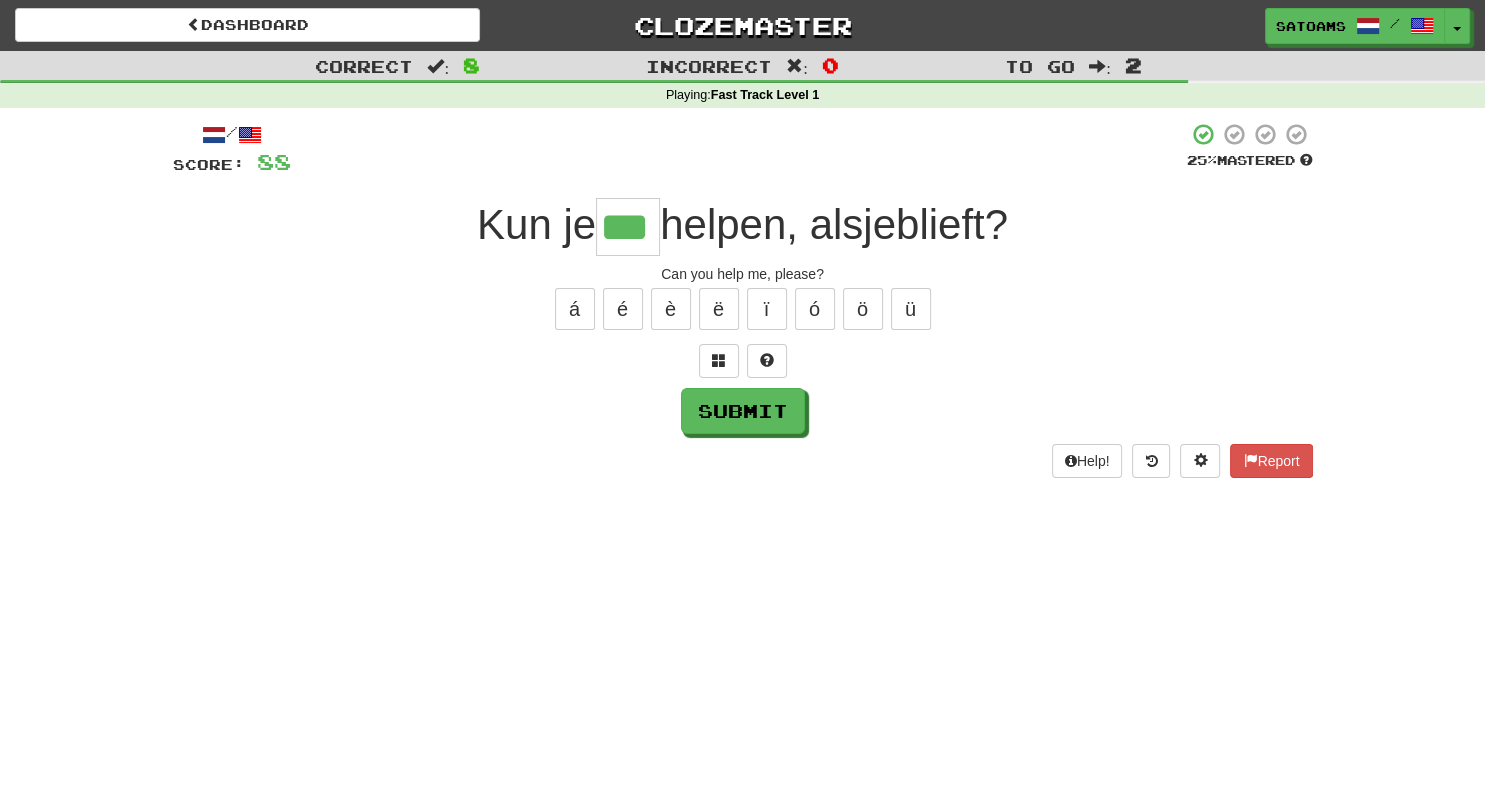 scroll, scrollTop: 0, scrollLeft: 0, axis: both 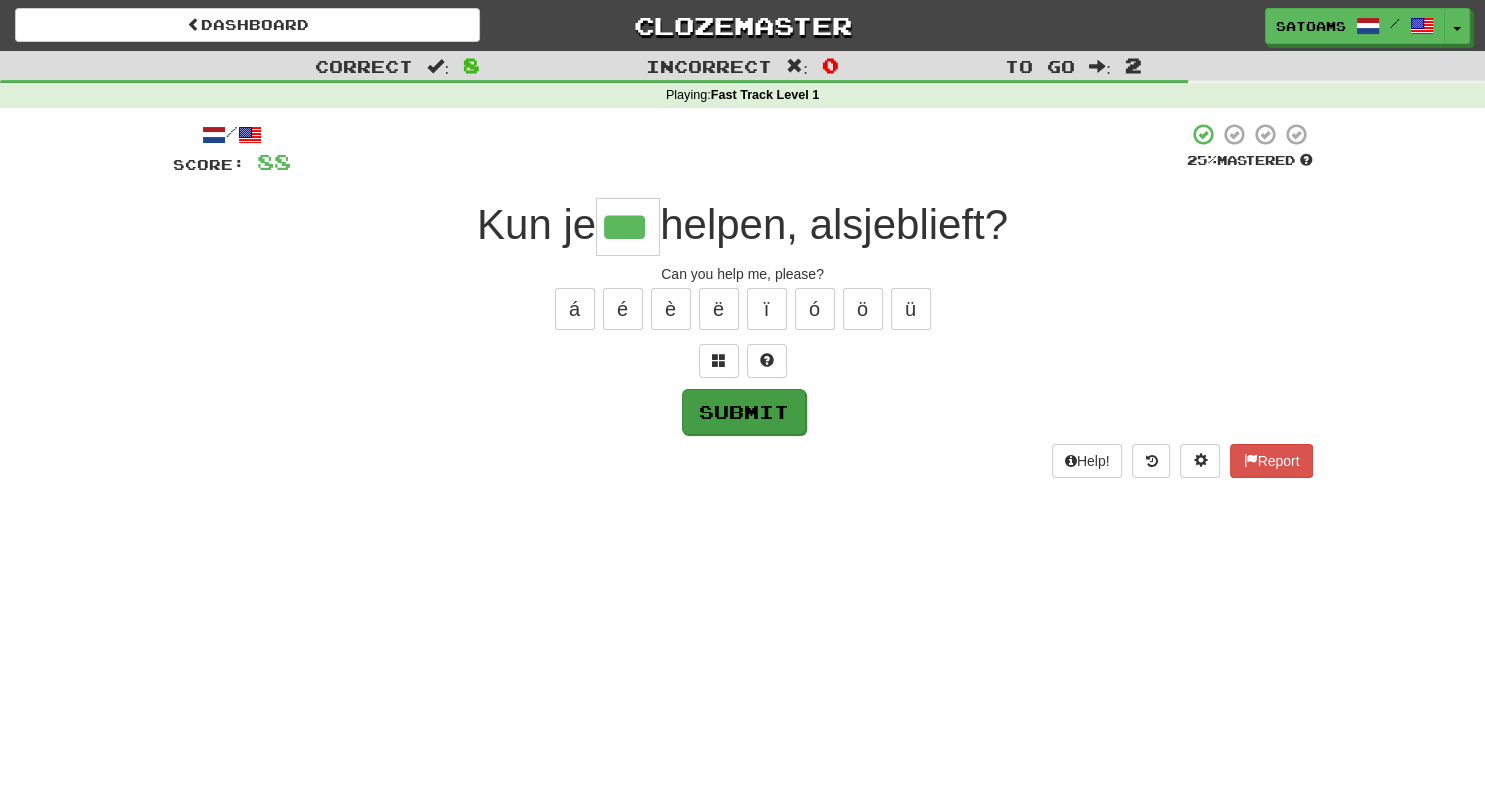 type on "***" 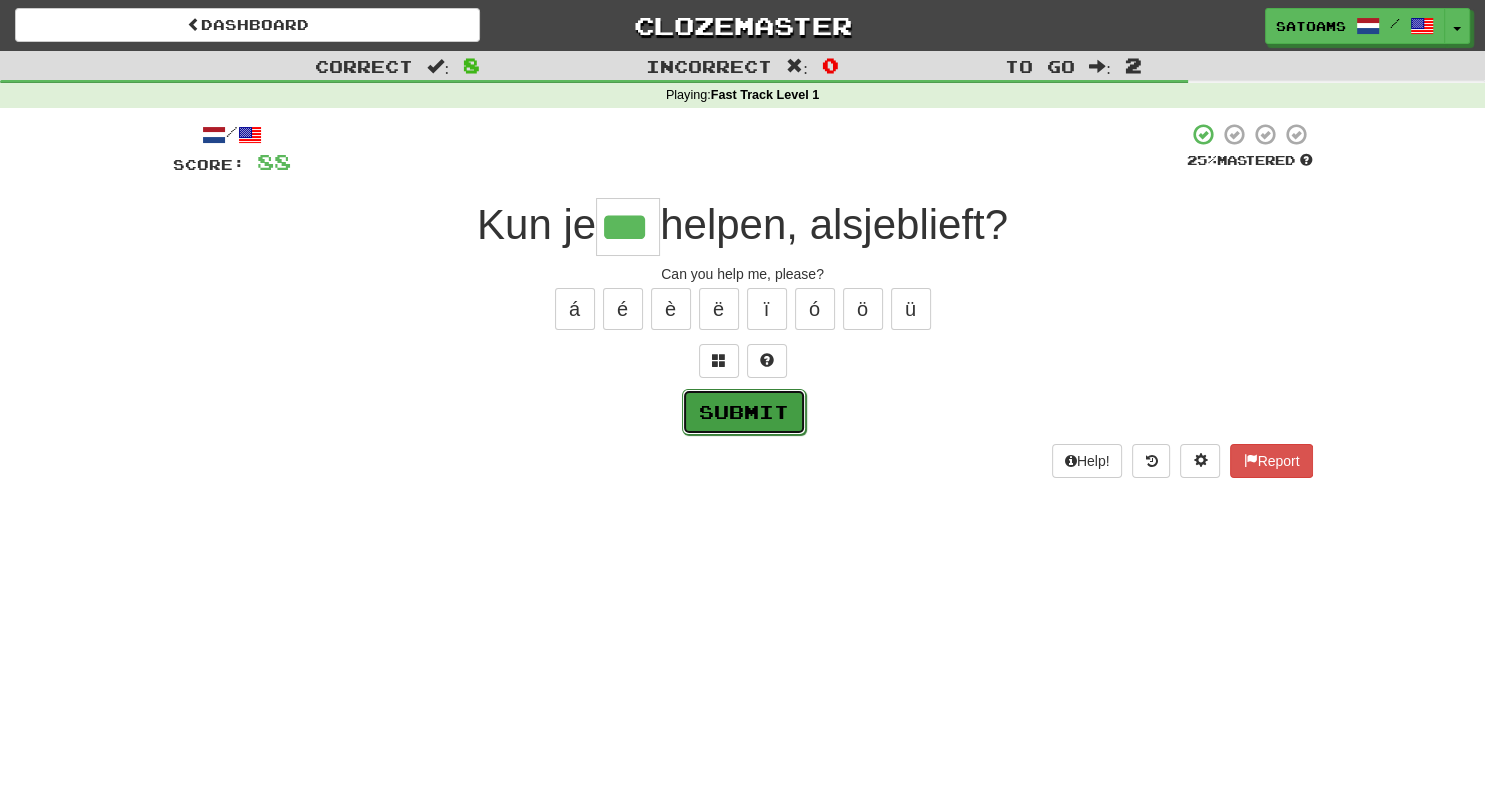 click on "Submit" at bounding box center (744, 412) 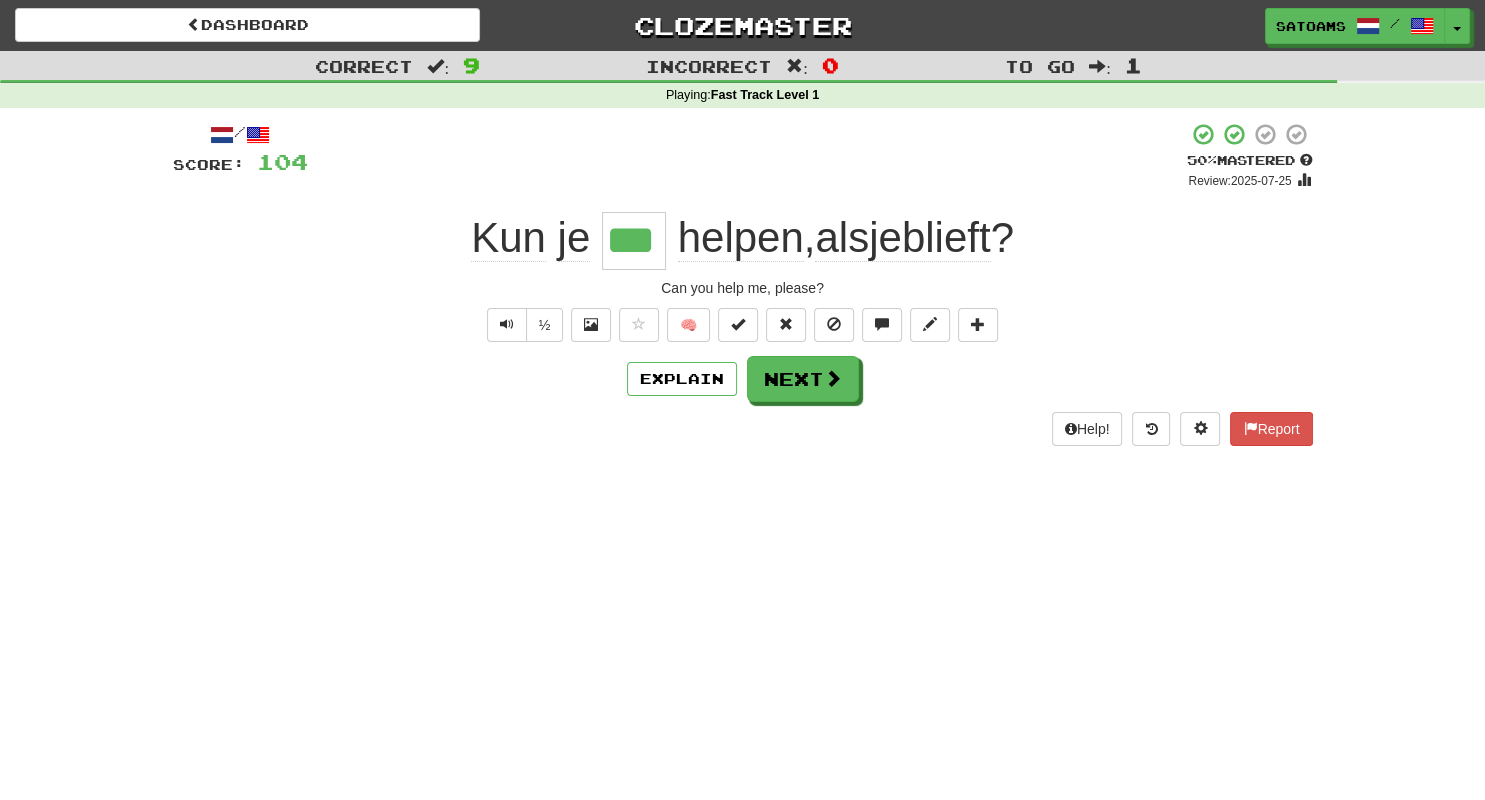 click on "Correct   :   9 Incorrect   :   0 To go   :   1 Playing :  Fast Track Level 1  /  Score:   104 + 16 50 %  Mastered Review:  2025-07-25 Kun   je   ***   helpen ,  alsjeblieft ? Can you help me, please? ½ 🧠 Explain Next  Help!  Report" at bounding box center (742, 400) 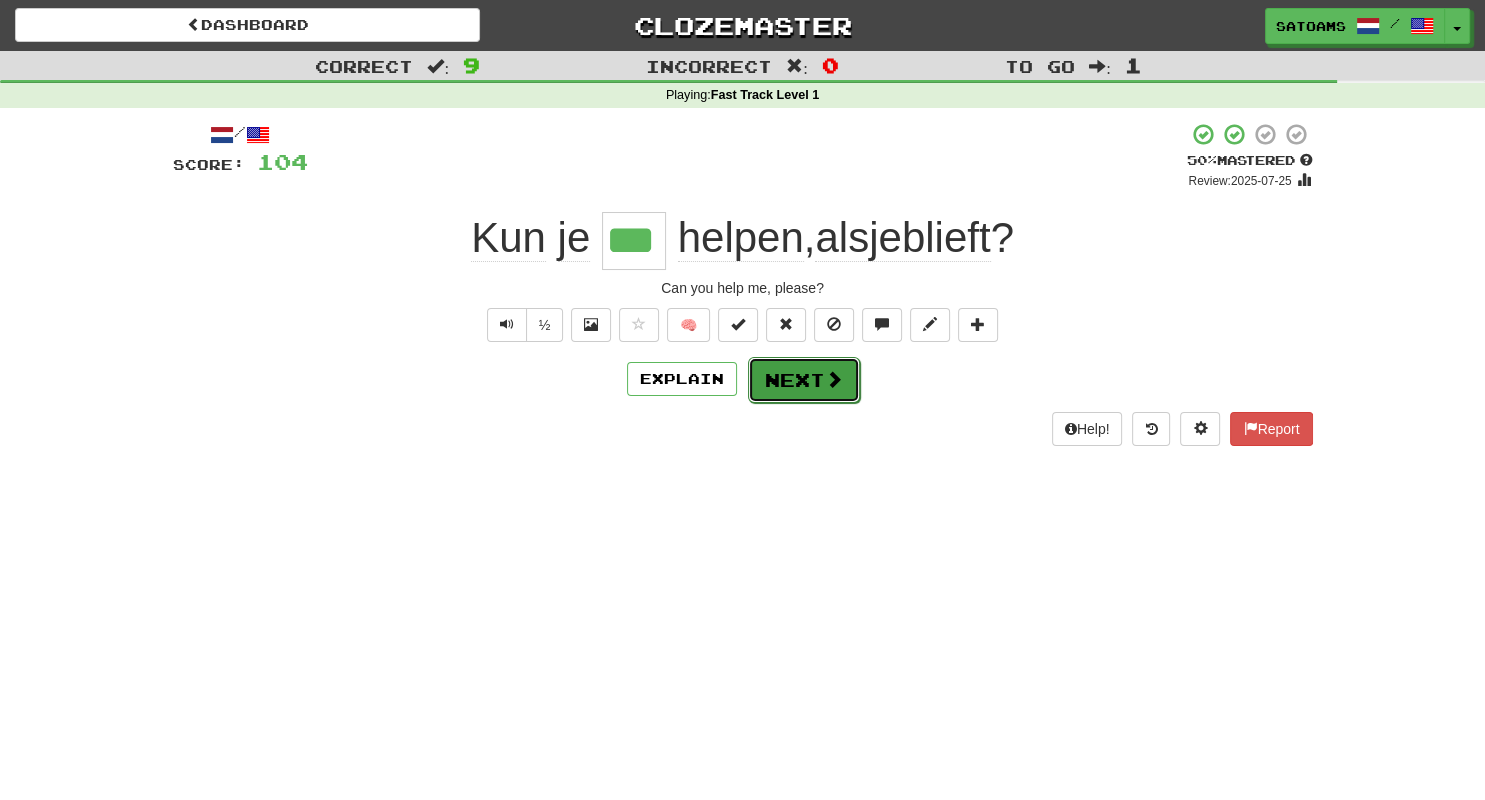 click on "Next" at bounding box center (804, 380) 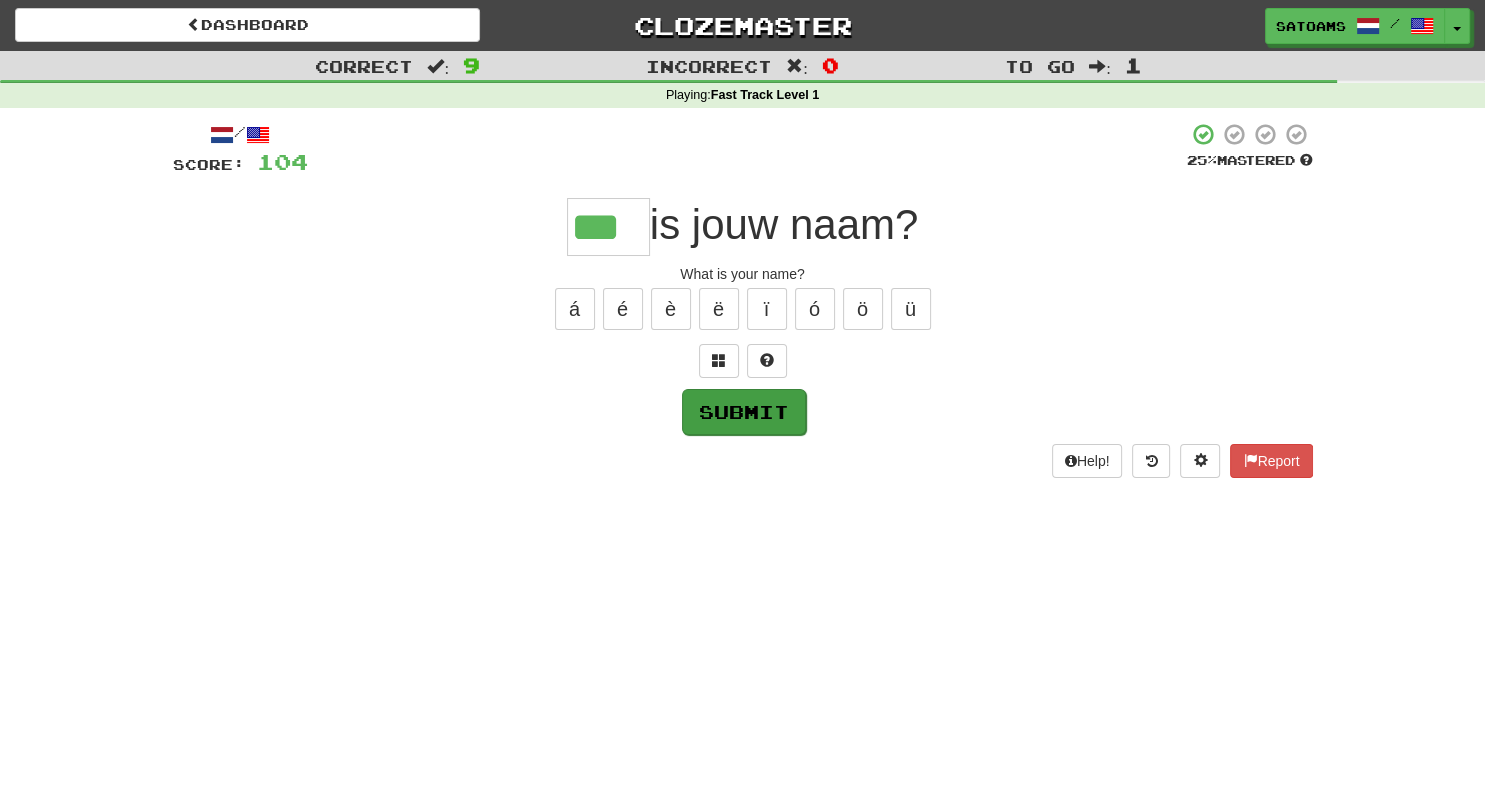 type on "***" 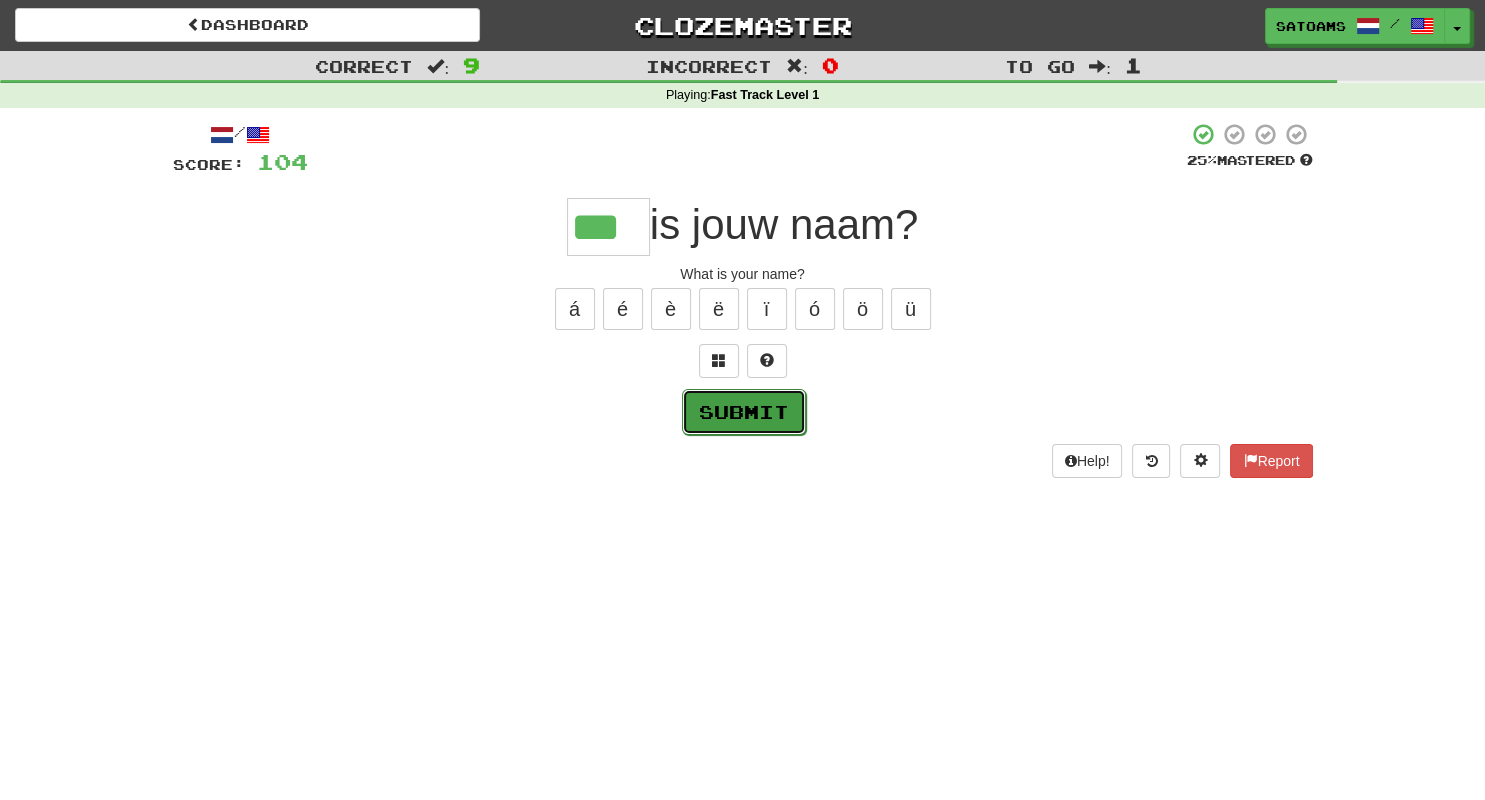 click on "Submit" at bounding box center (744, 412) 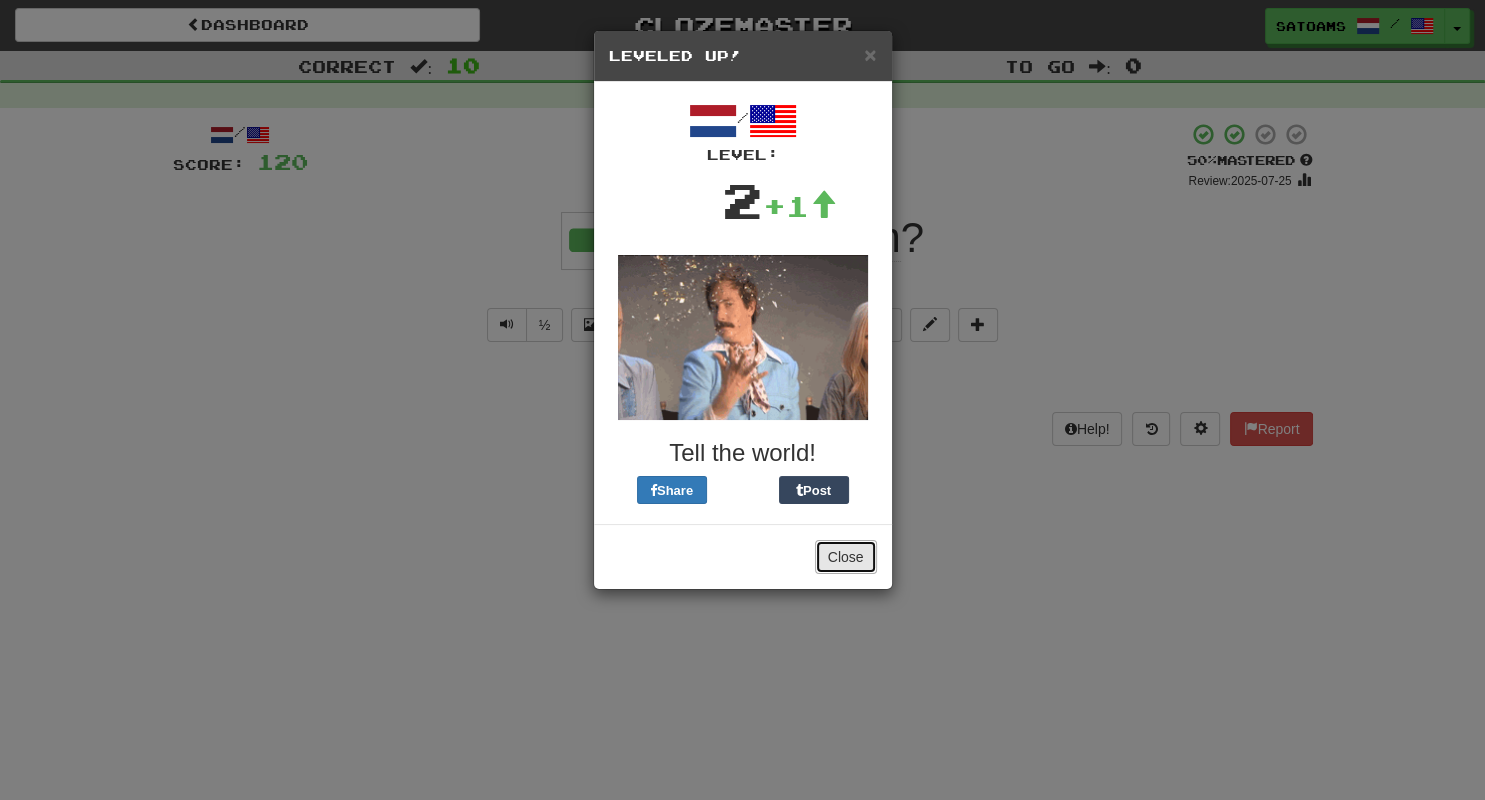click on "Close" at bounding box center [846, 557] 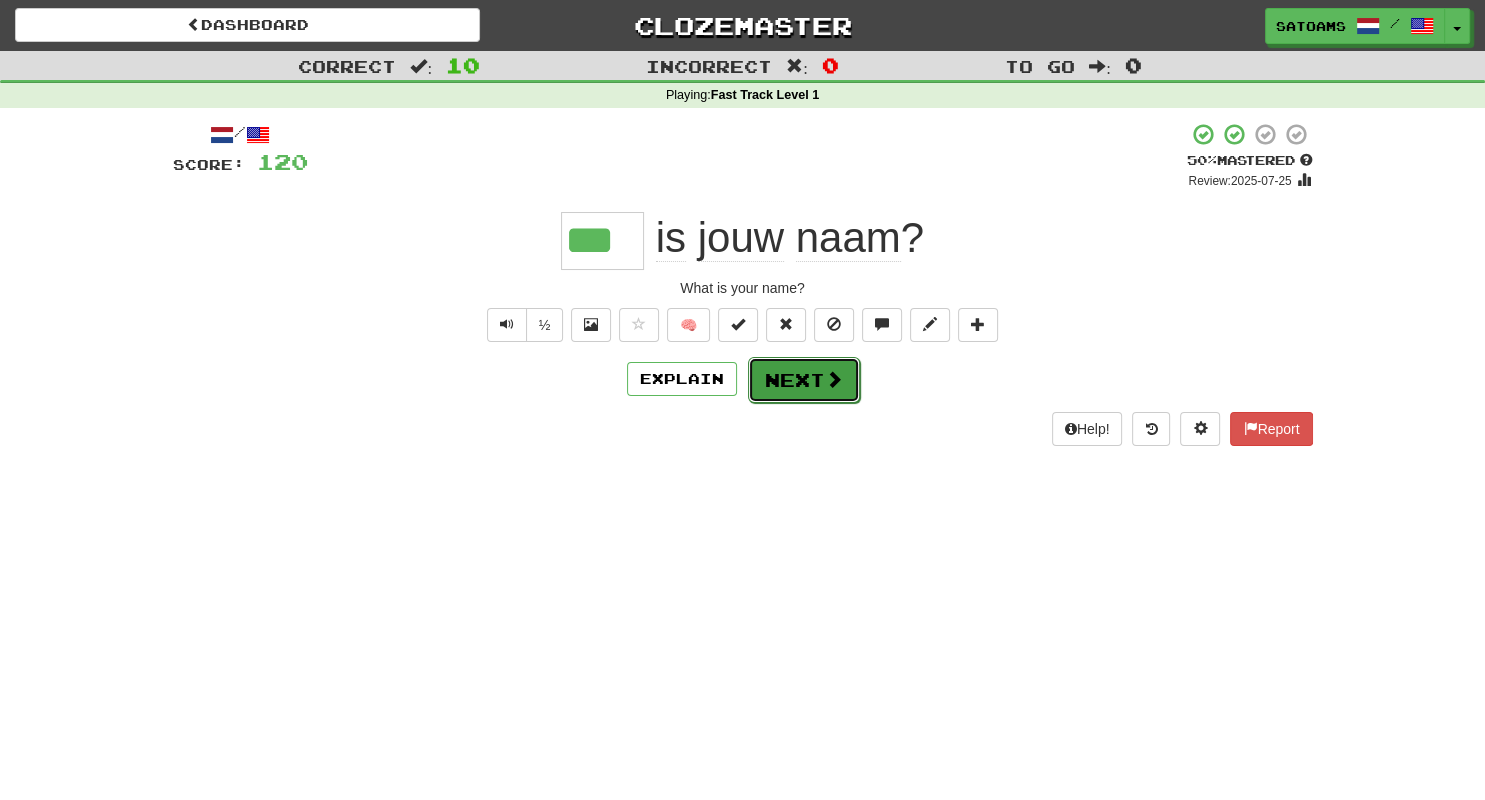 click on "Next" at bounding box center [804, 380] 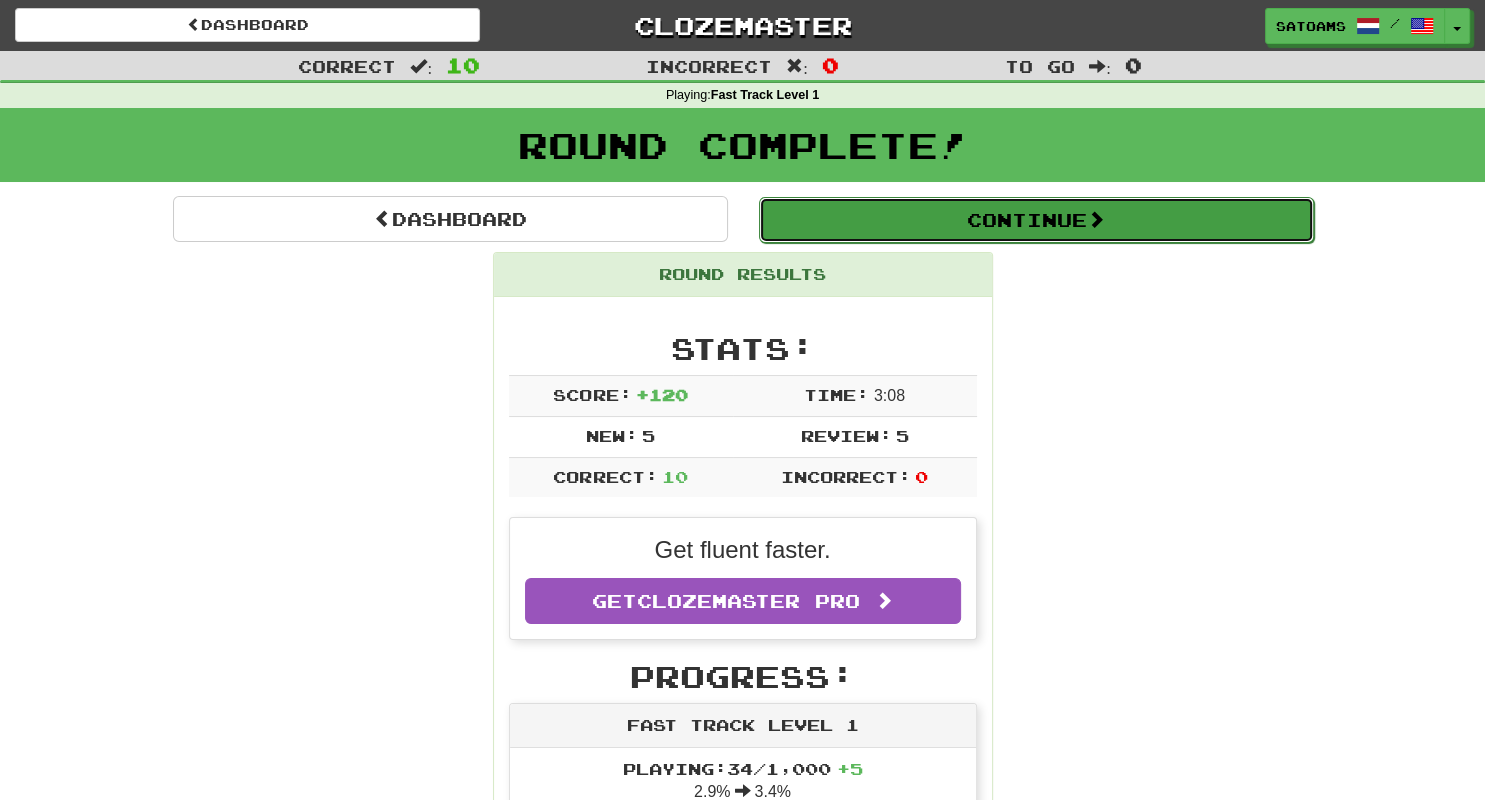 click on "Continue" at bounding box center [1036, 220] 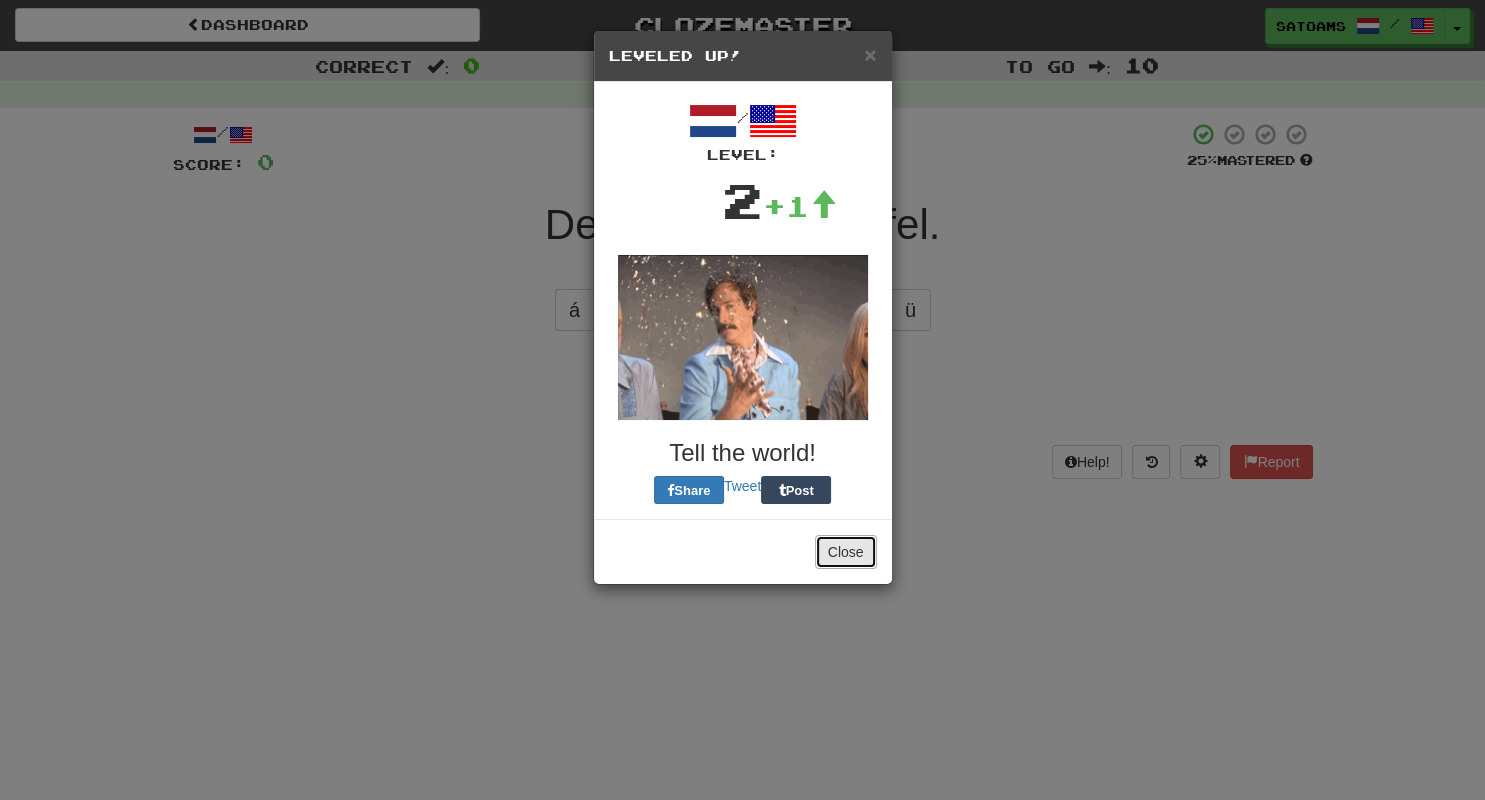 click on "Close" at bounding box center [846, 552] 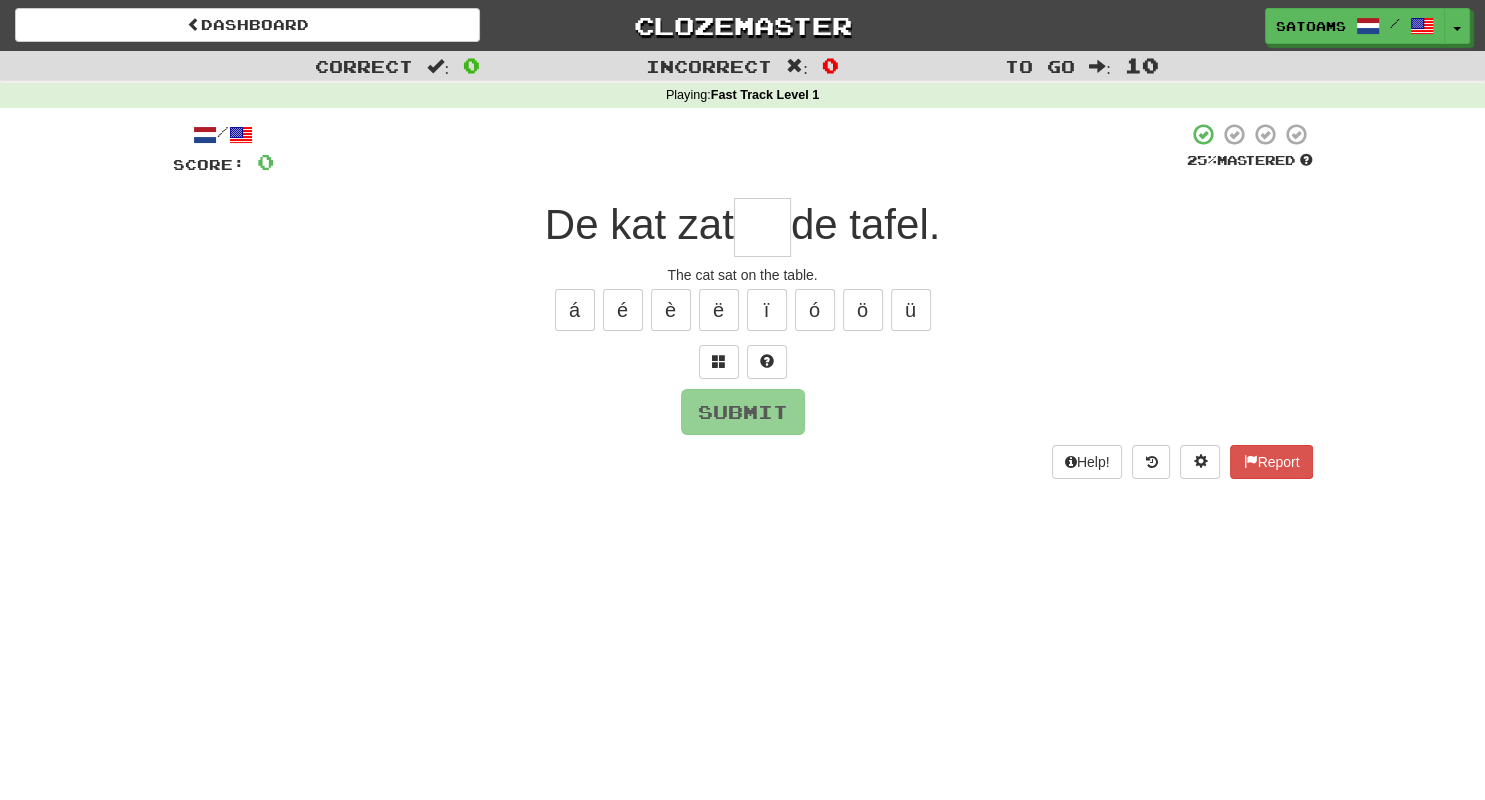 click on "Submit" at bounding box center [743, 412] 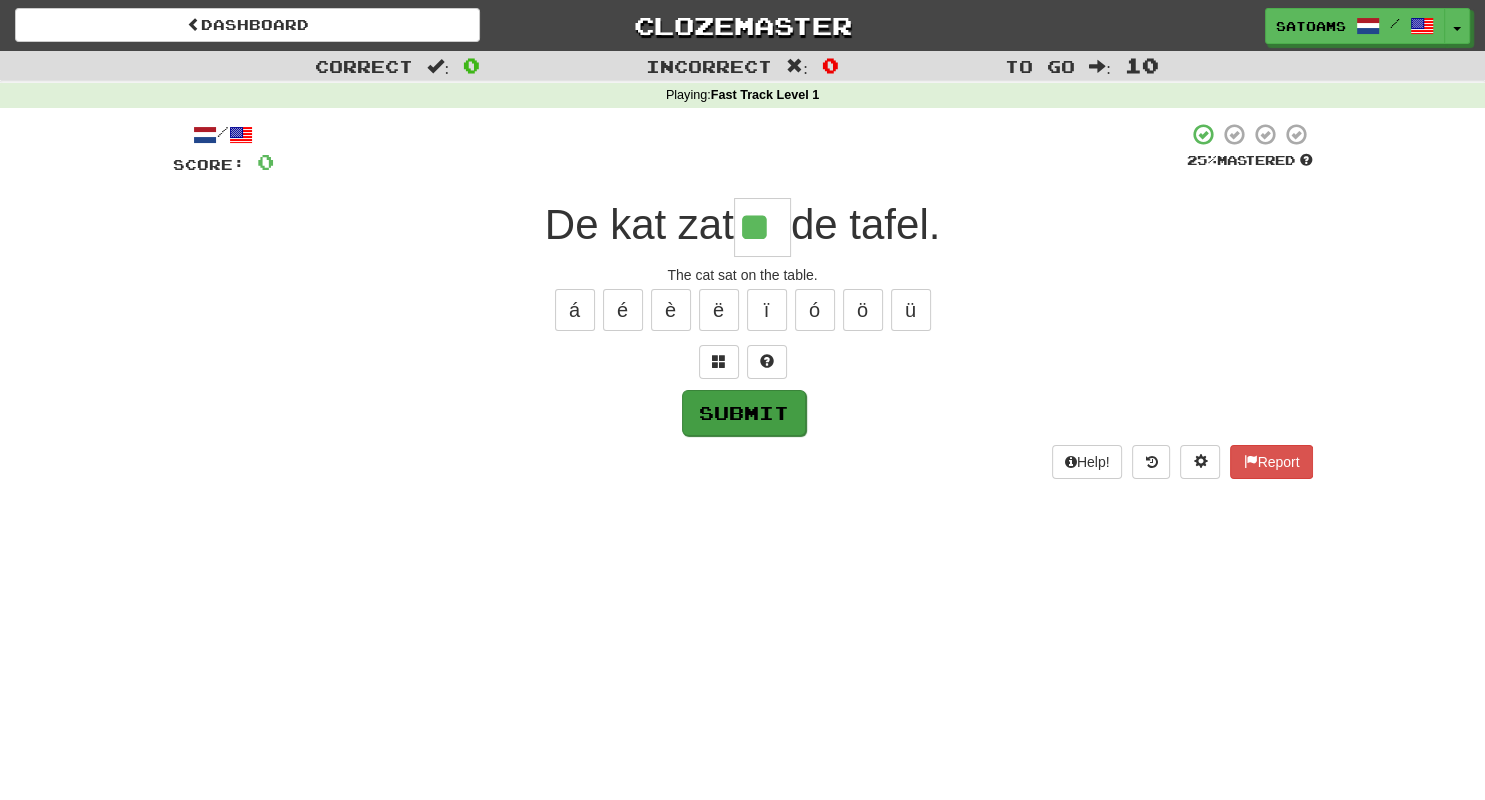 type on "**" 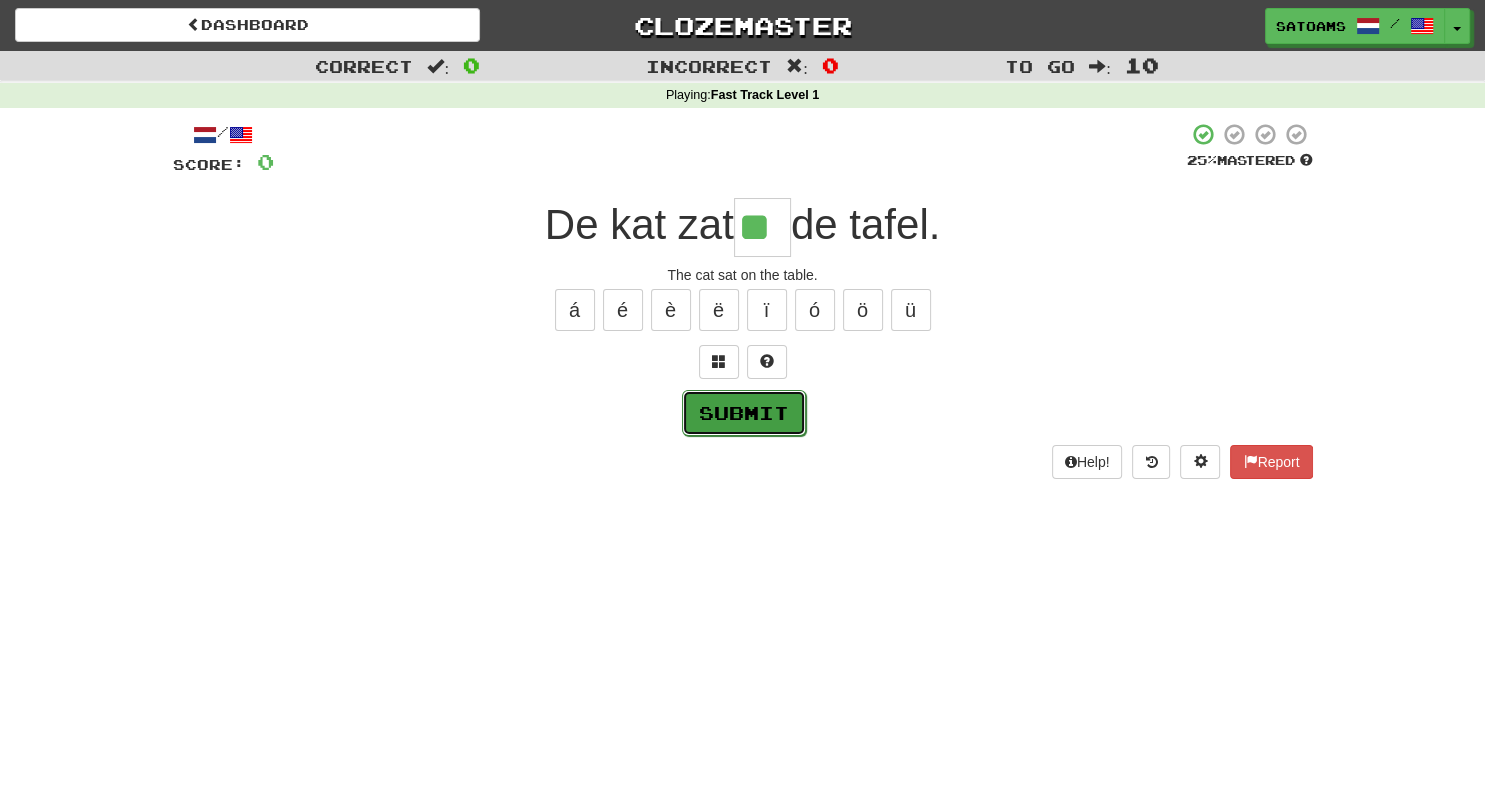 click on "Submit" at bounding box center (744, 413) 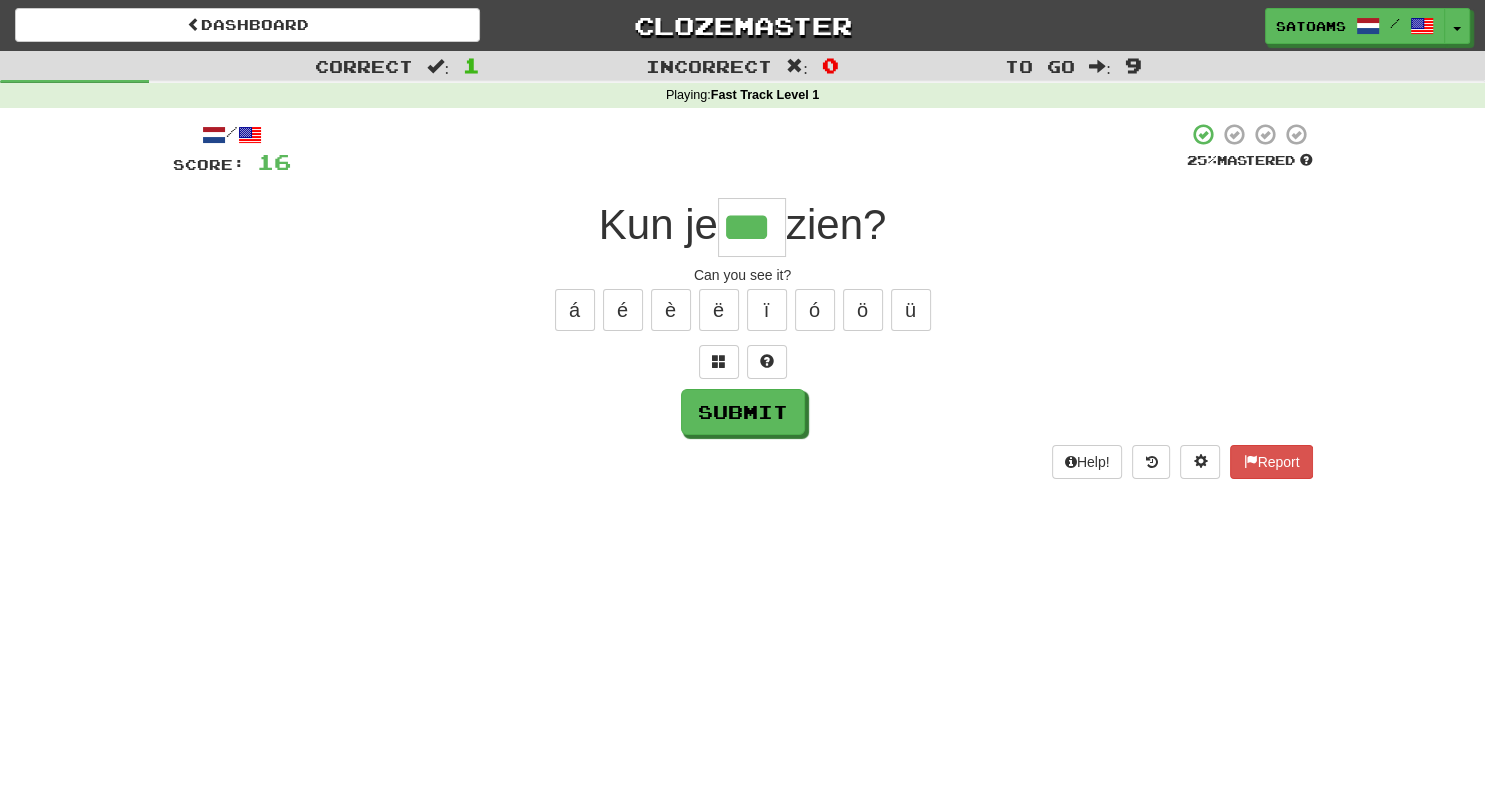 type on "***" 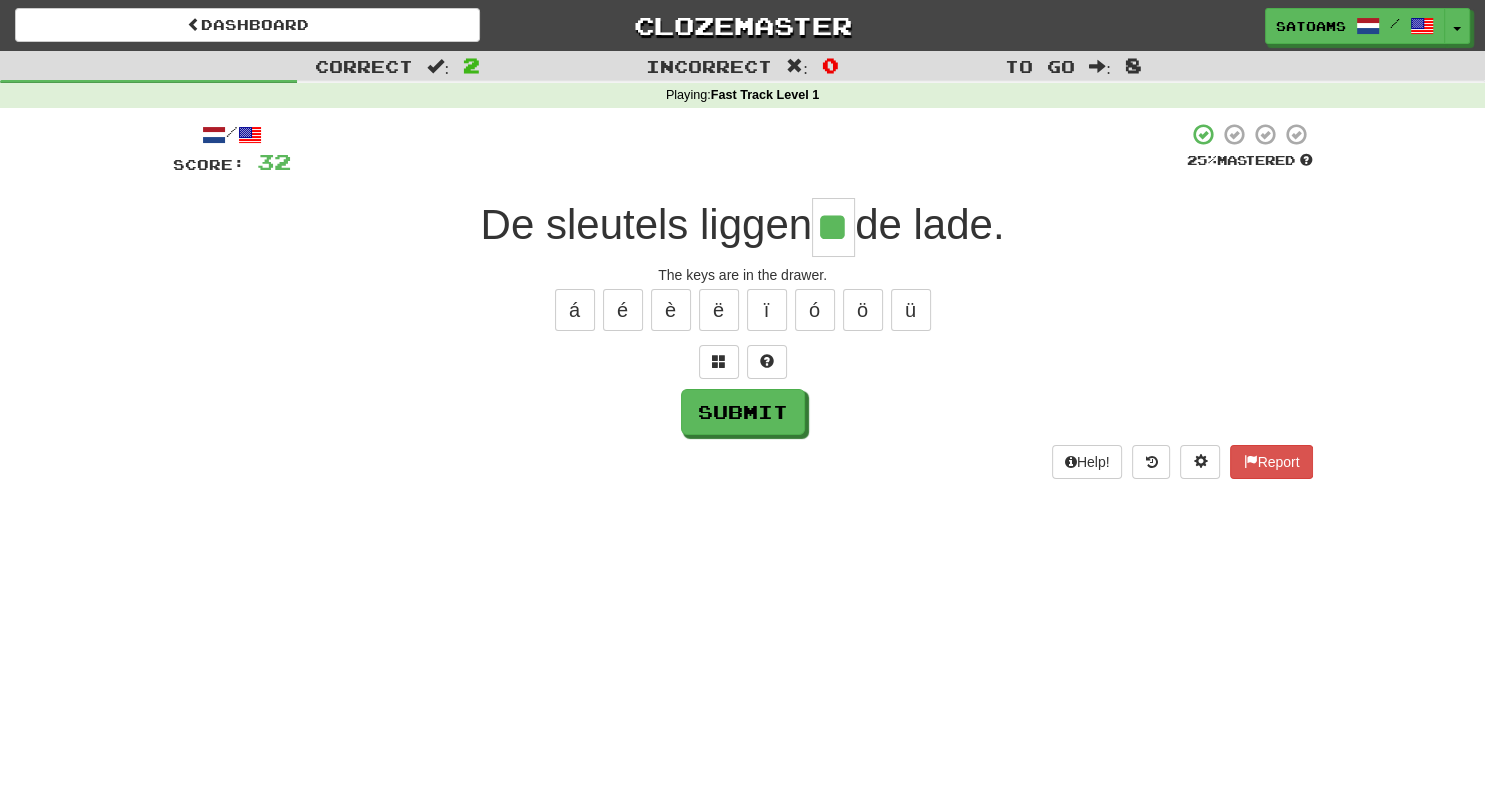 type on "**" 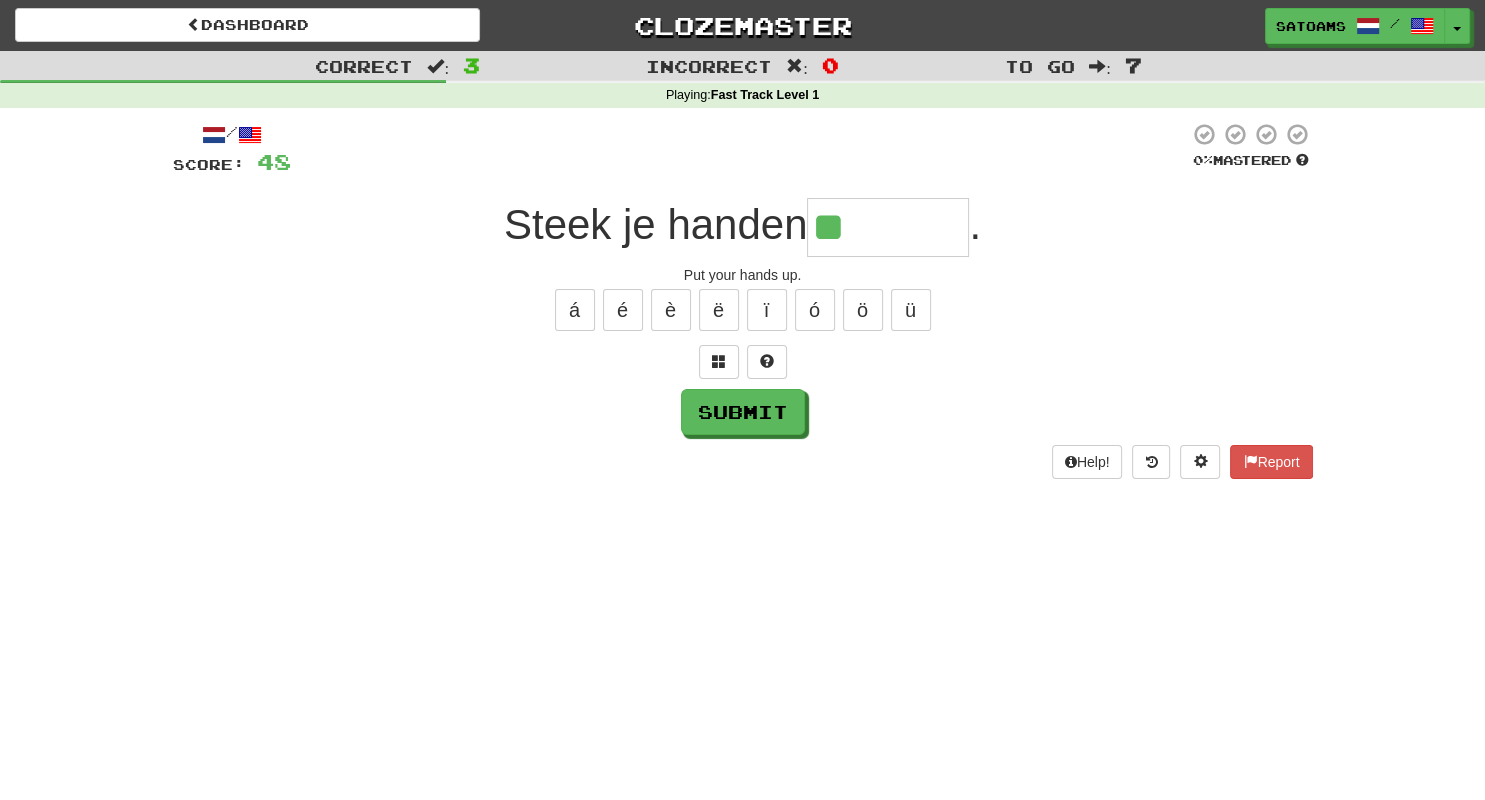 click on "**" at bounding box center [888, 227] 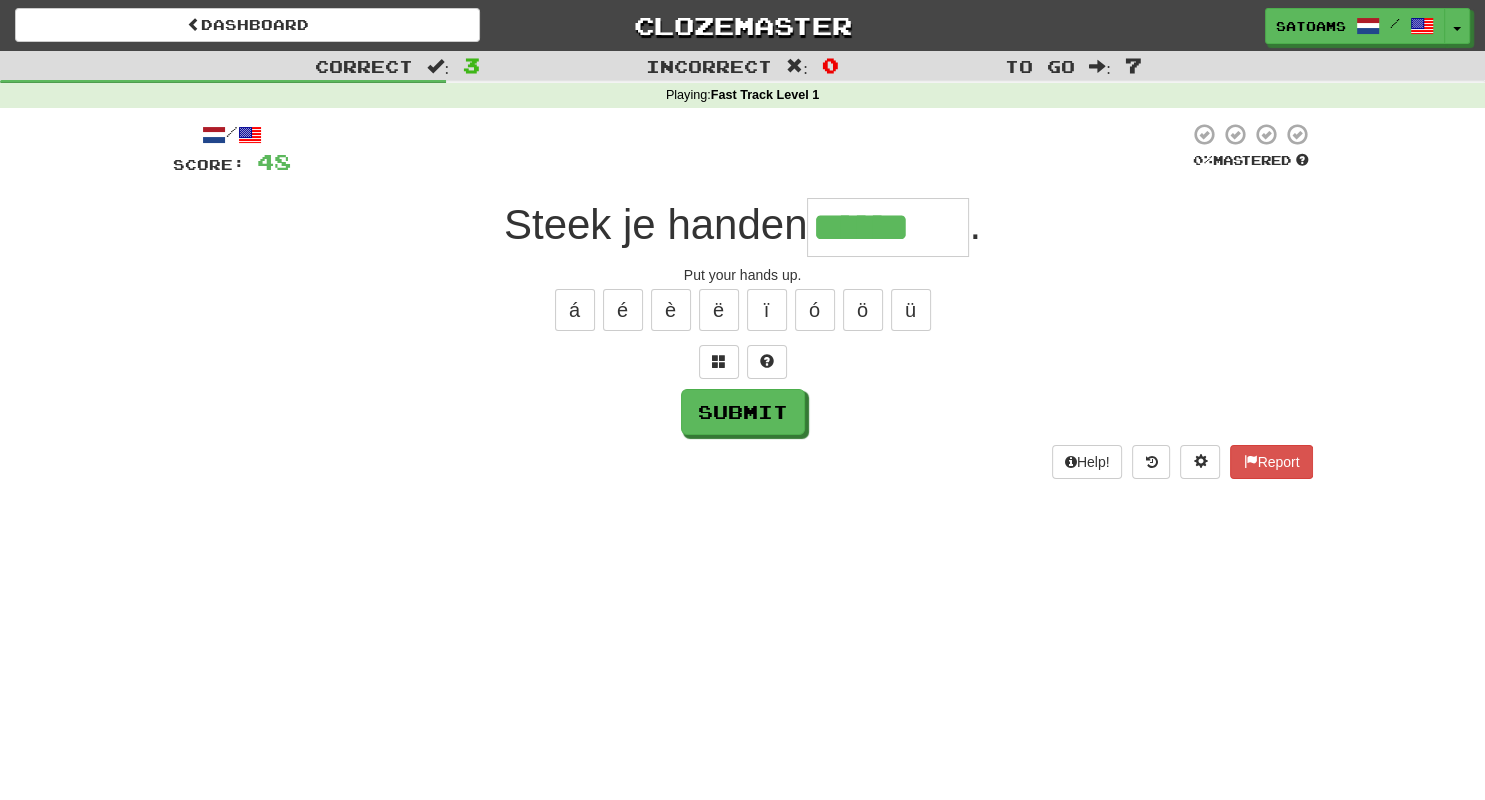 type on "******" 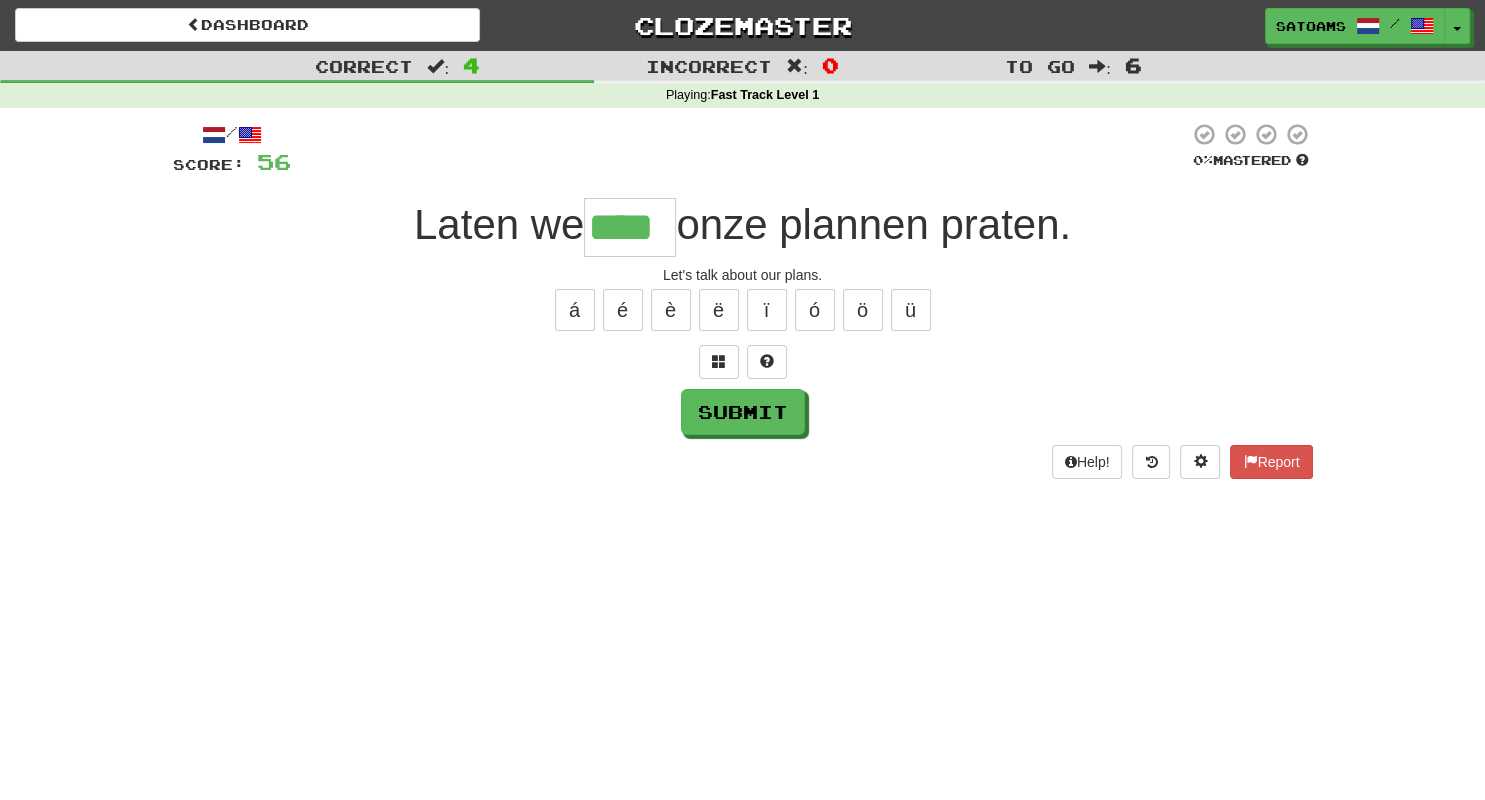 type on "****" 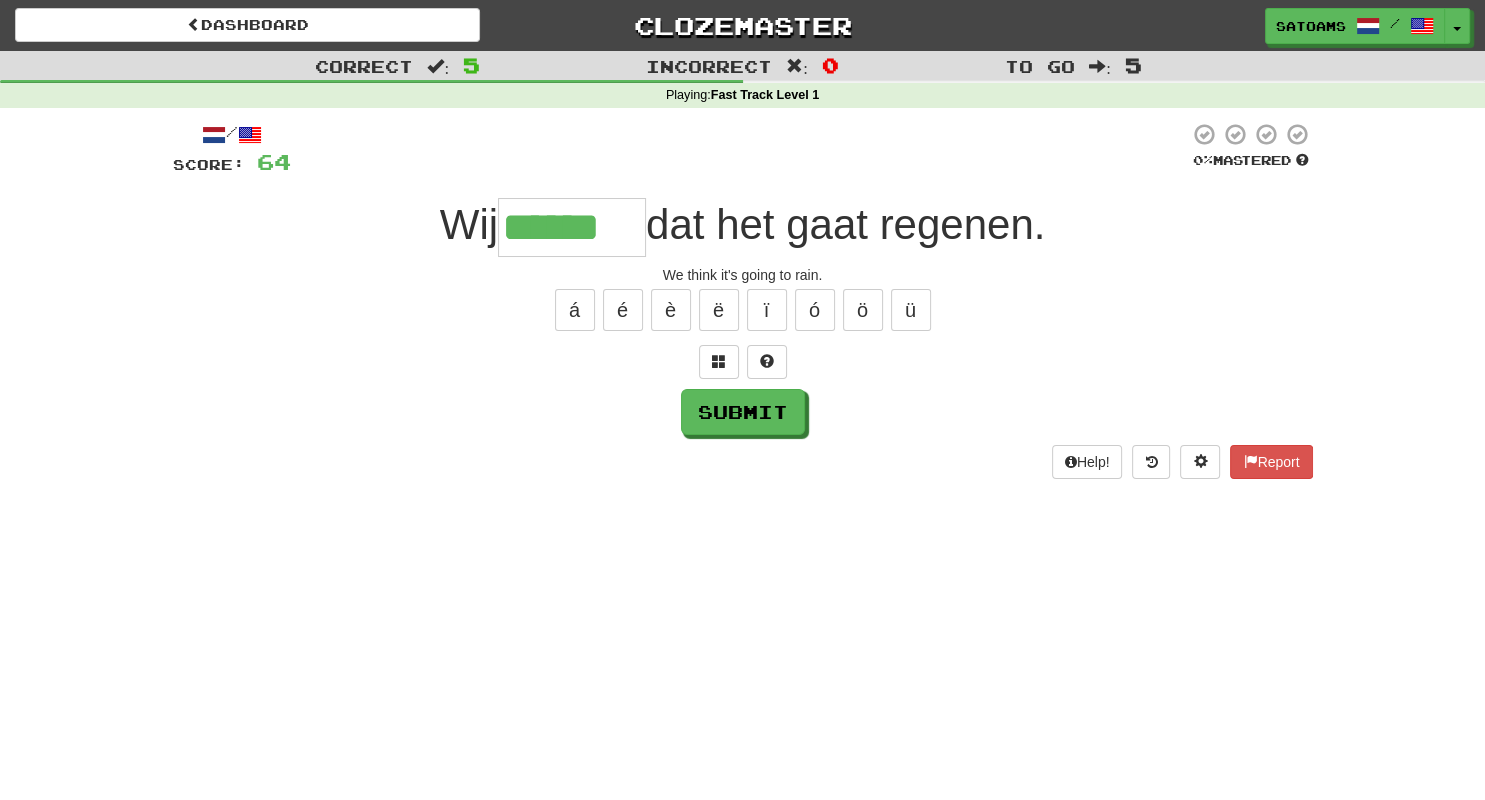 type on "******" 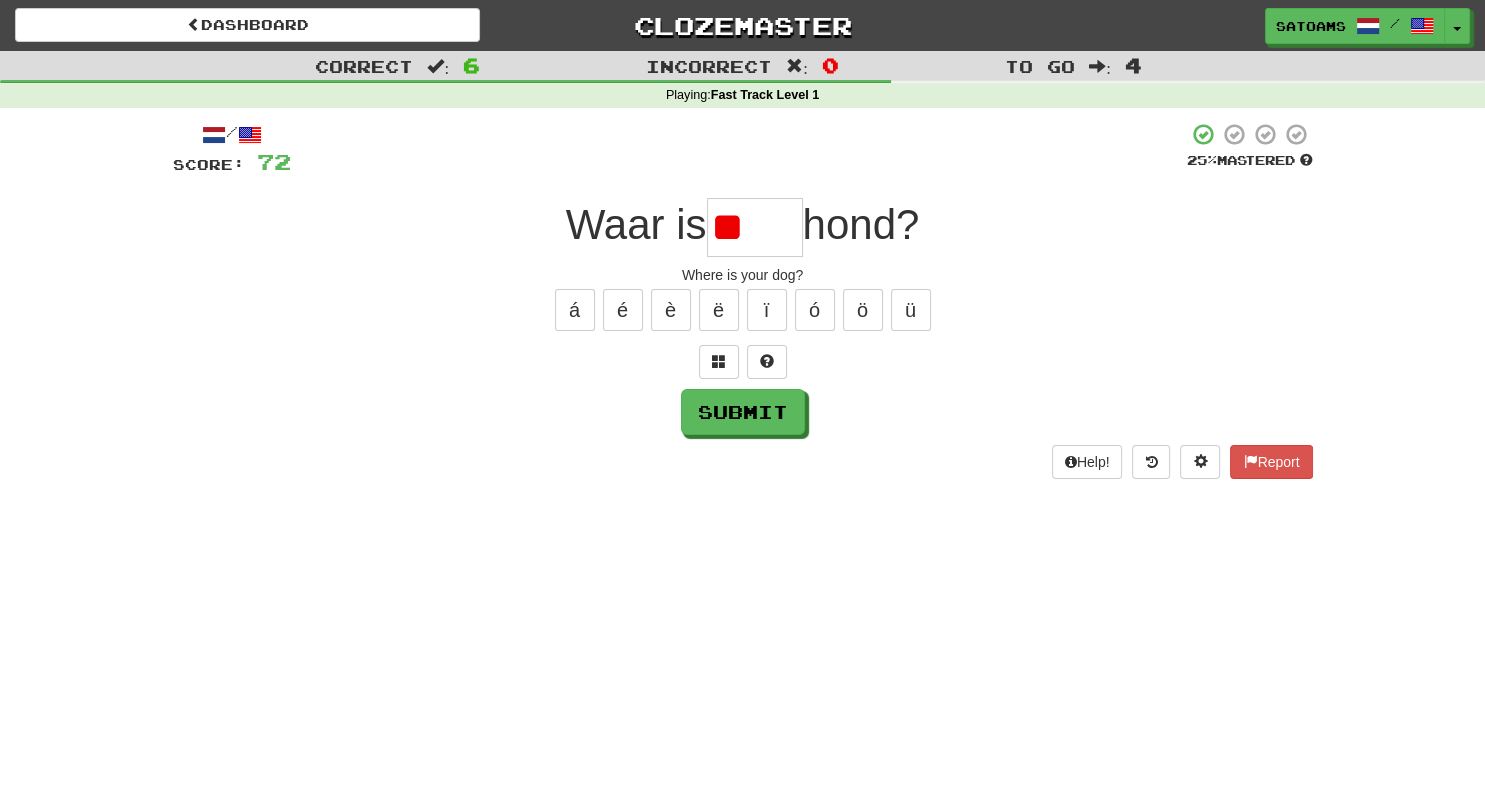 type on "*" 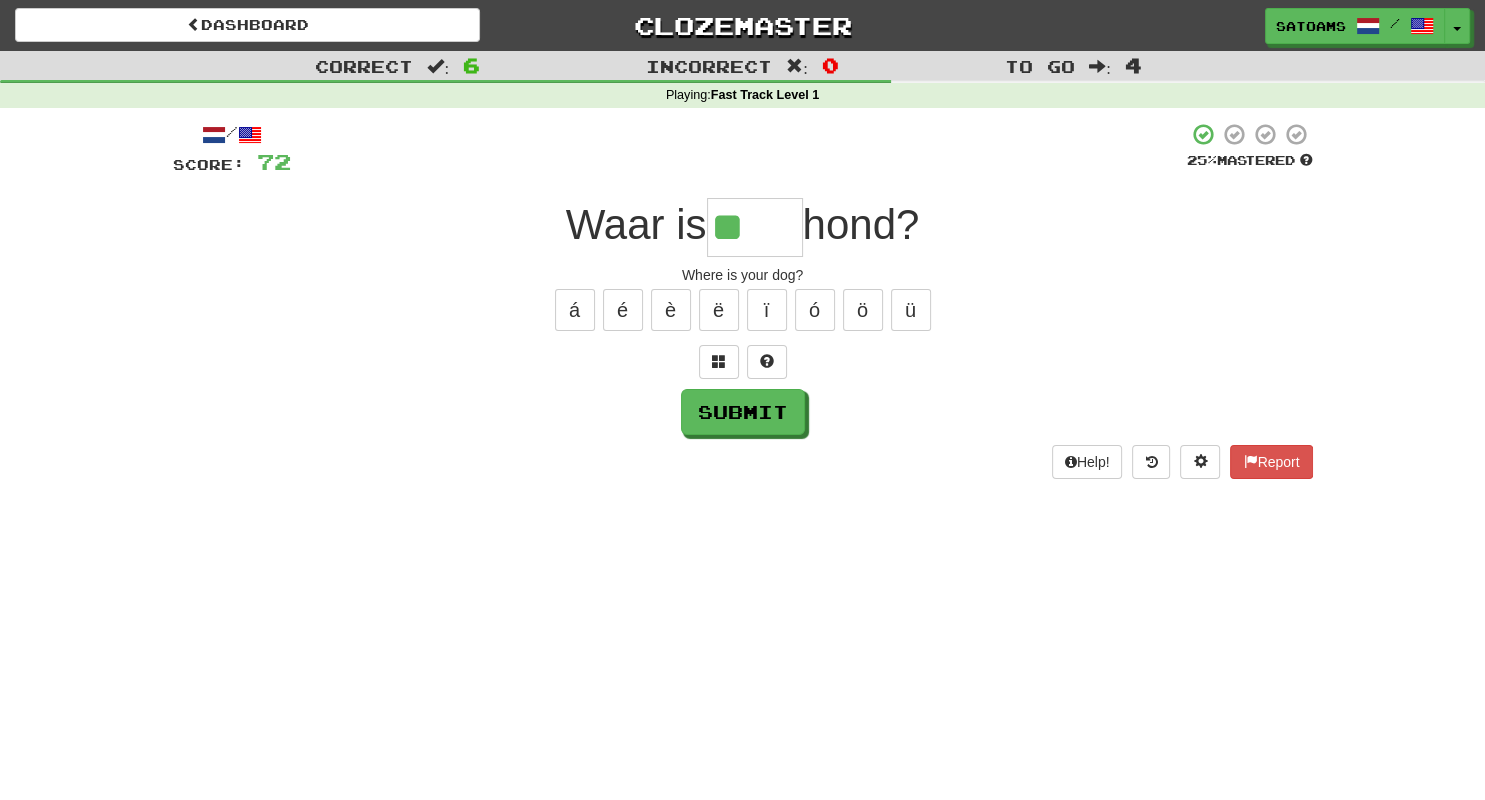 click on "**" at bounding box center (755, 227) 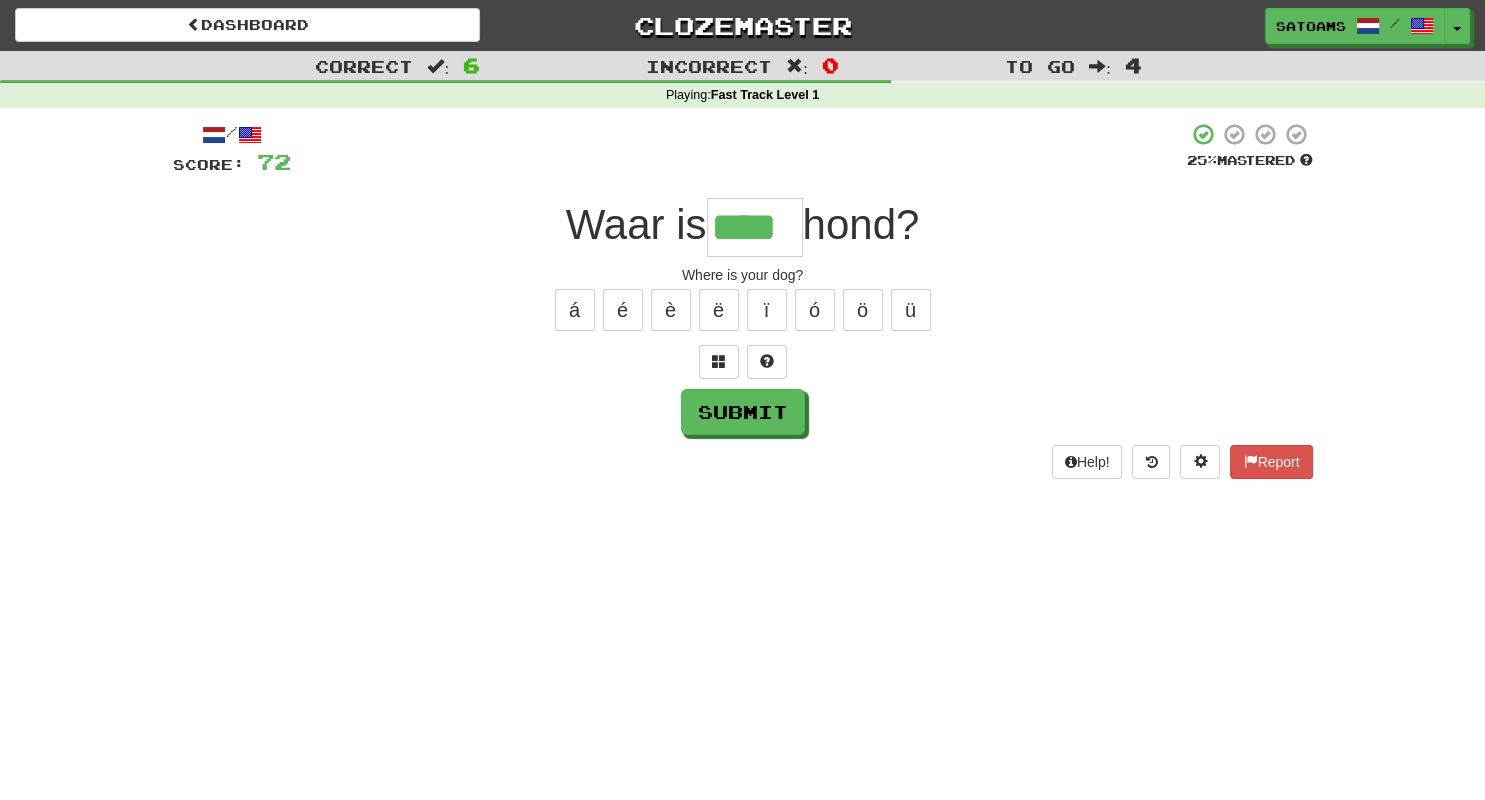 type on "****" 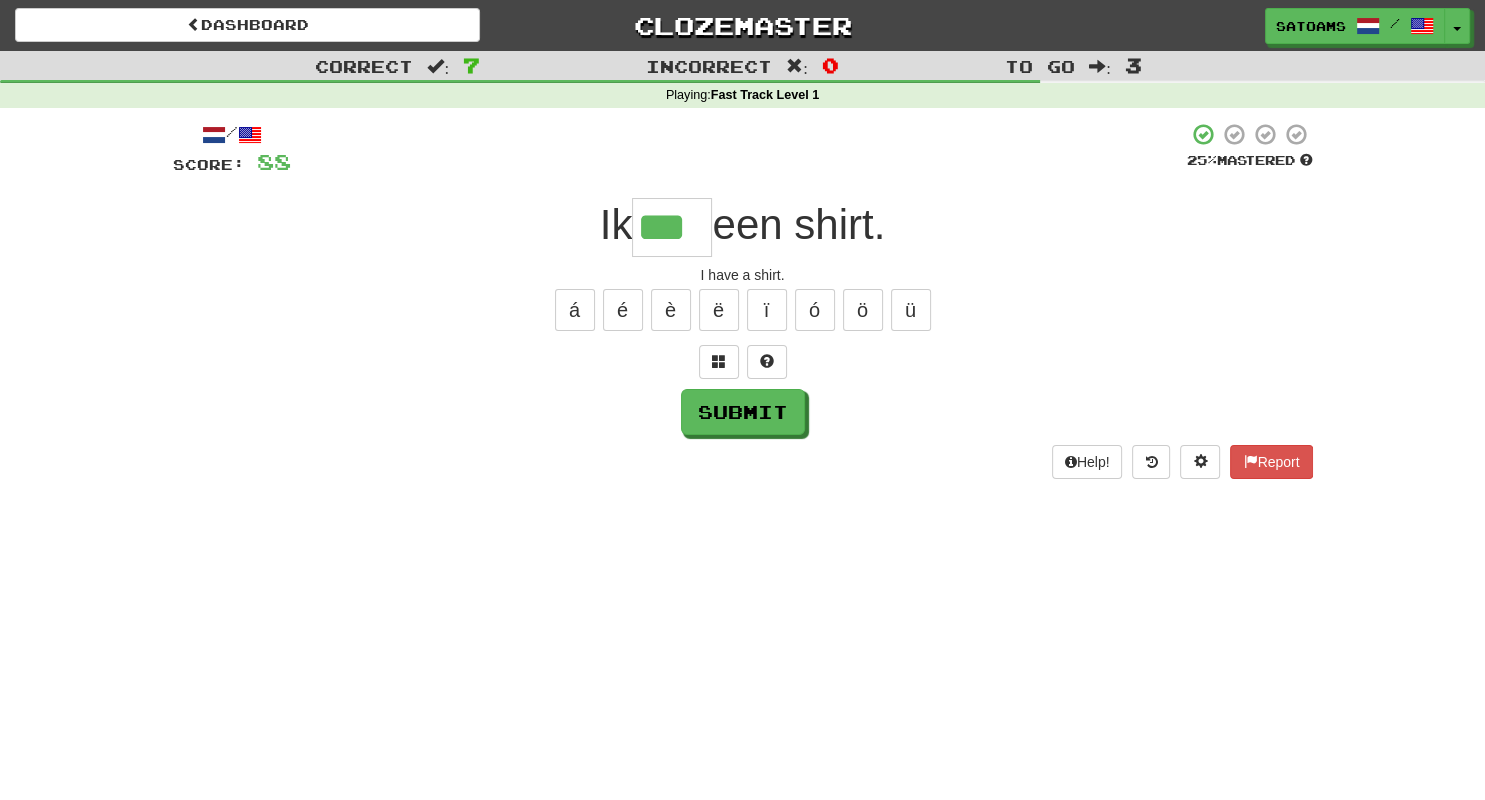 type on "***" 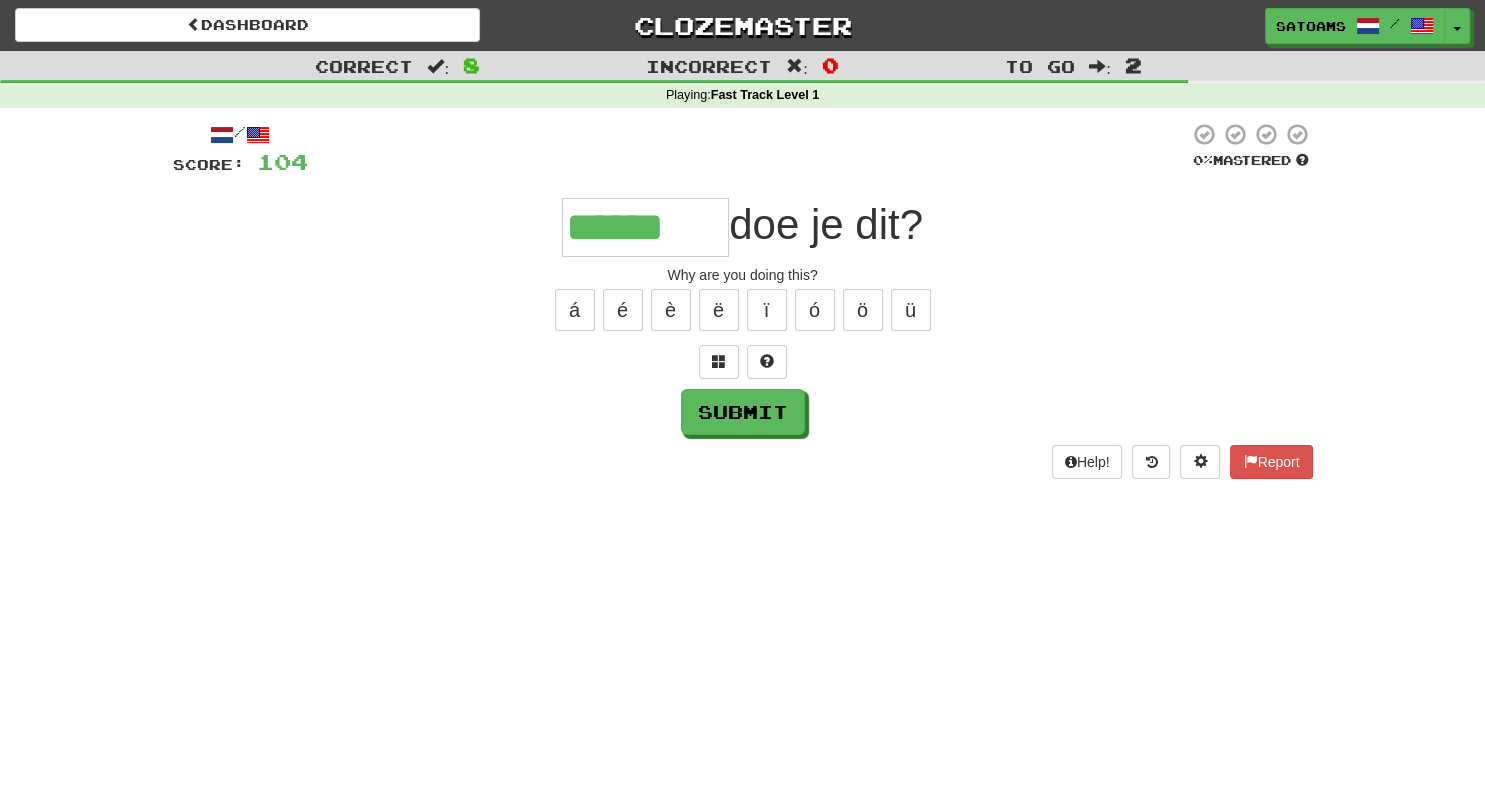 type on "******" 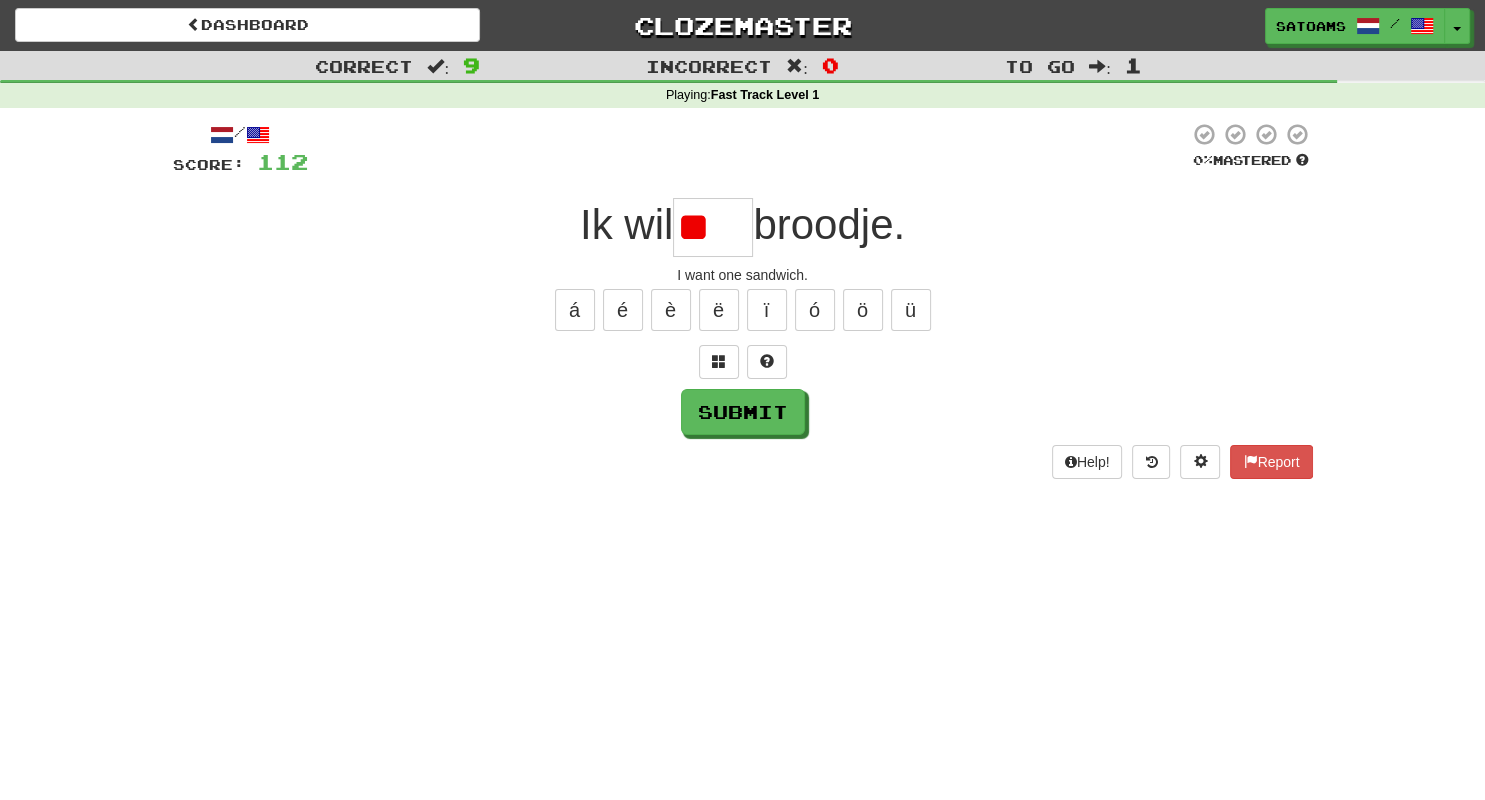 type on "*" 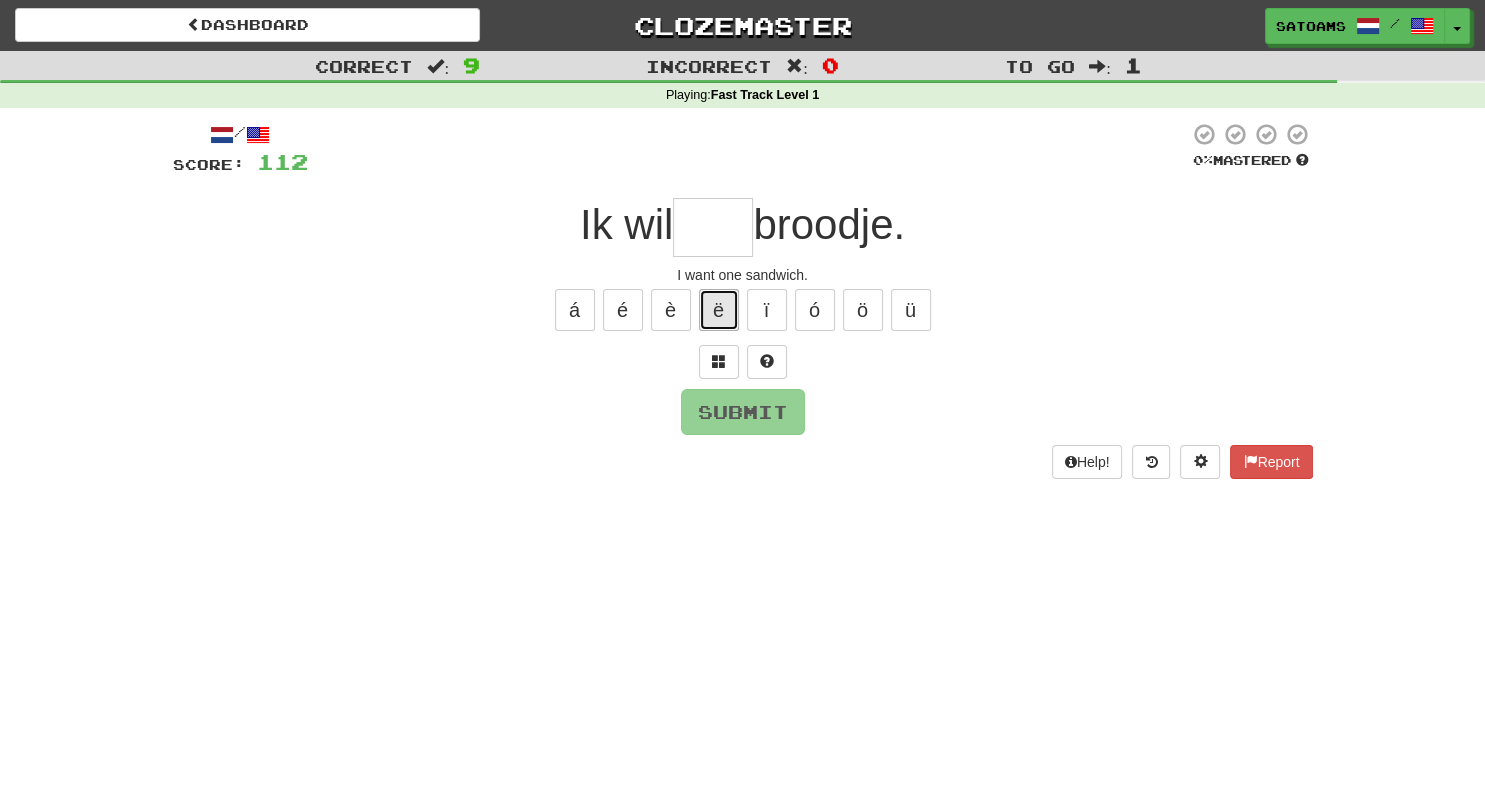 click on "ë" at bounding box center (719, 310) 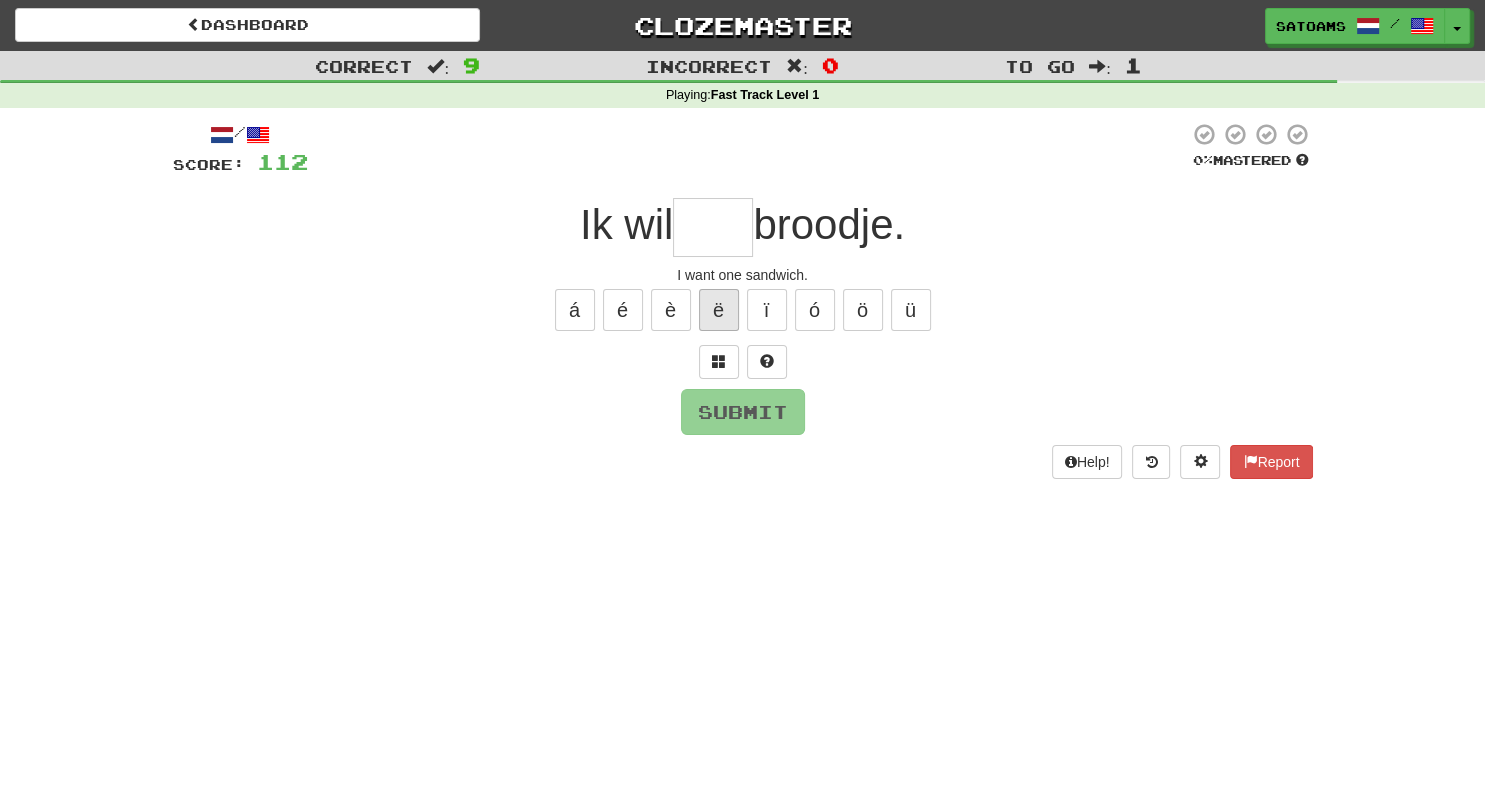 type on "*" 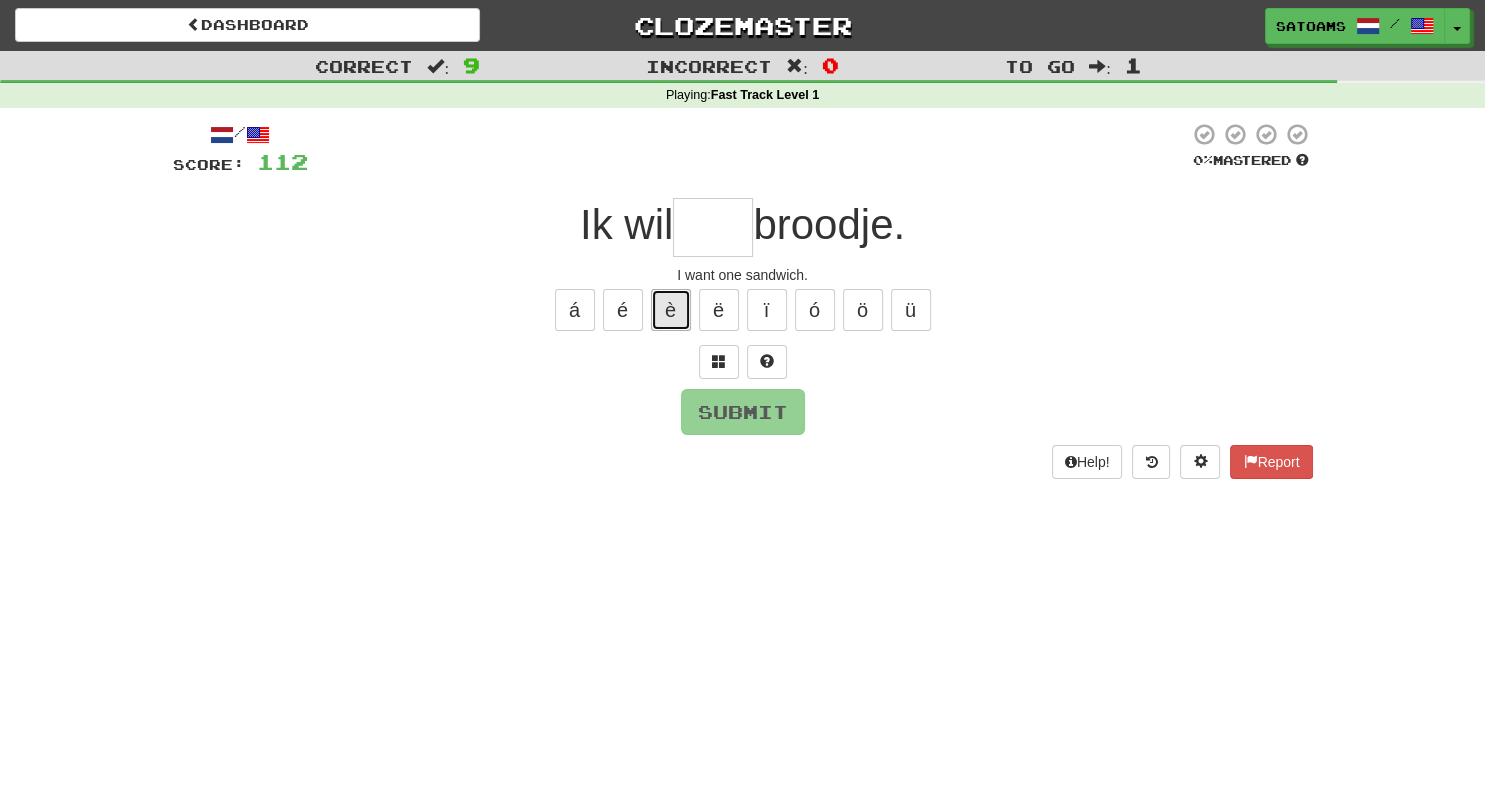 click on "è" at bounding box center (671, 310) 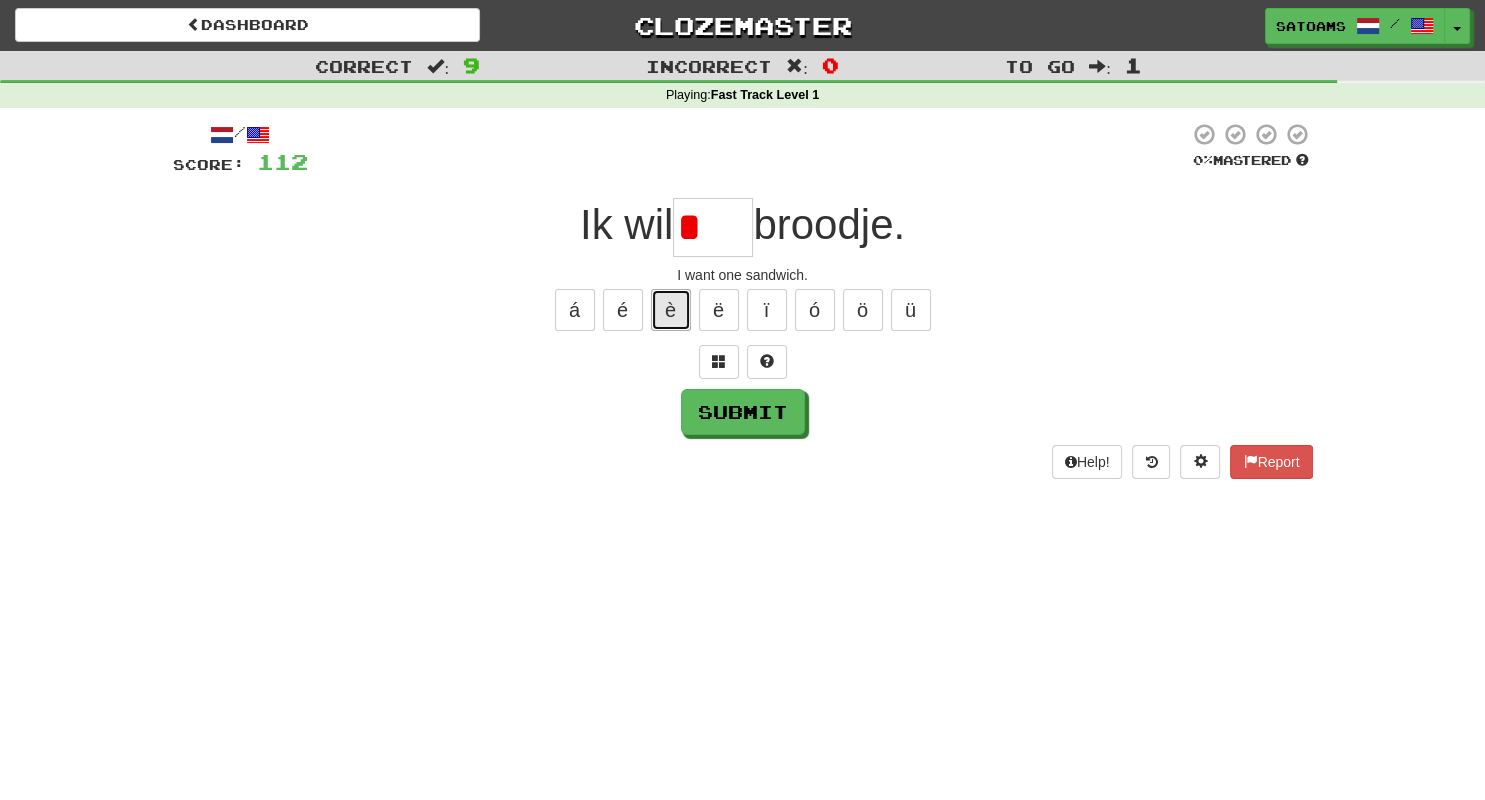 click on "è" at bounding box center [671, 310] 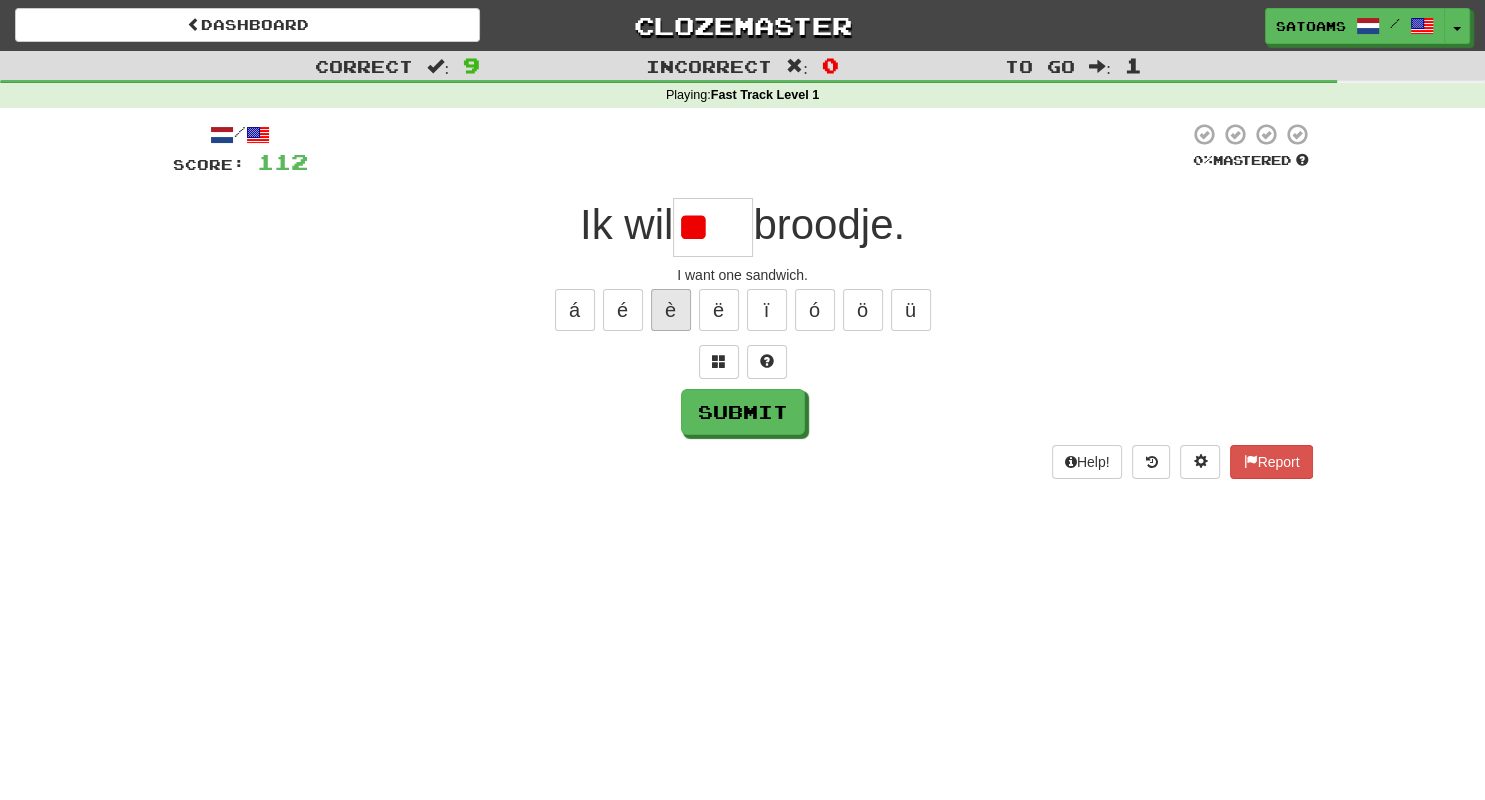 type on "*" 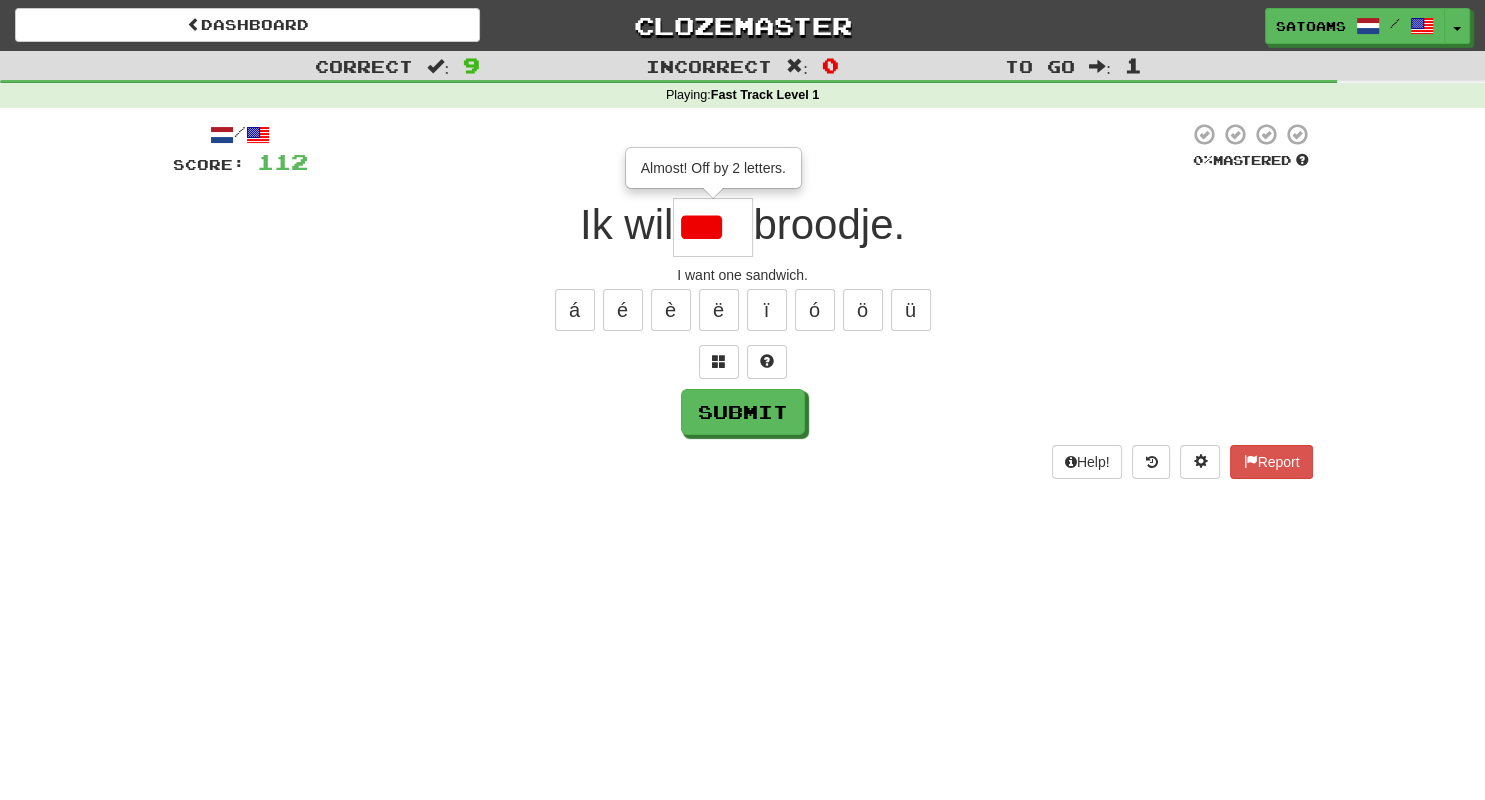 click on "***" at bounding box center (713, 227) 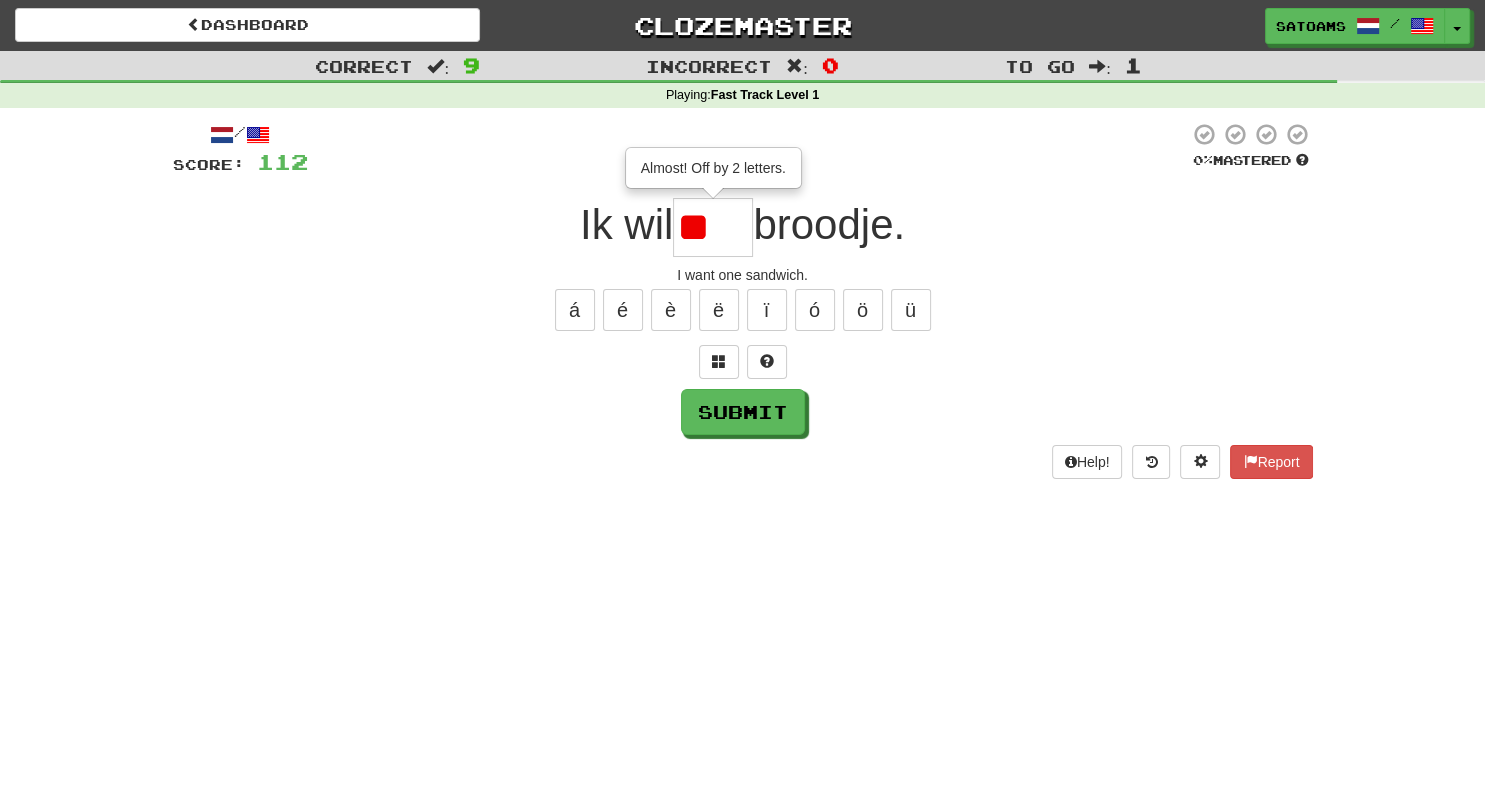type on "*" 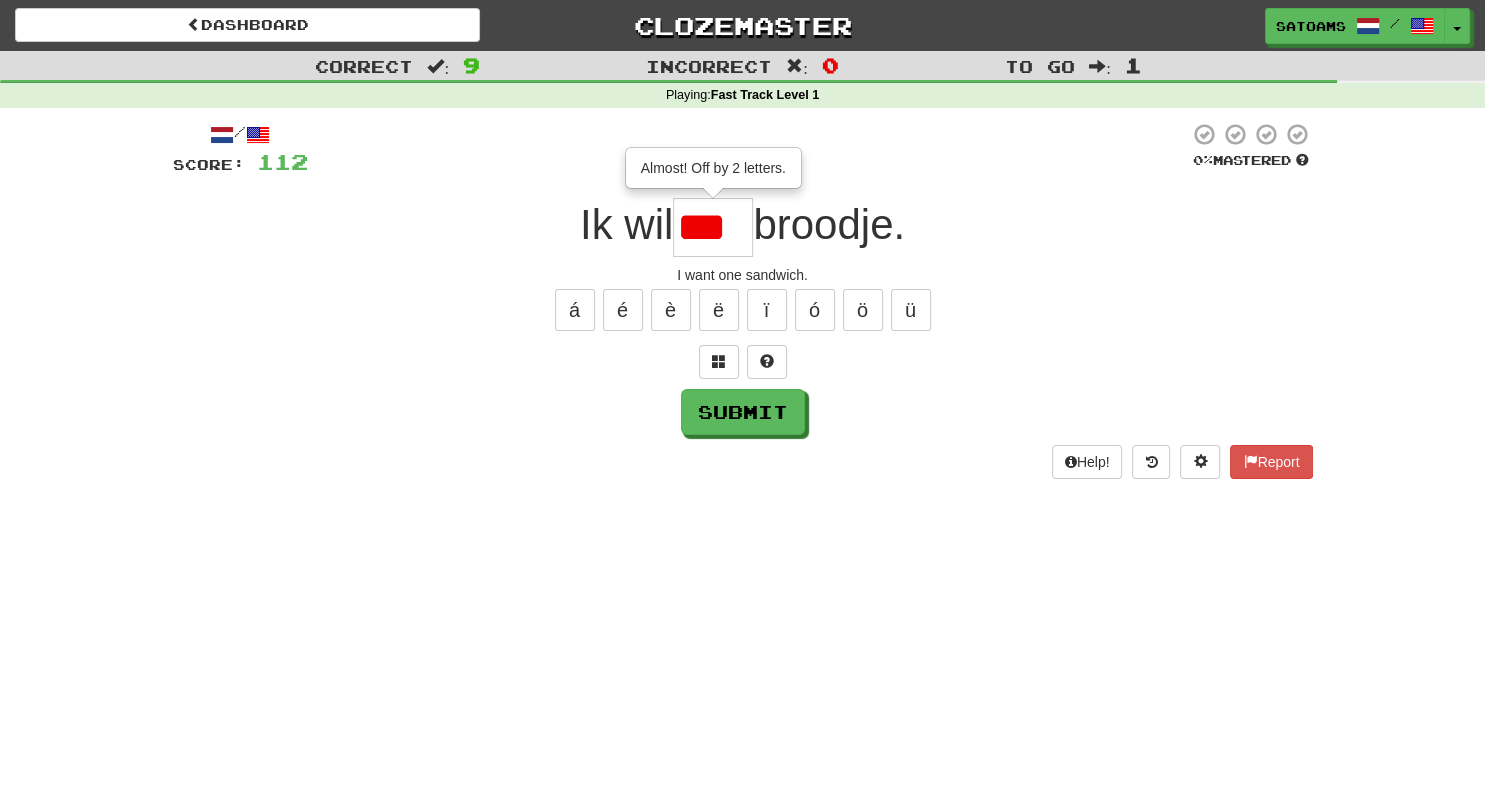 type on "***" 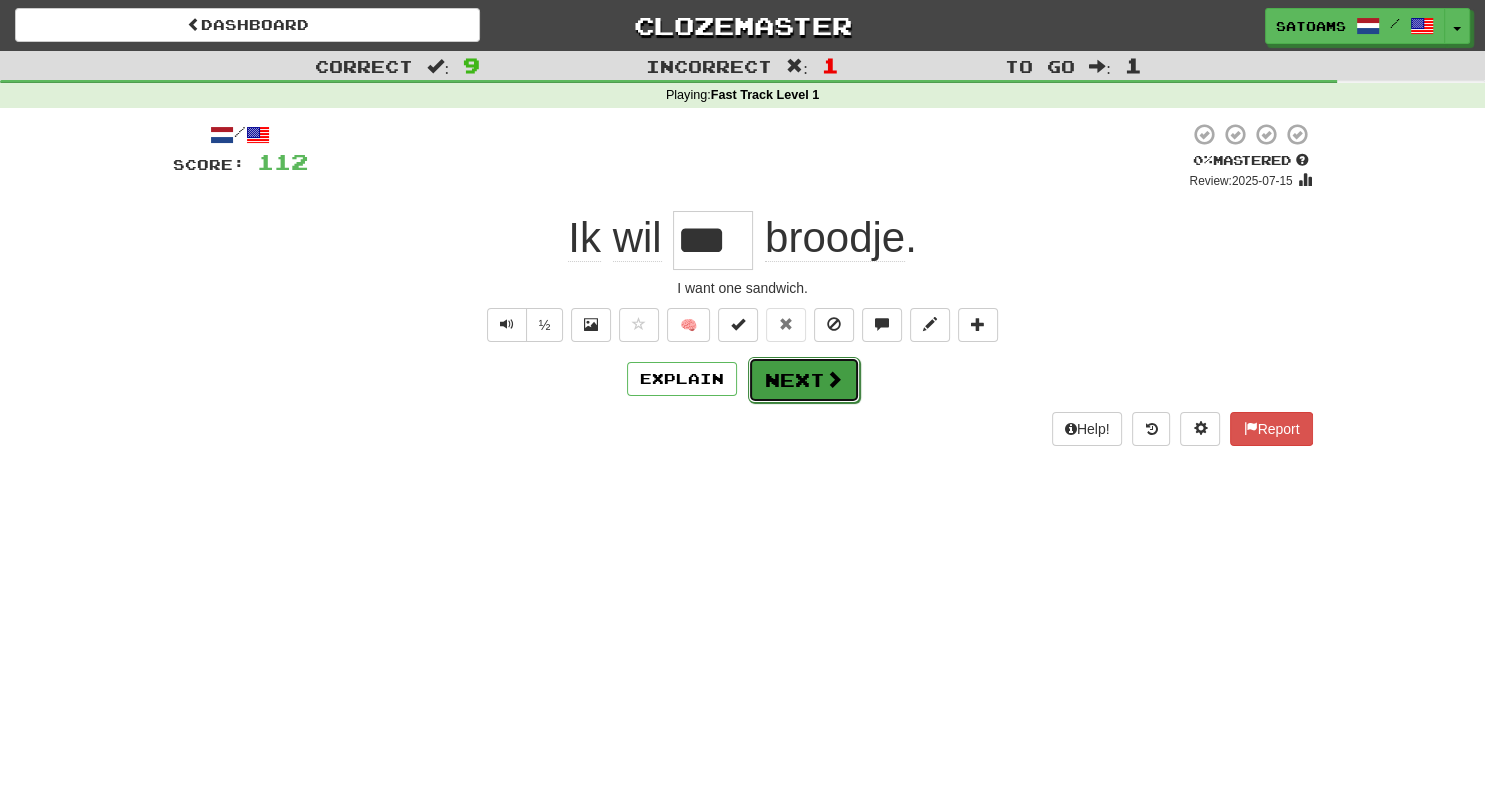 click on "Next" at bounding box center [804, 380] 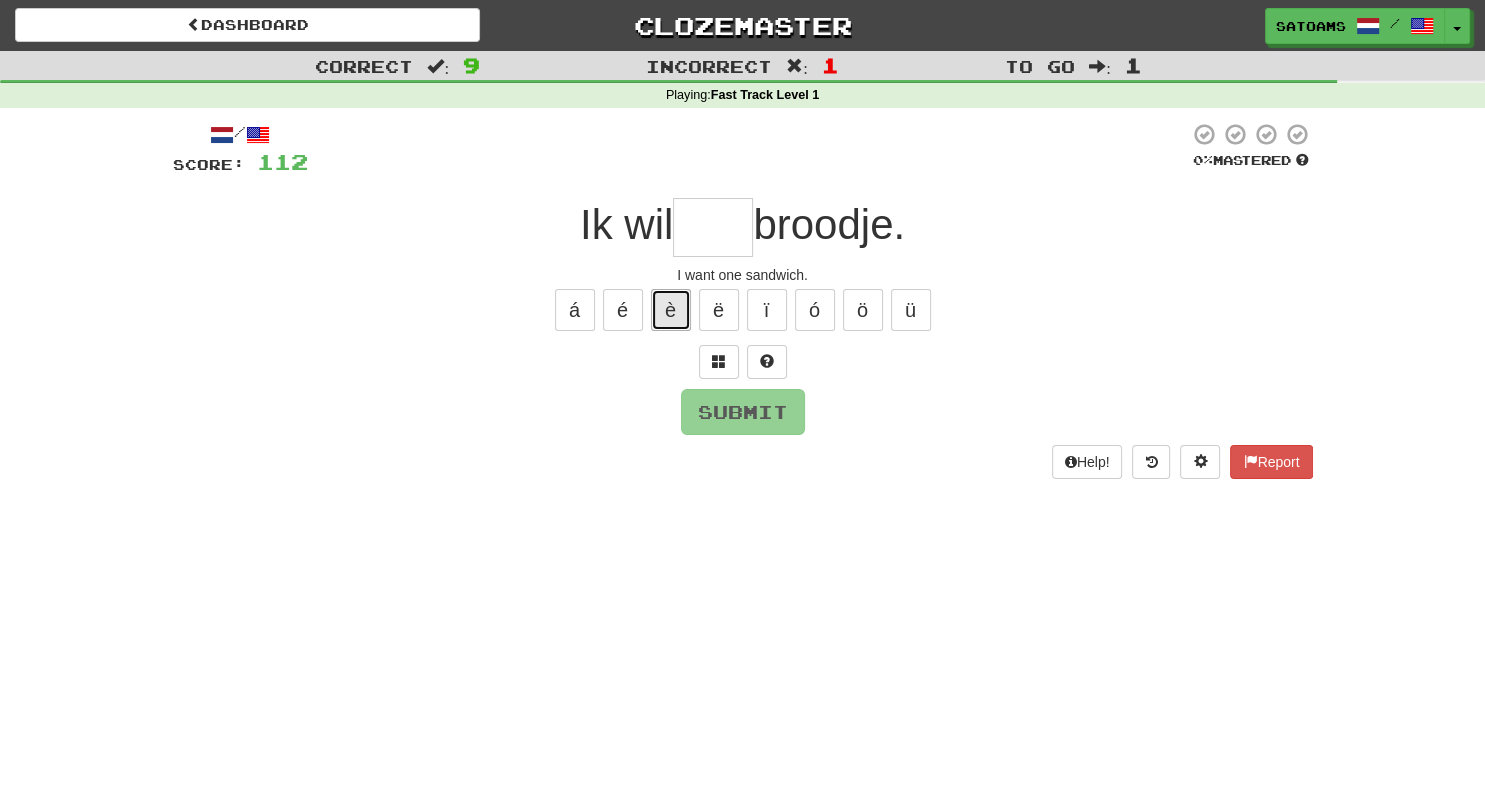 click on "è" at bounding box center (671, 310) 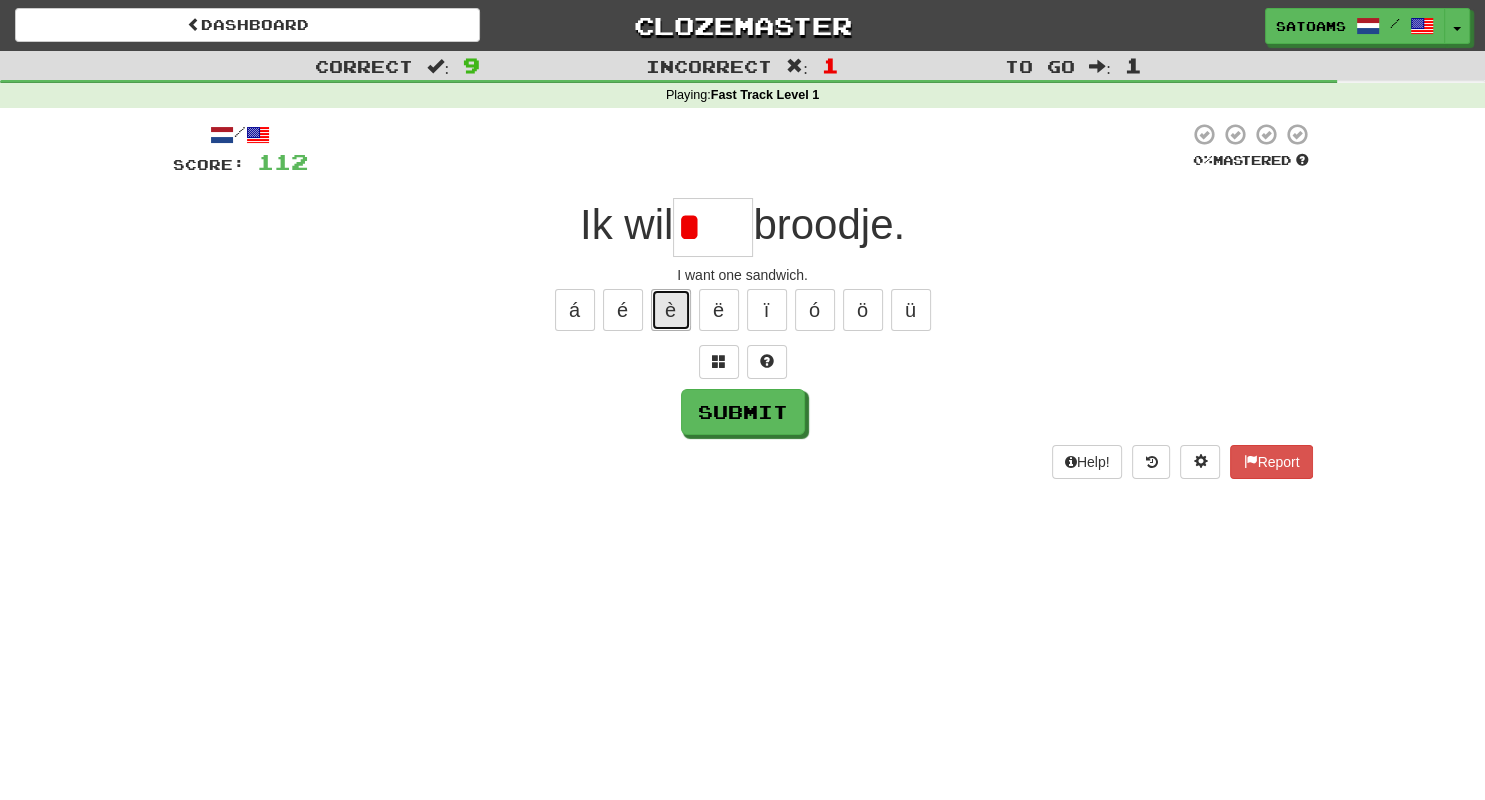 click on "è" at bounding box center (671, 310) 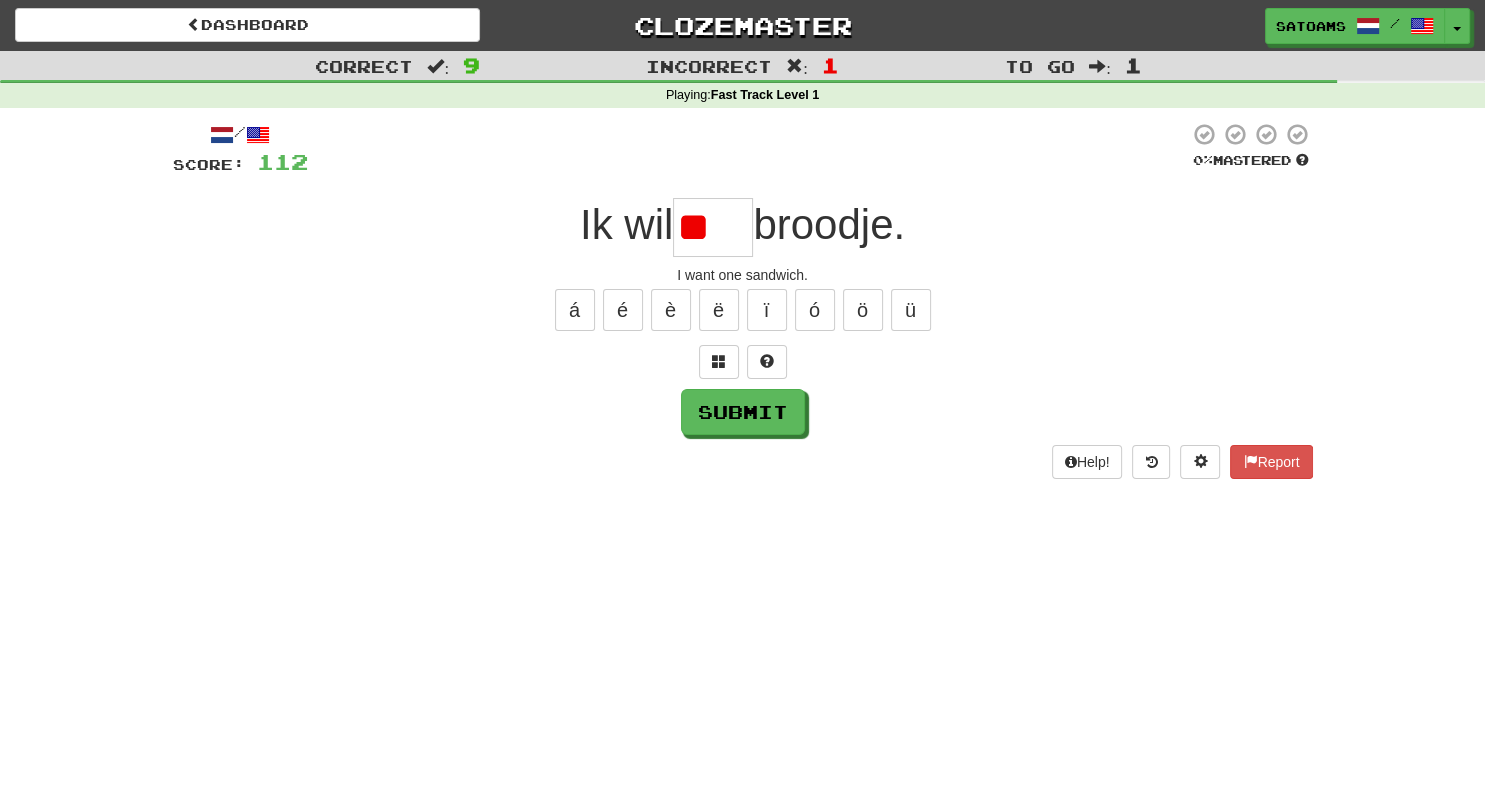 type on "*" 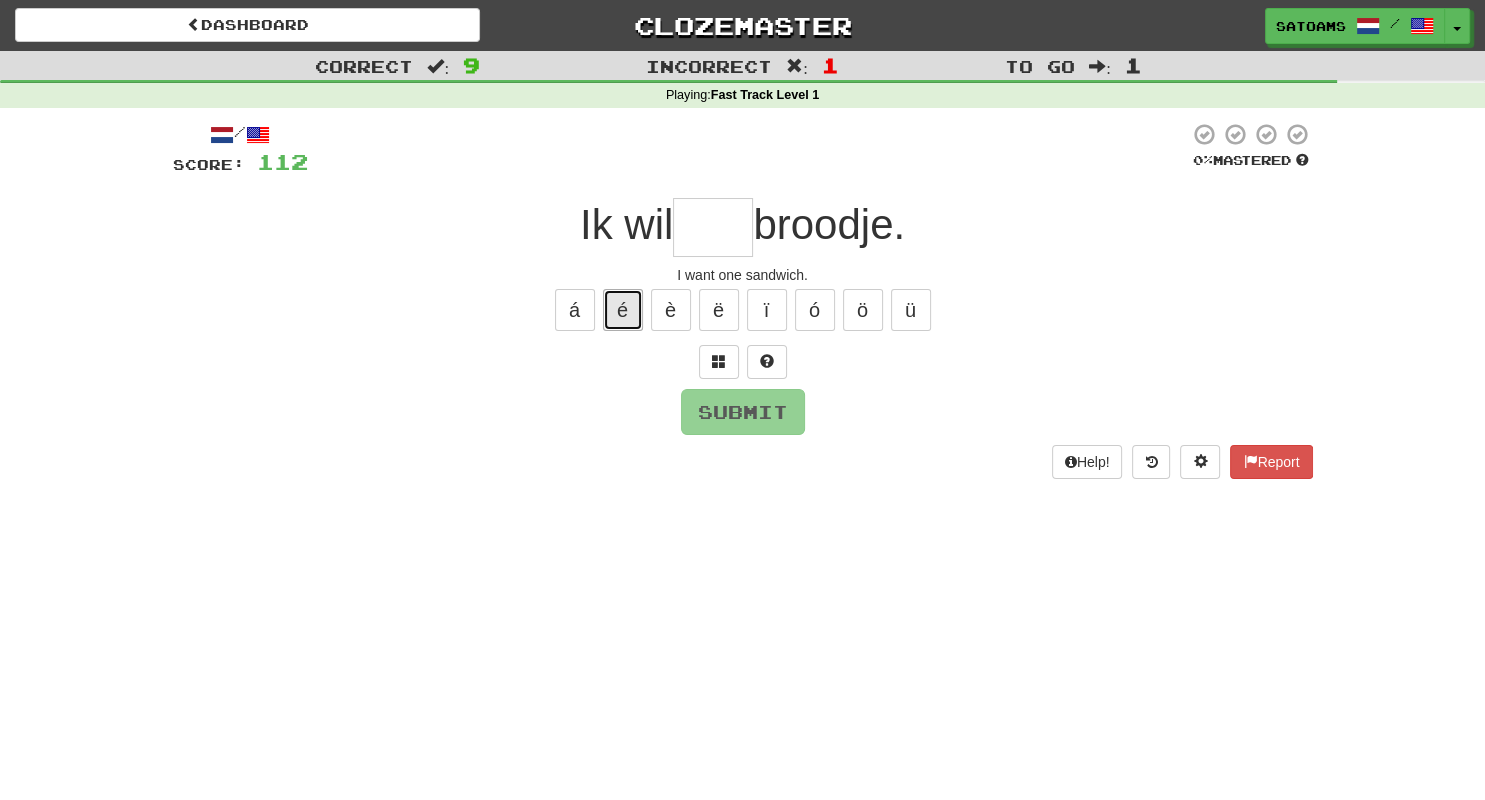 click on "é" at bounding box center [623, 310] 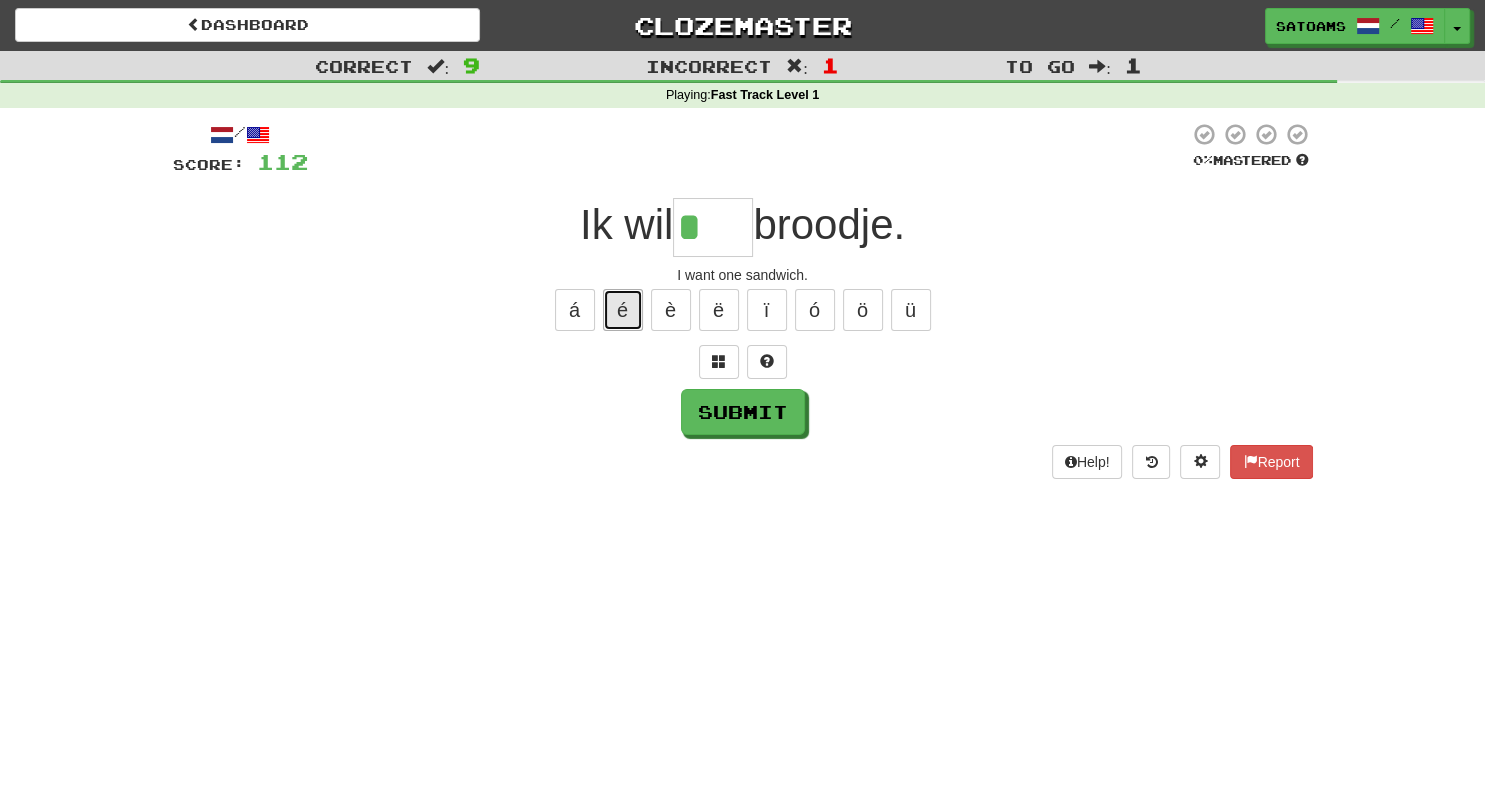 click on "é" at bounding box center [623, 310] 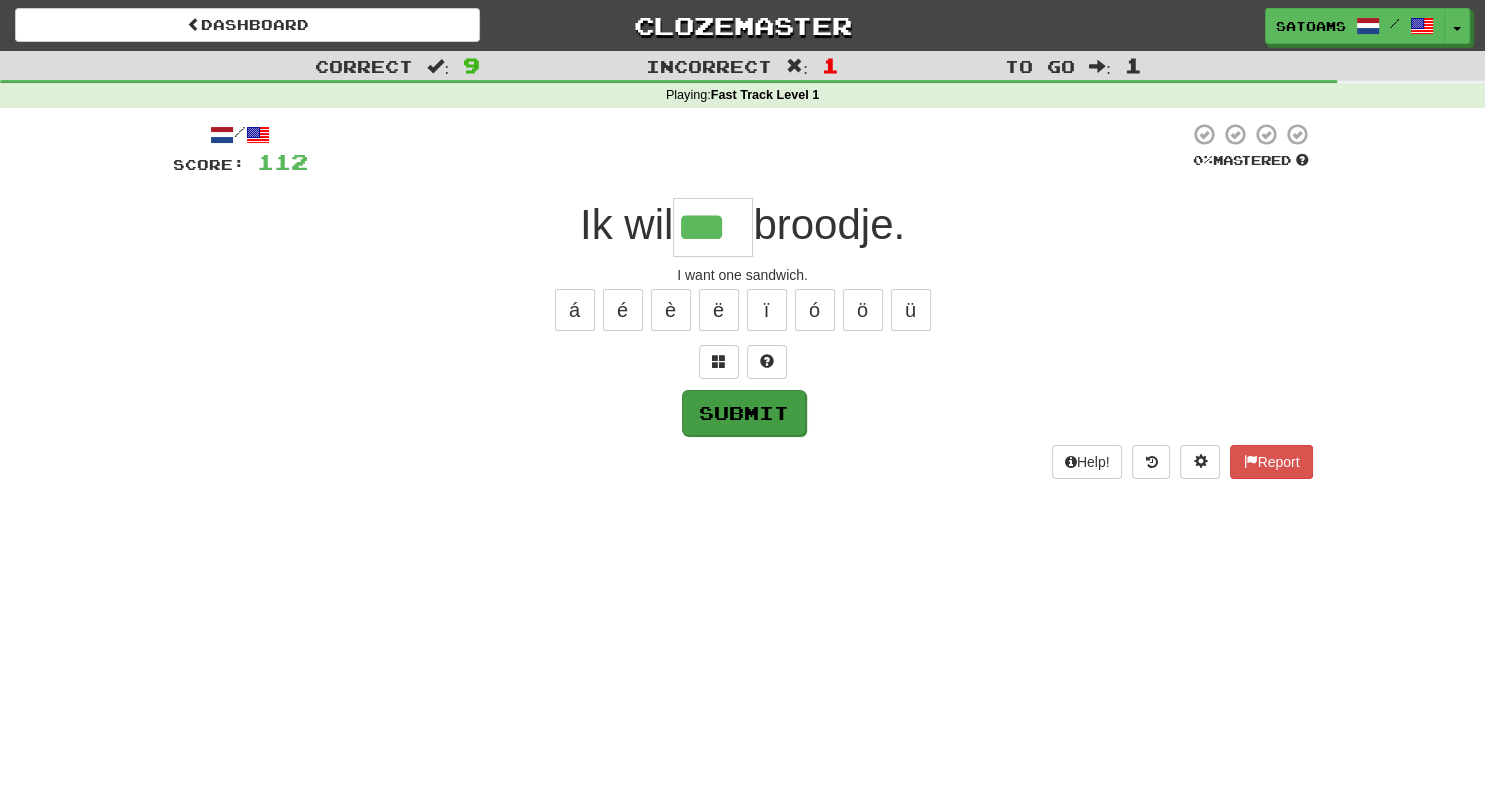 type on "***" 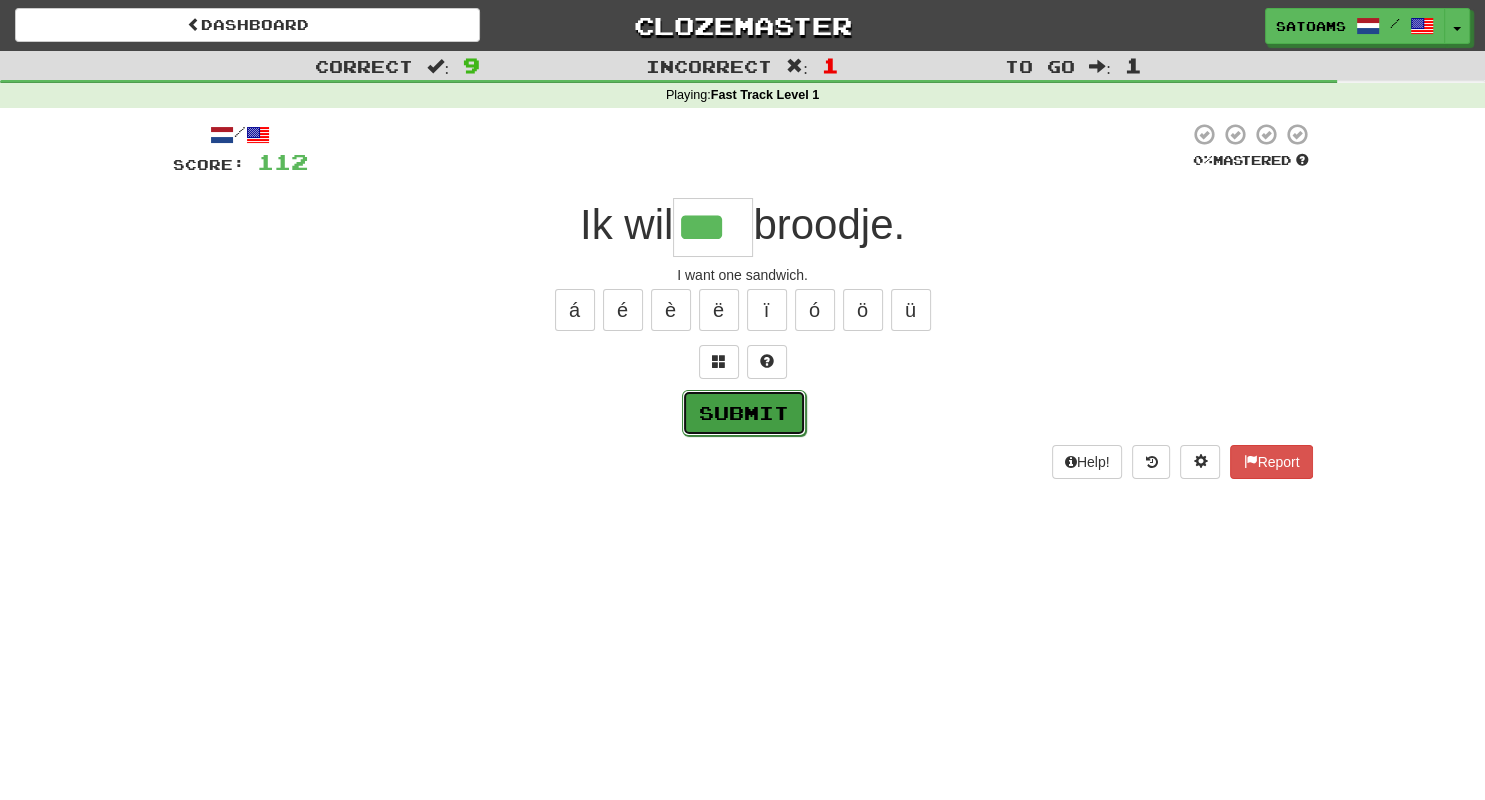 click on "Submit" at bounding box center [744, 413] 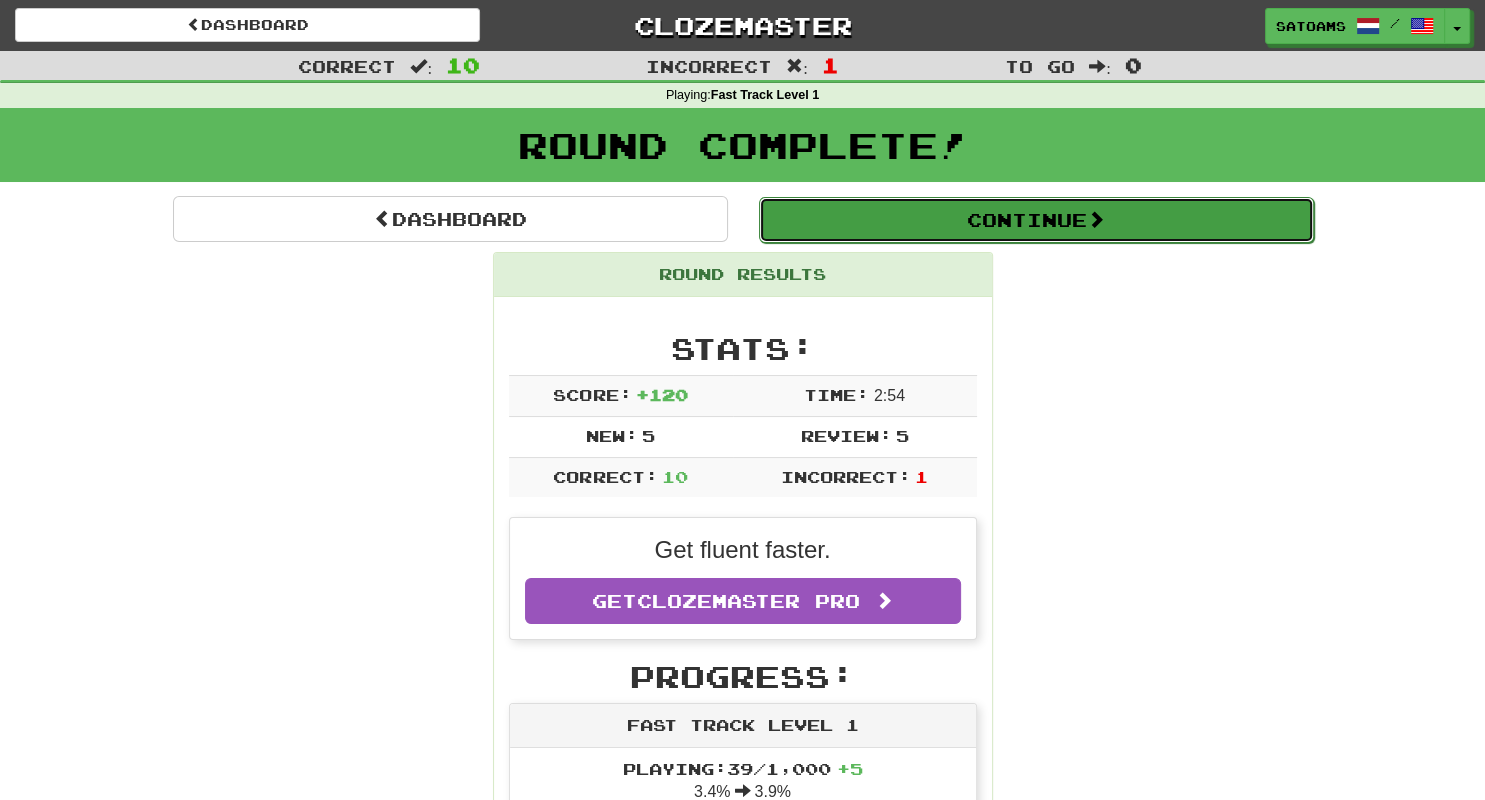 click on "Continue" at bounding box center [1036, 220] 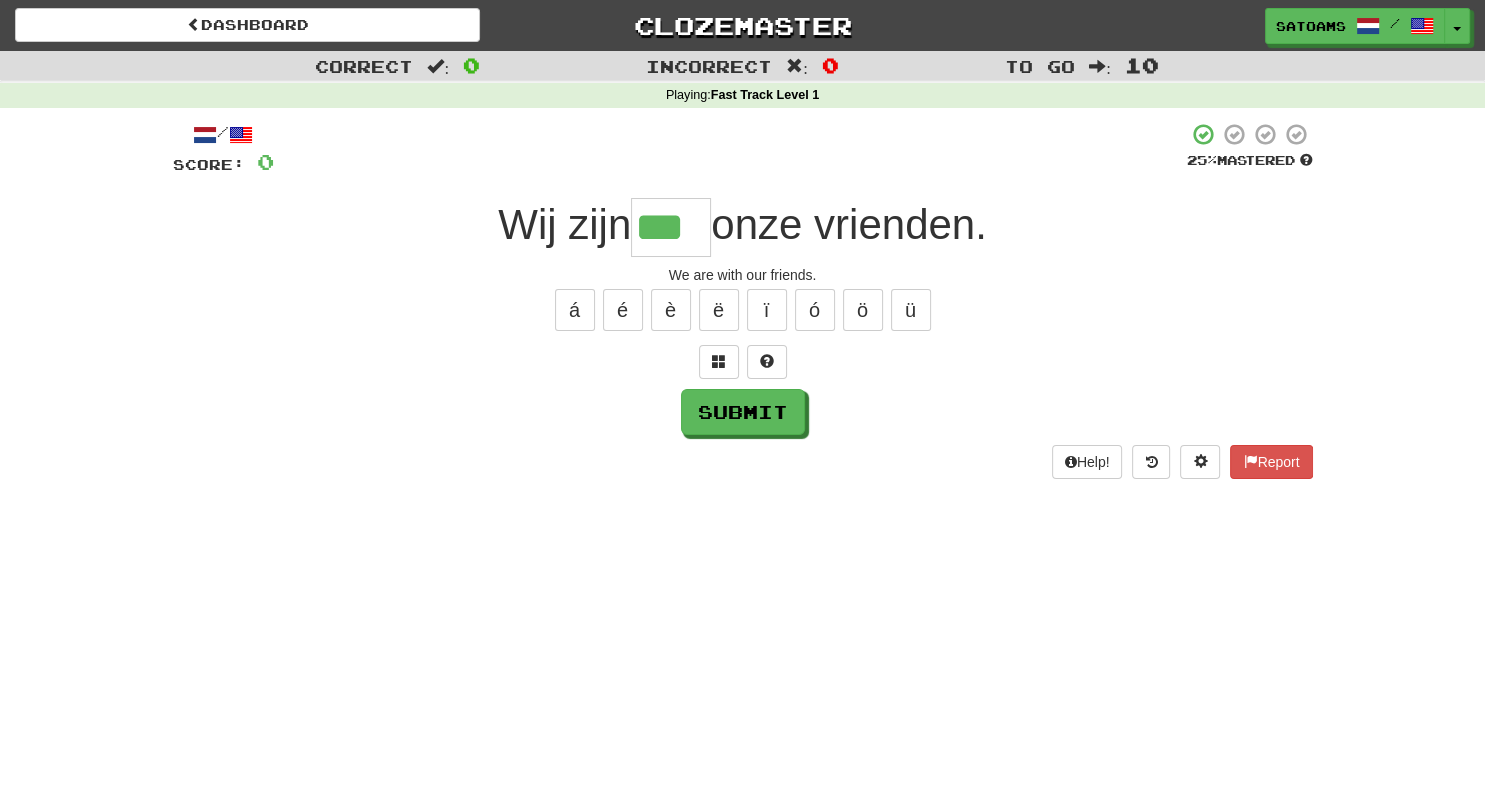 type on "***" 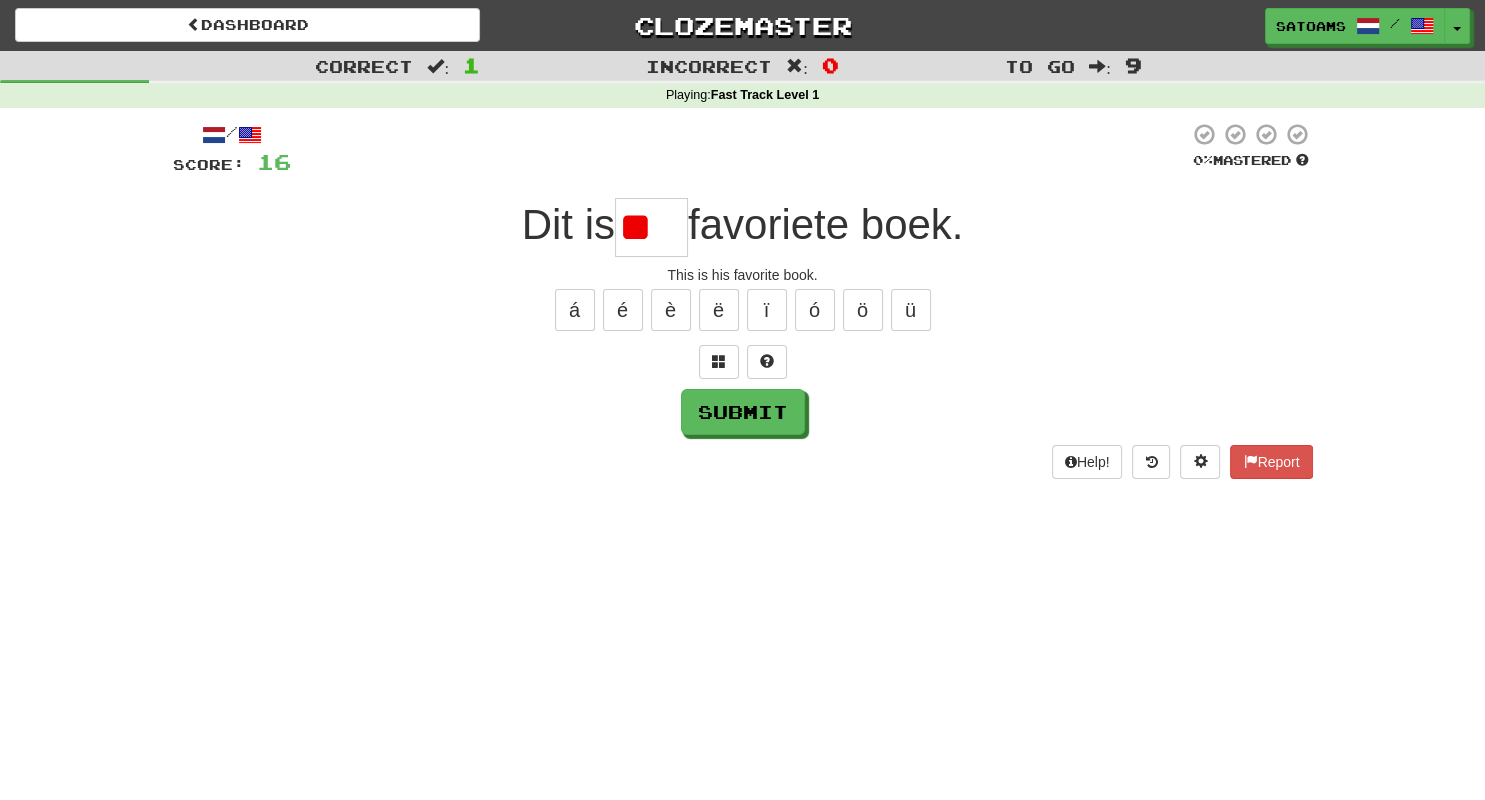 type on "*" 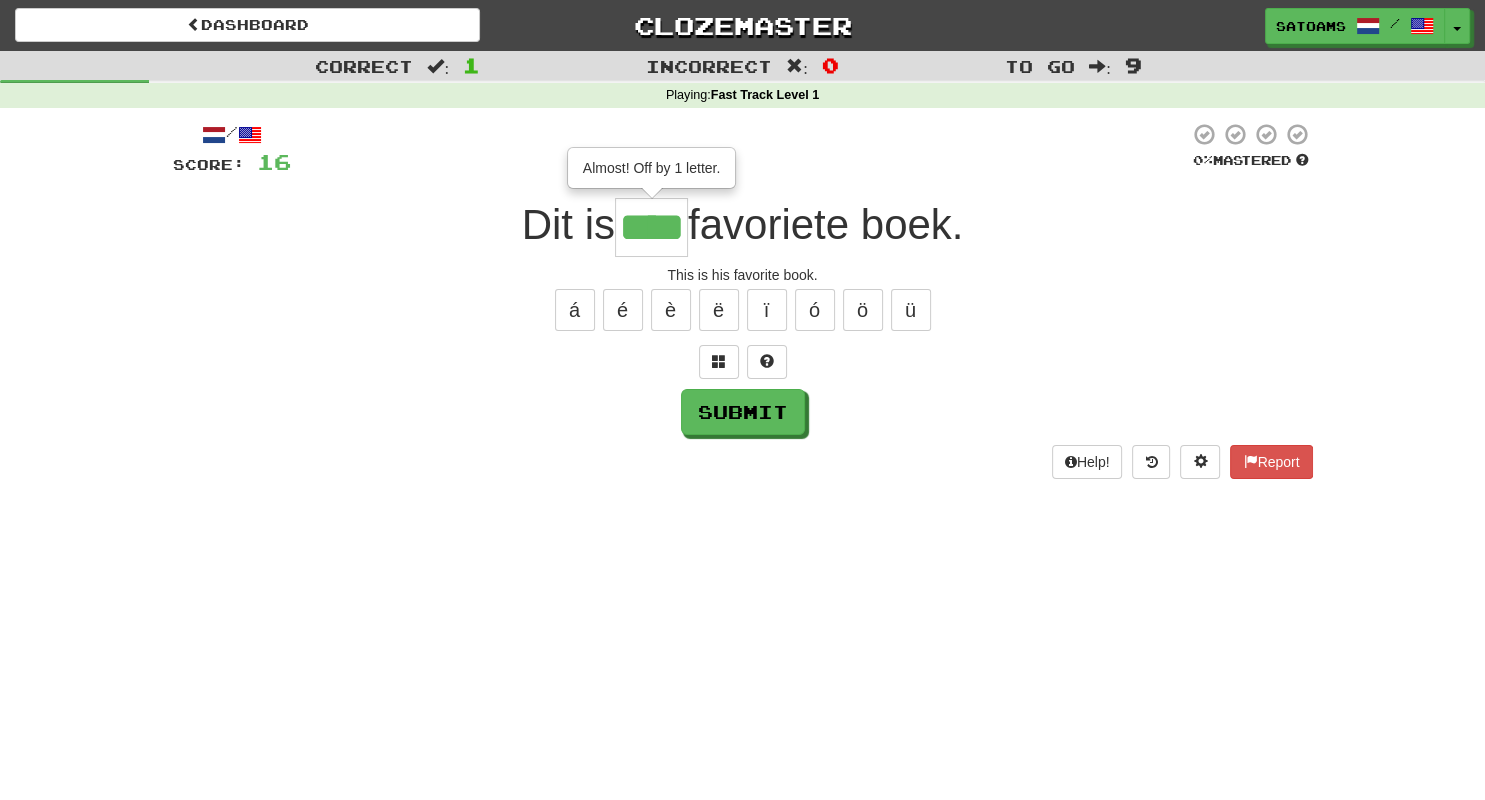 type on "****" 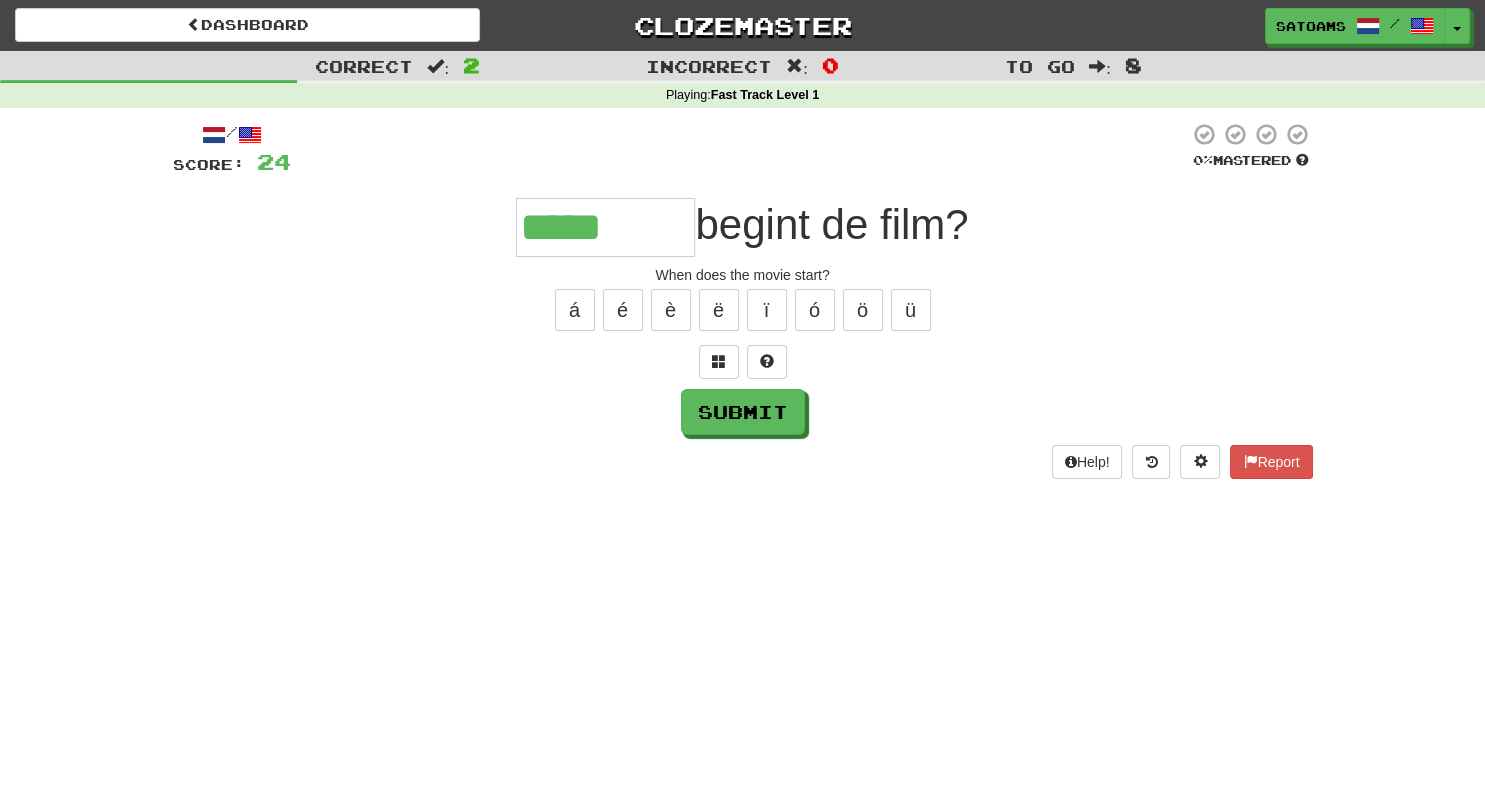 click on "*****" at bounding box center [605, 227] 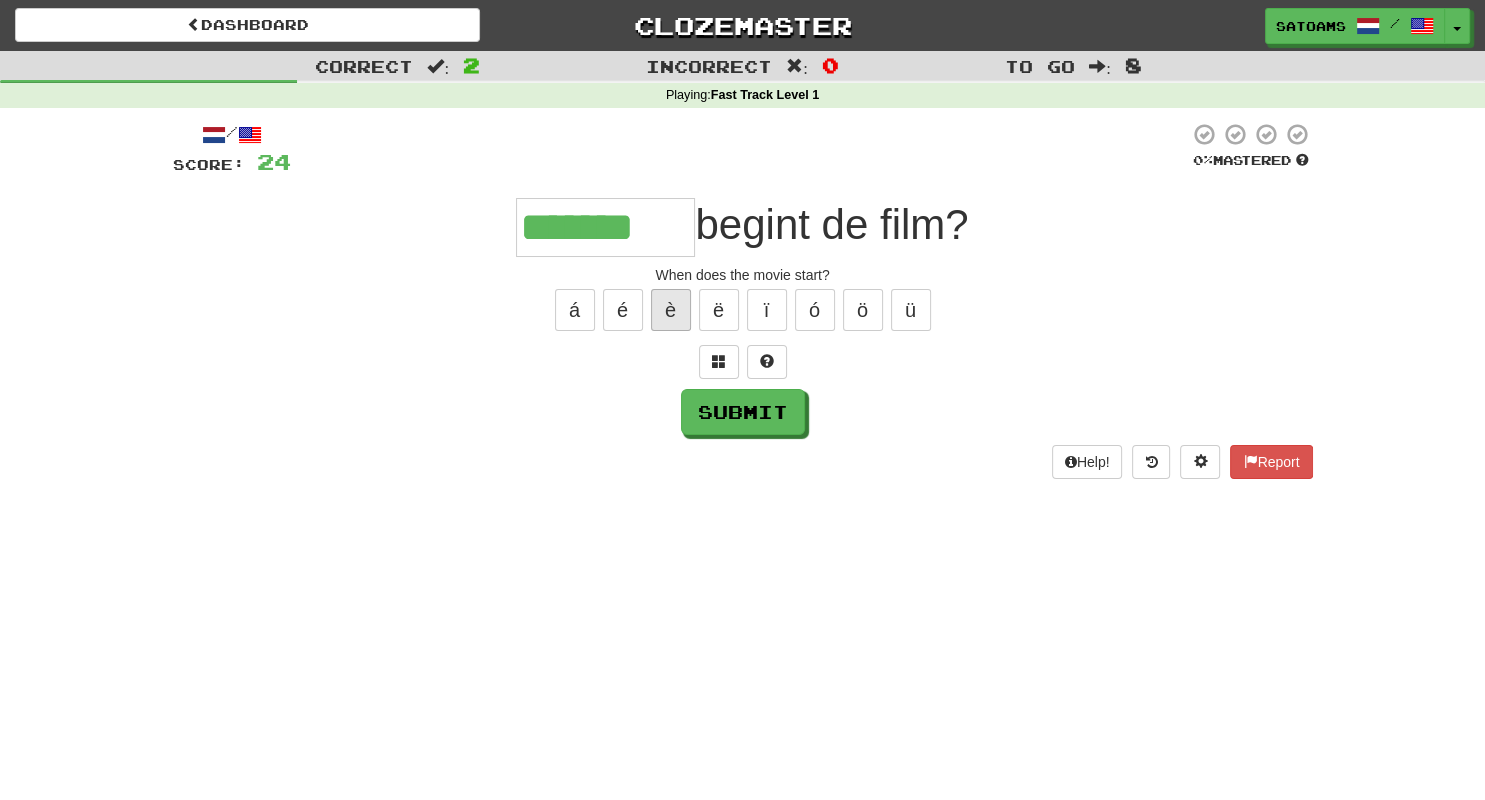 type on "*******" 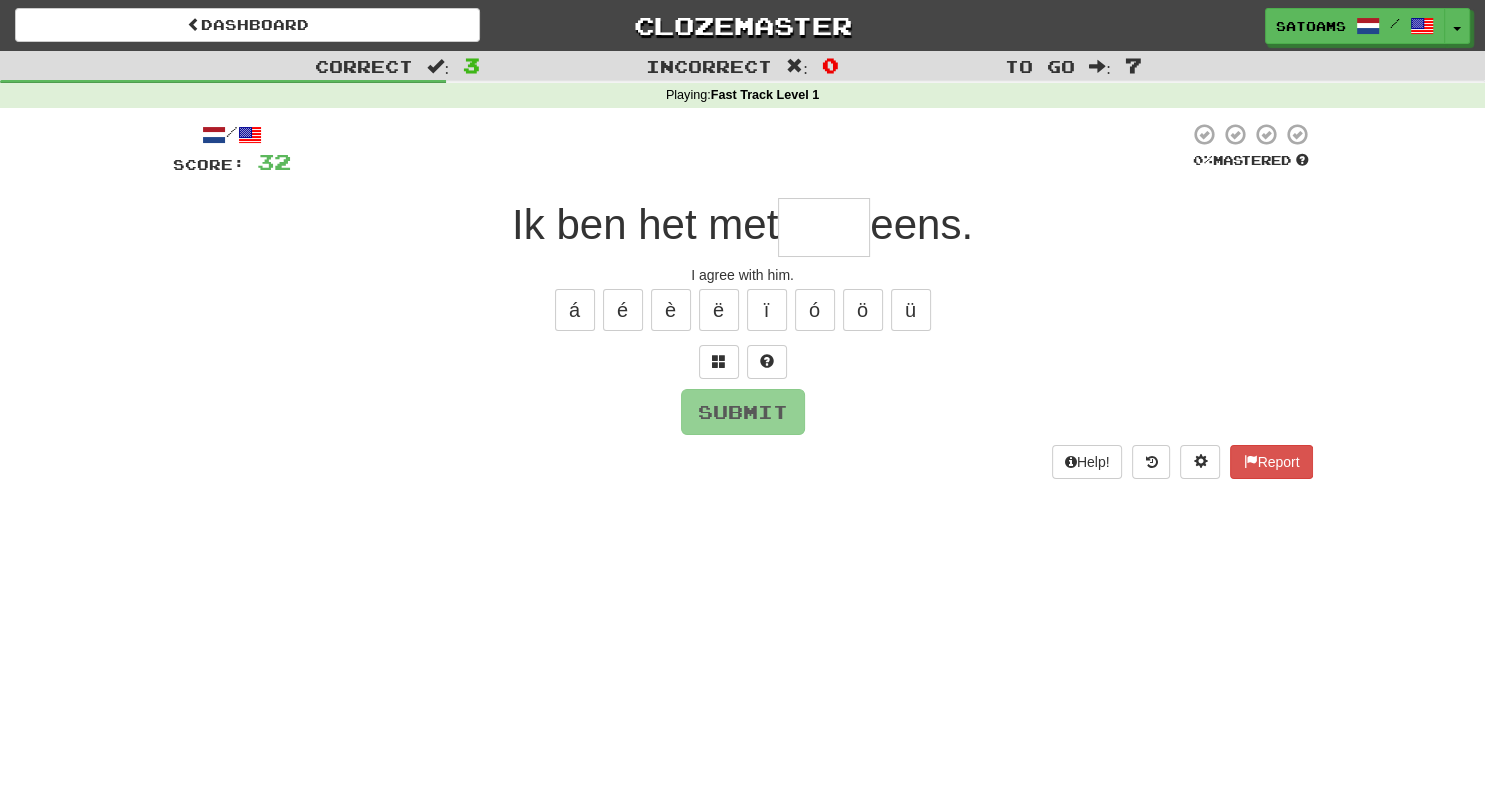 click at bounding box center [824, 227] 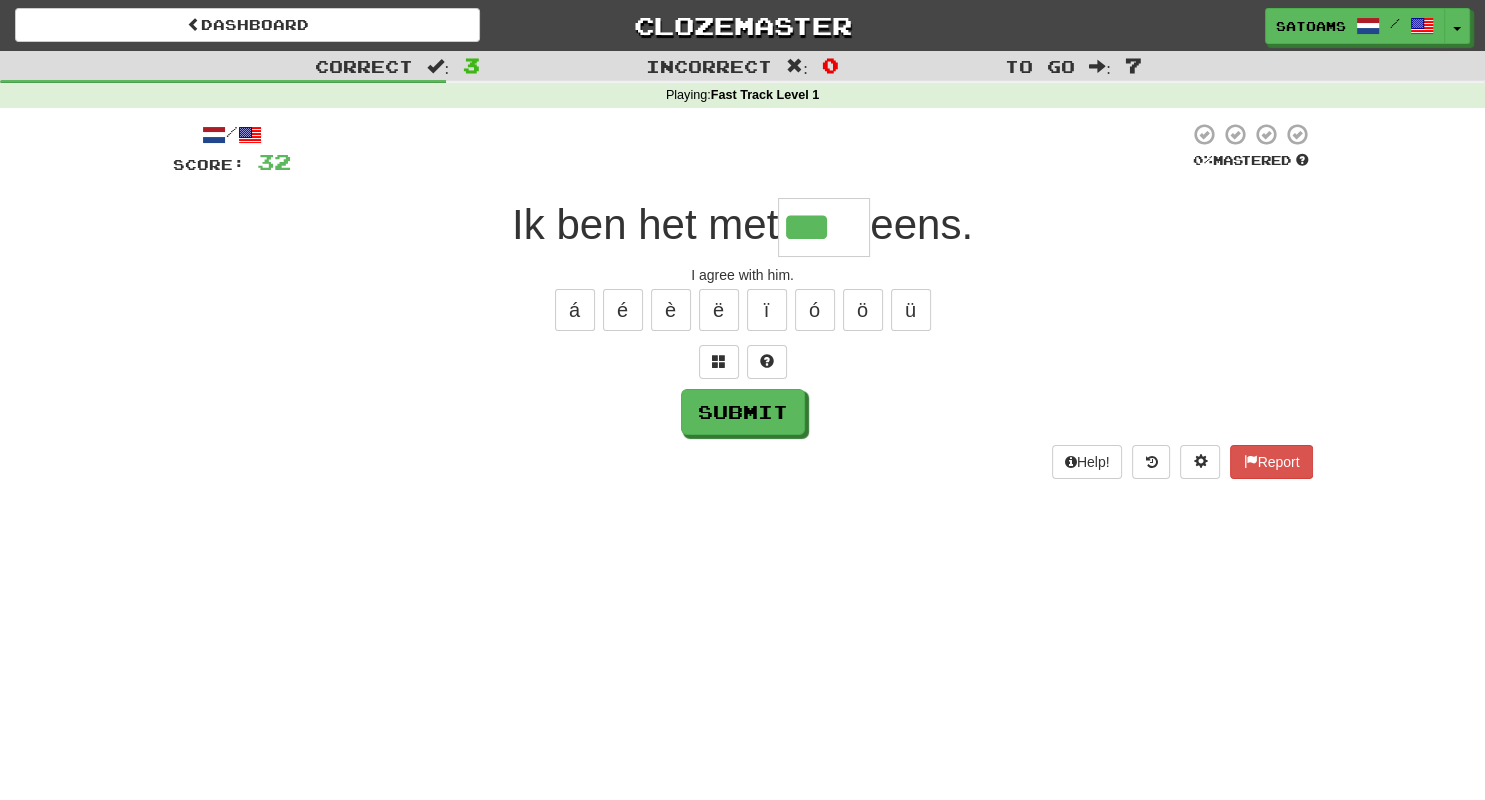 type on "***" 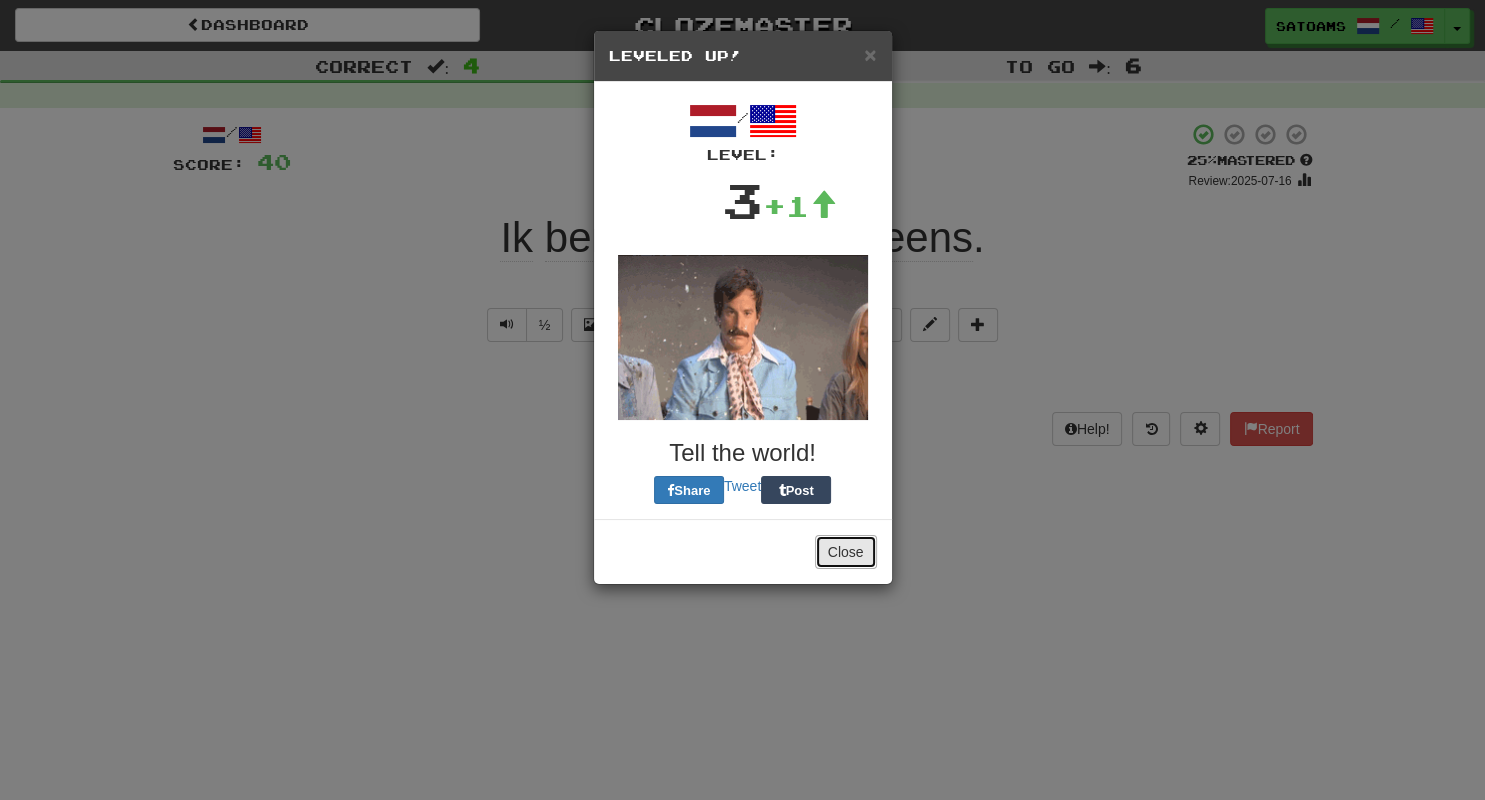 click on "Close" at bounding box center [846, 552] 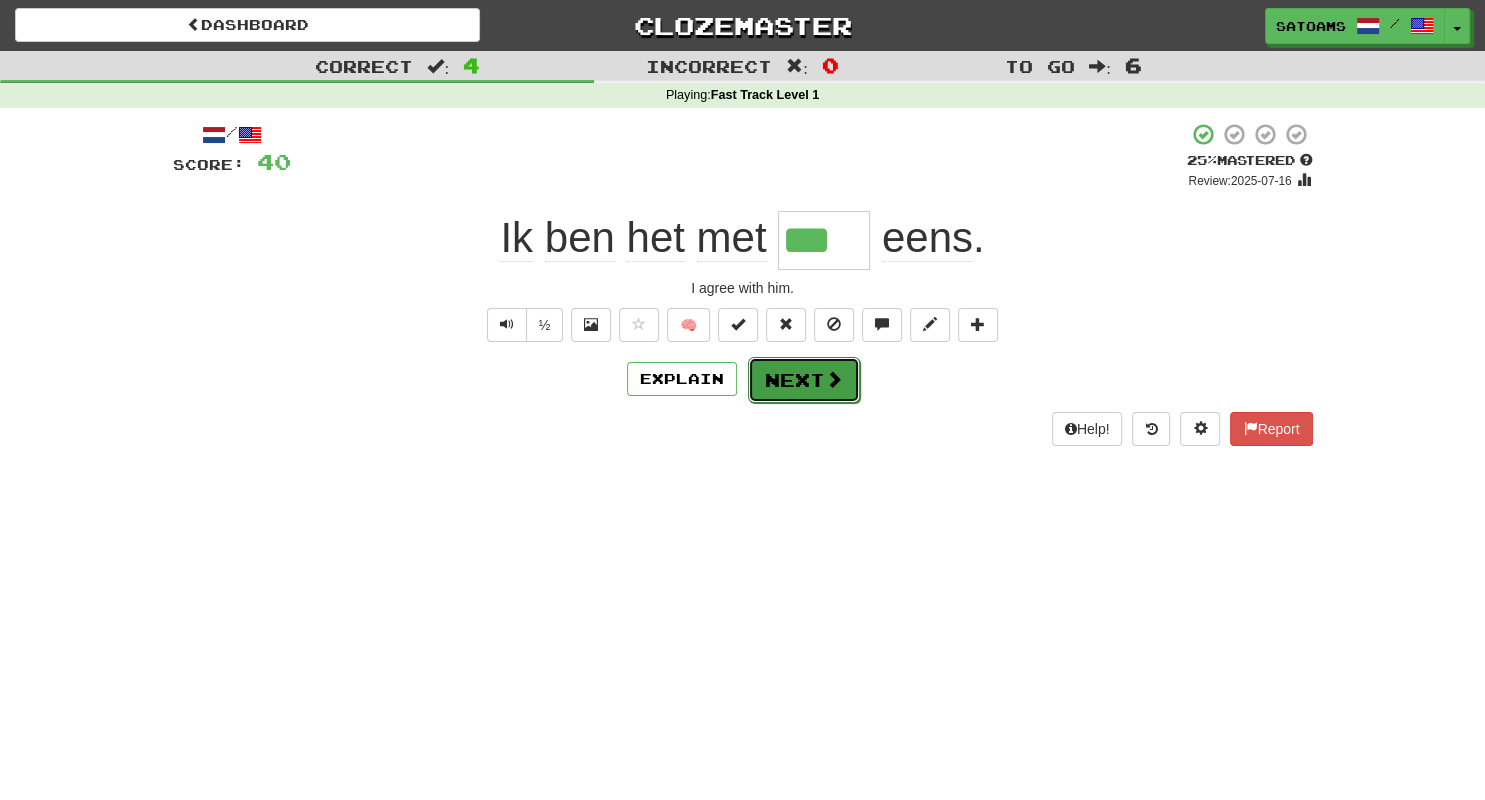 click on "Next" at bounding box center (804, 380) 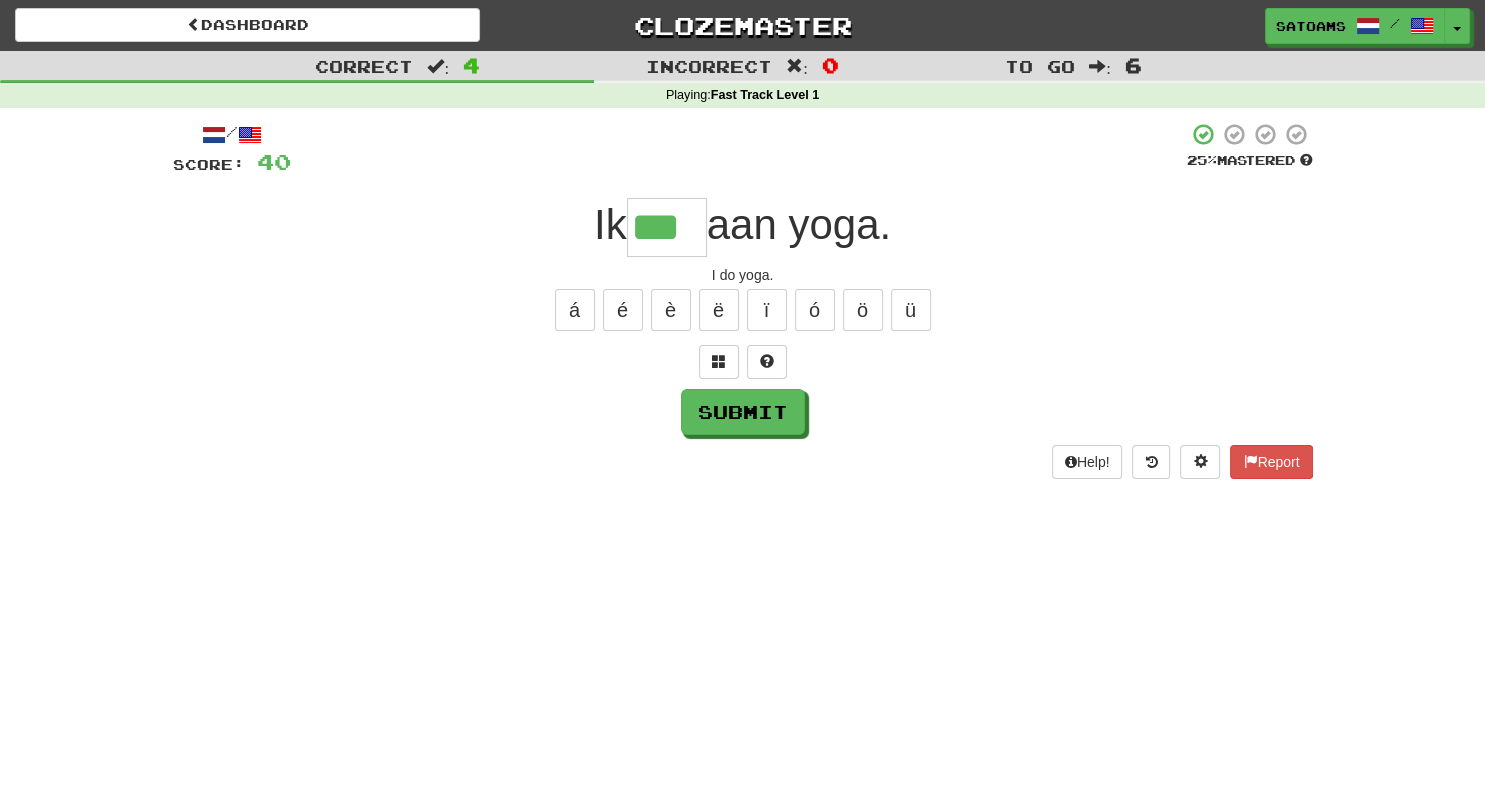 type on "***" 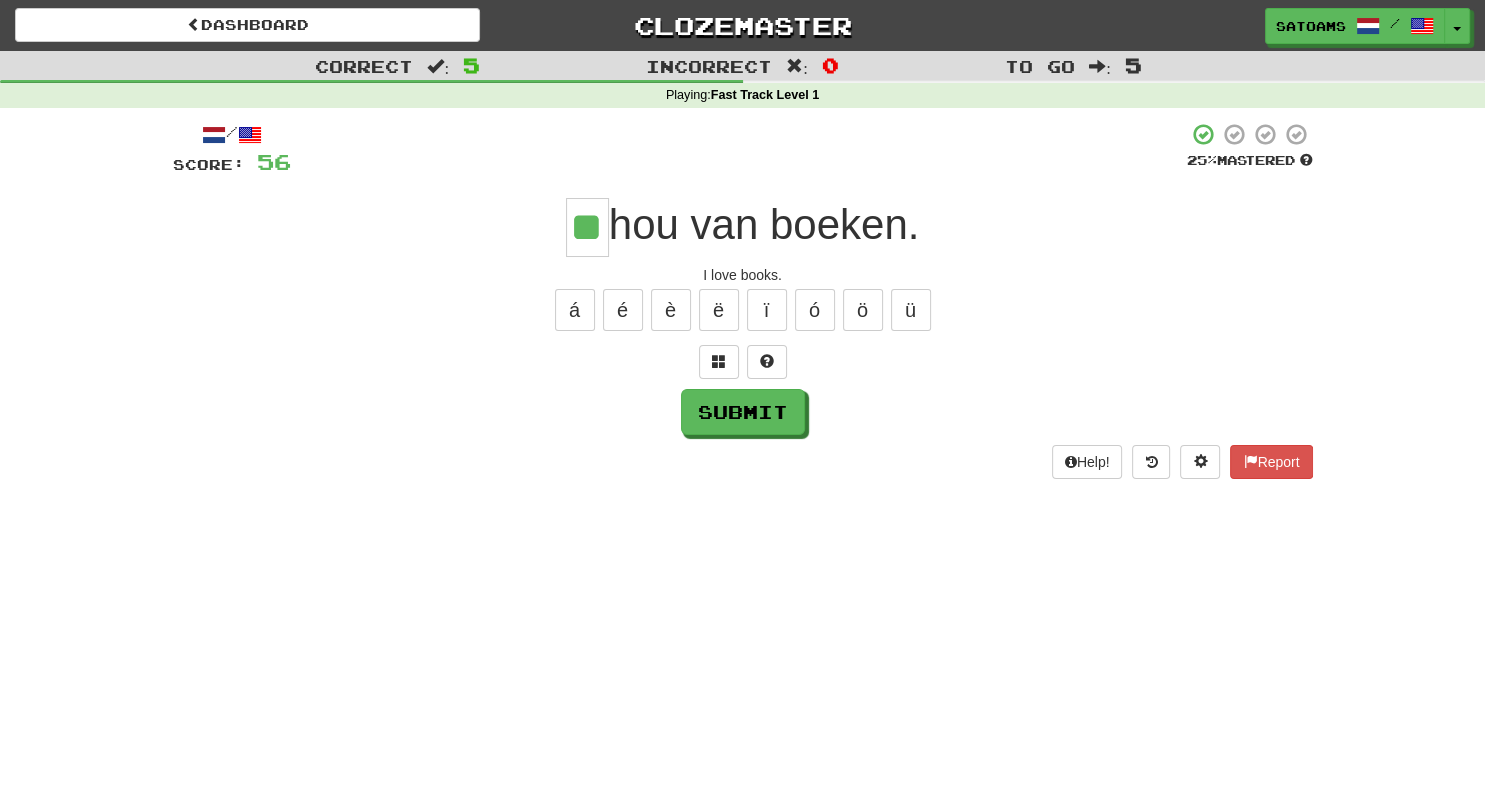 type on "**" 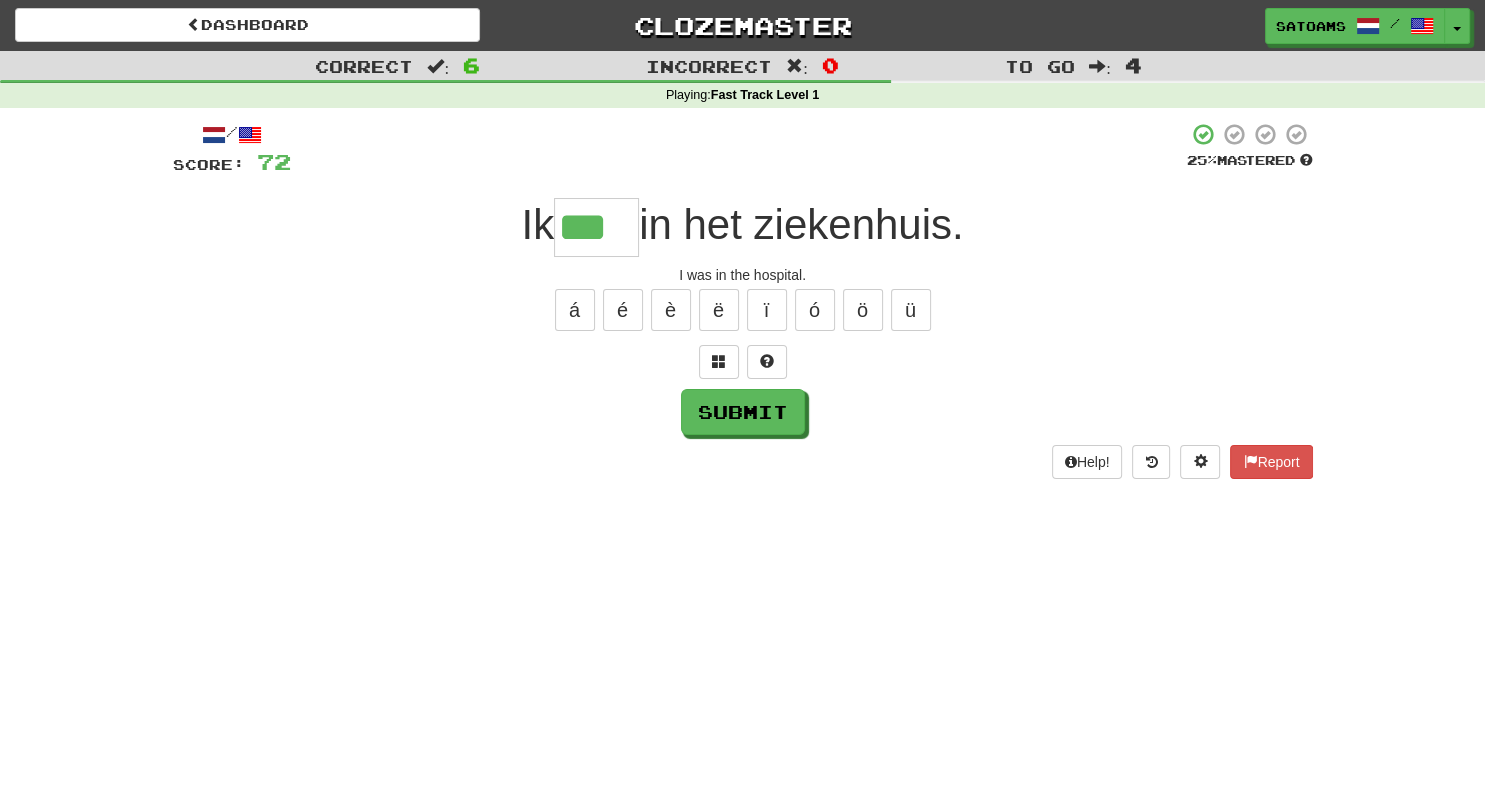 type on "***" 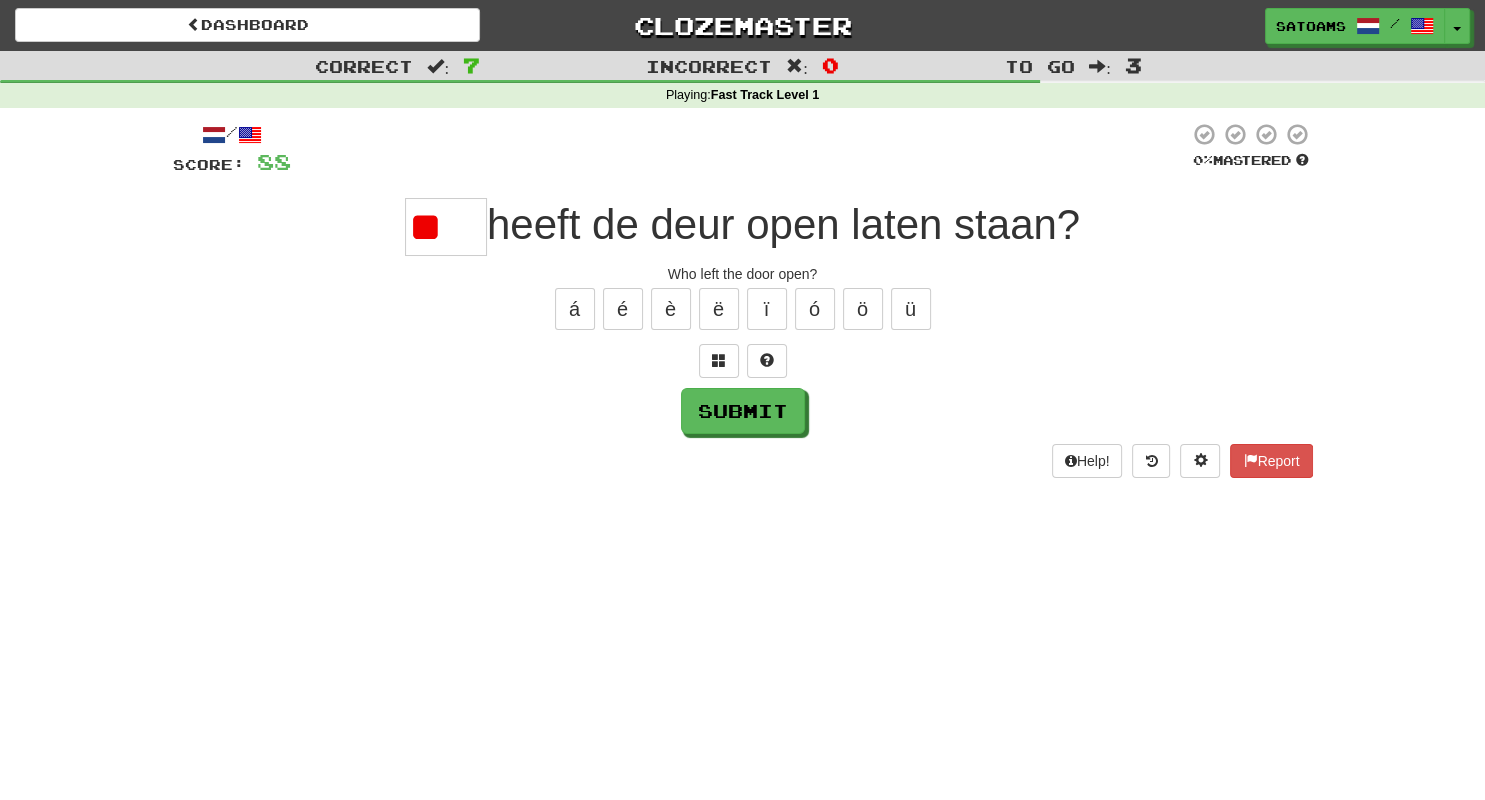 scroll, scrollTop: 0, scrollLeft: 0, axis: both 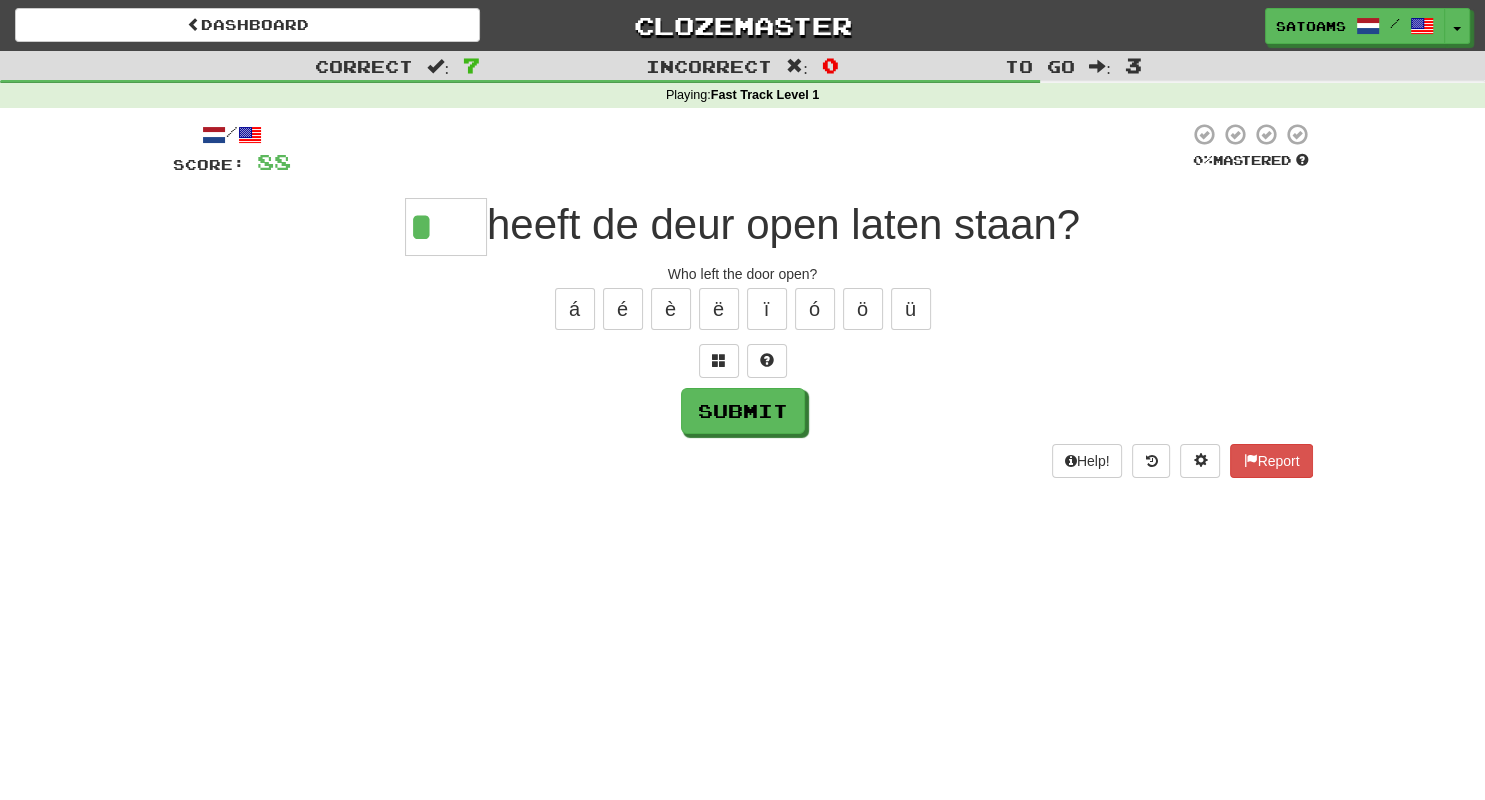 click on "*" at bounding box center [446, 227] 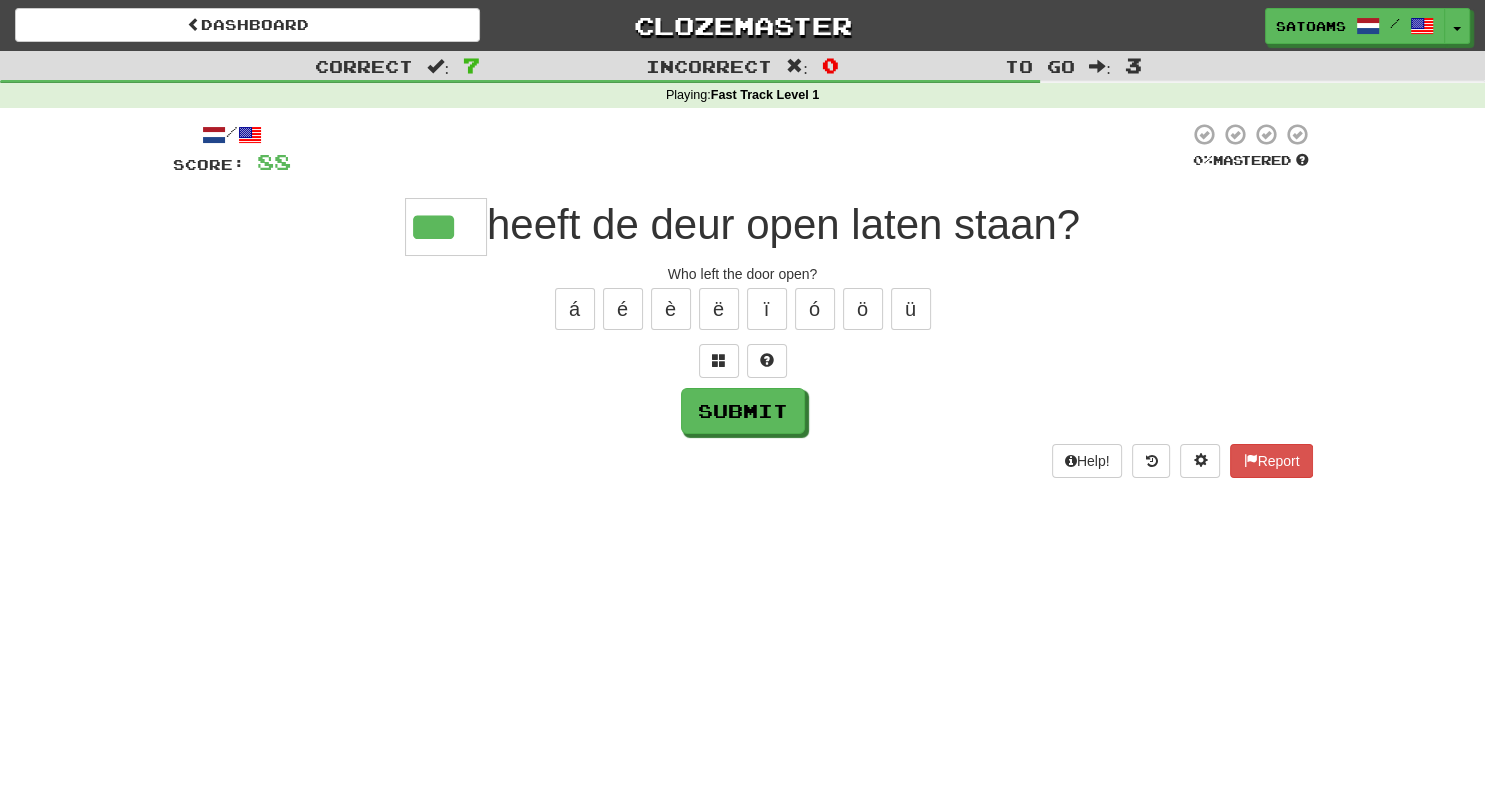 type on "***" 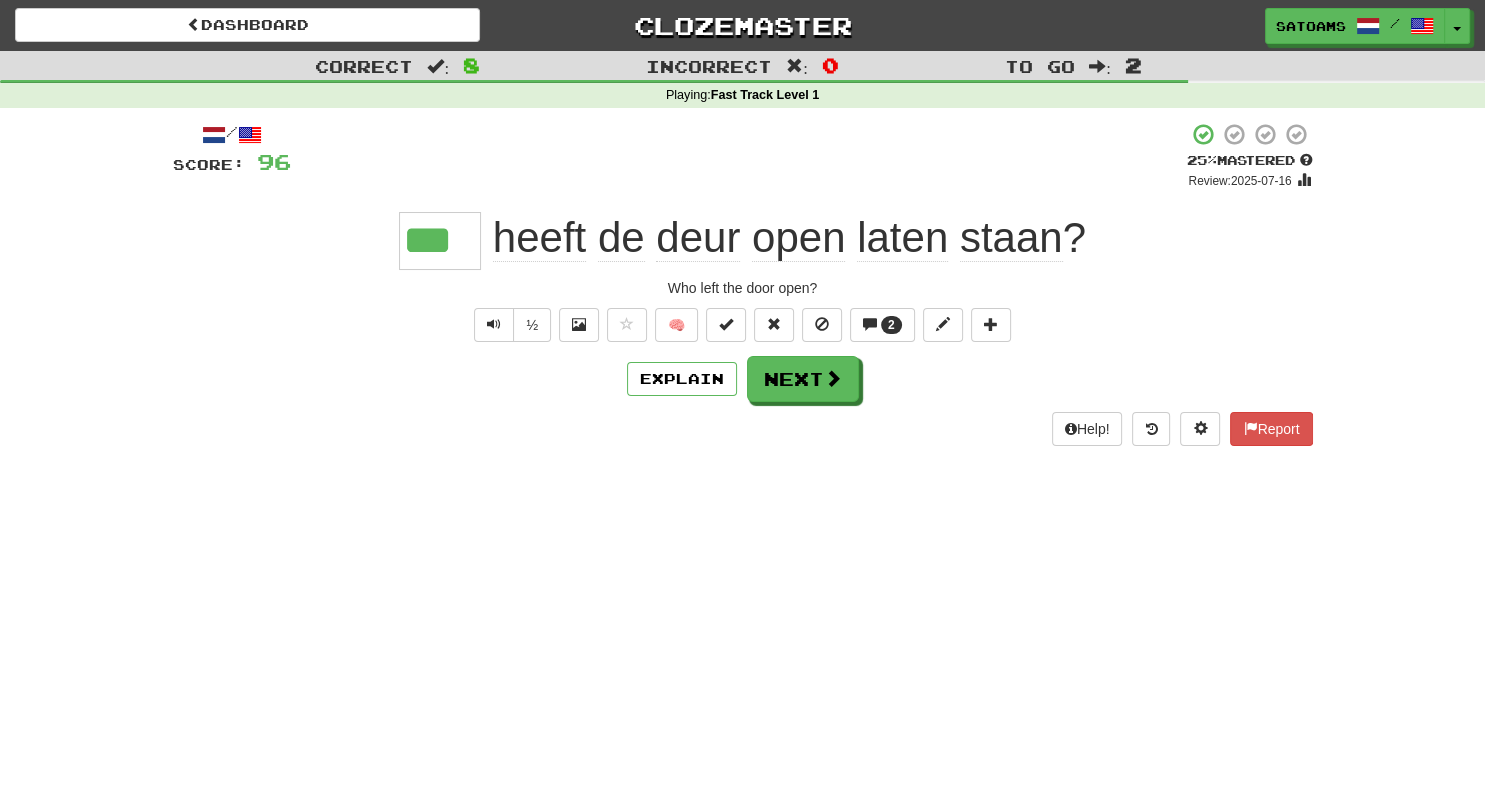 type 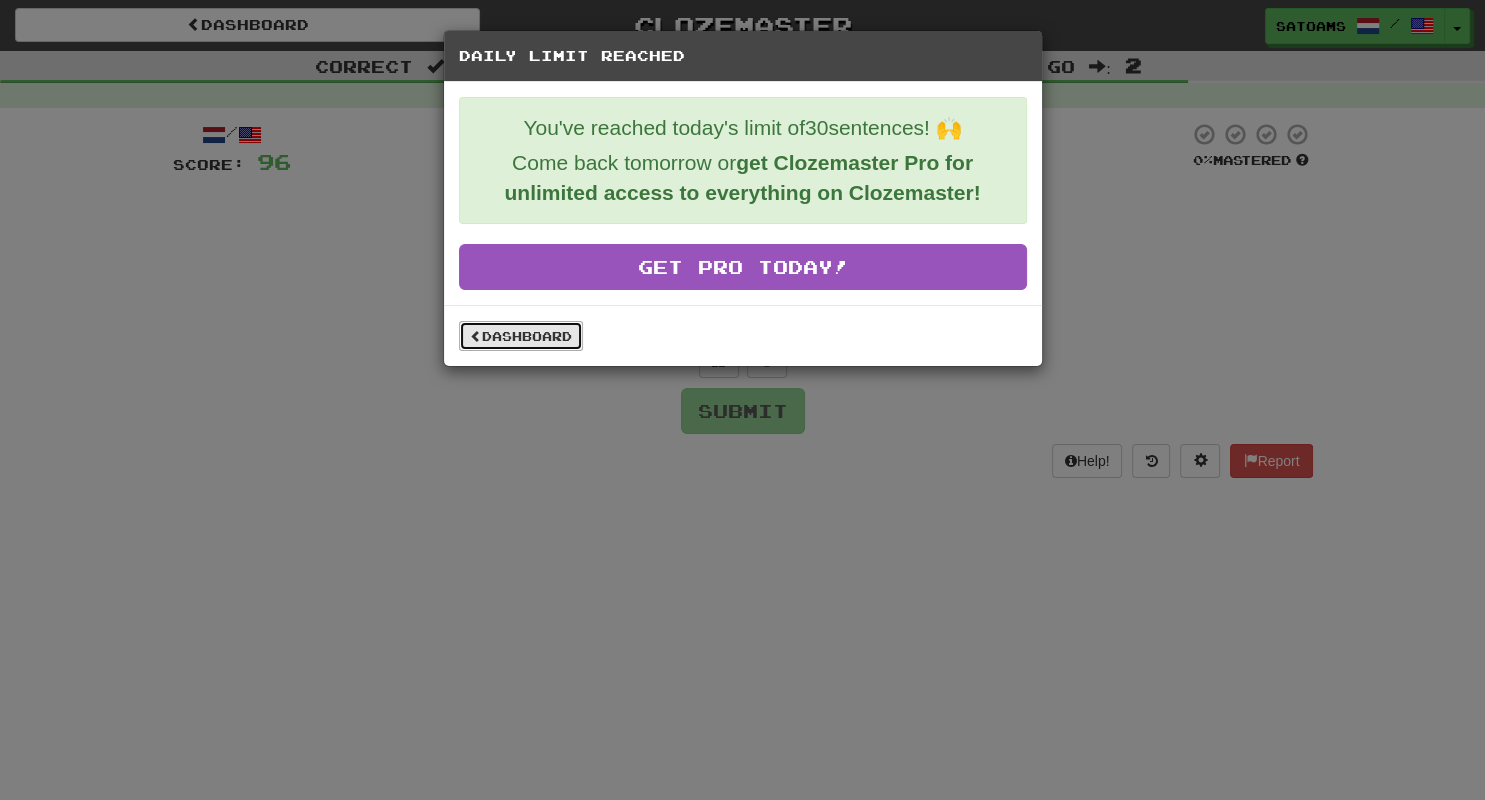 click on "Dashboard" at bounding box center [521, 336] 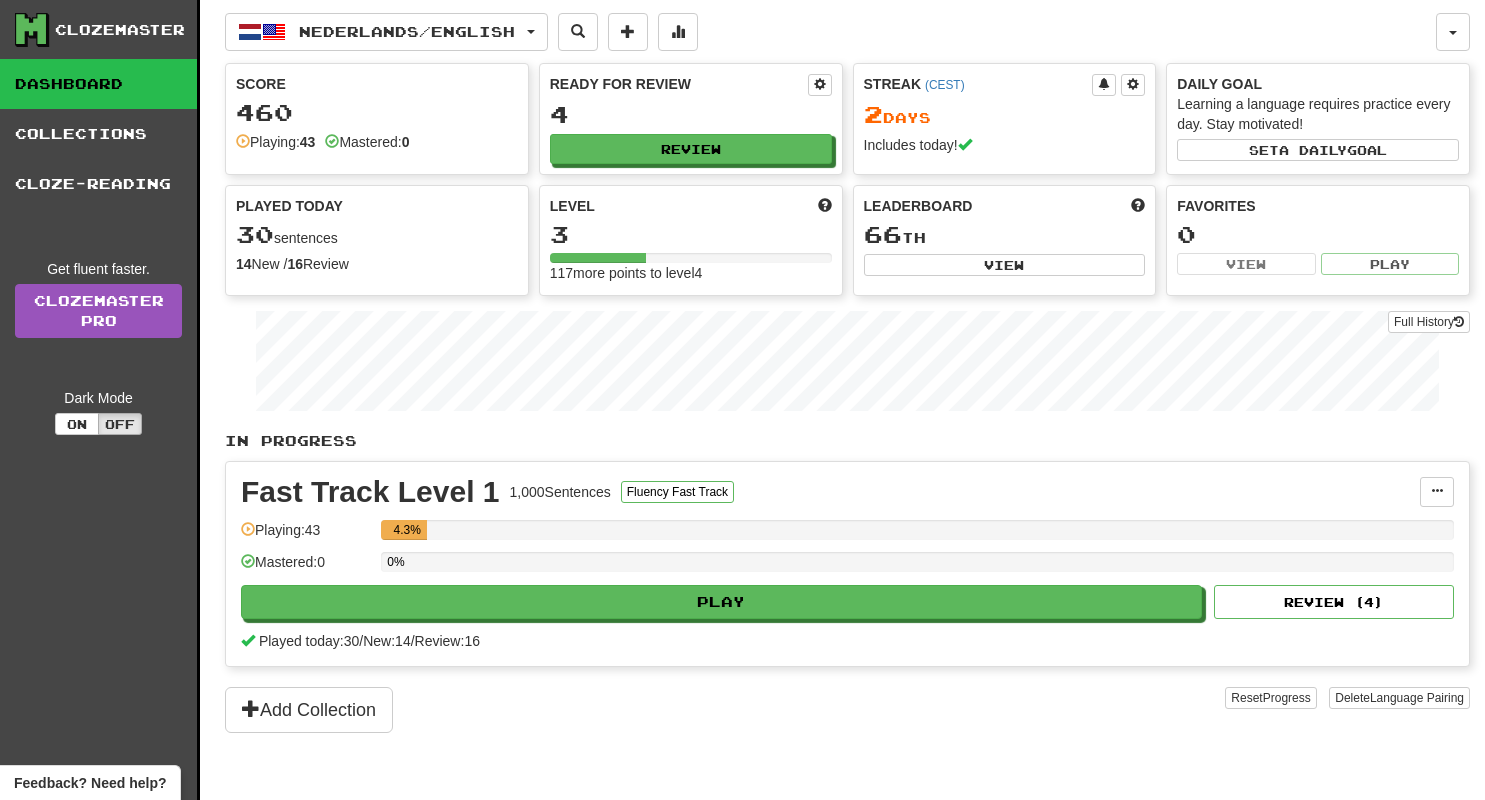 scroll, scrollTop: 0, scrollLeft: 0, axis: both 